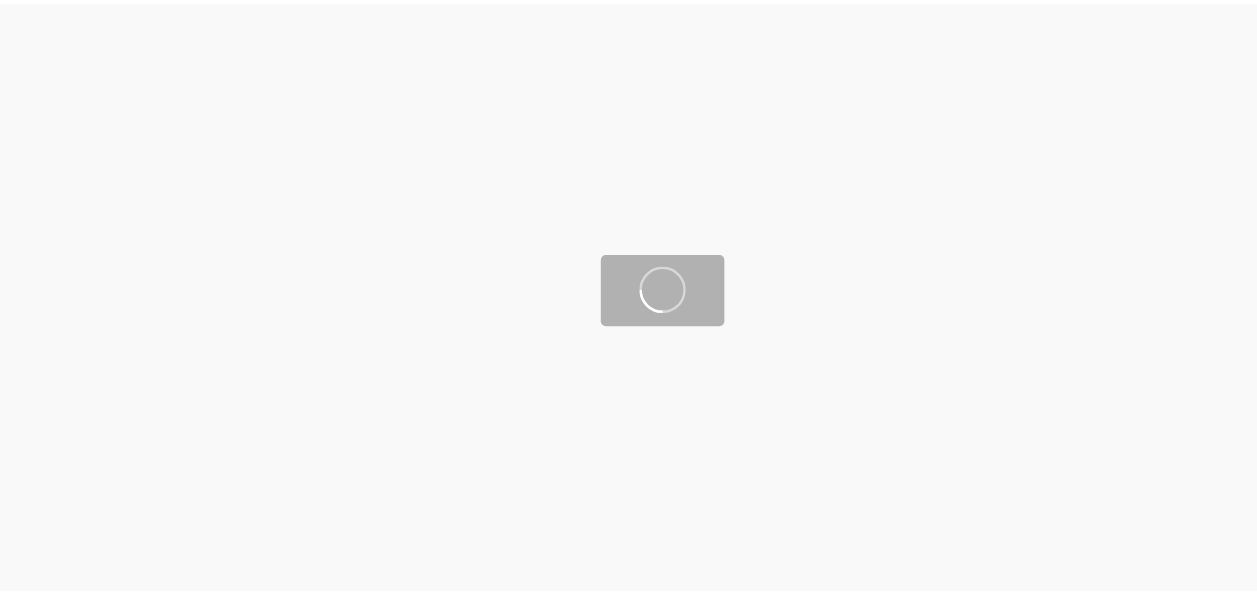 scroll, scrollTop: 0, scrollLeft: 0, axis: both 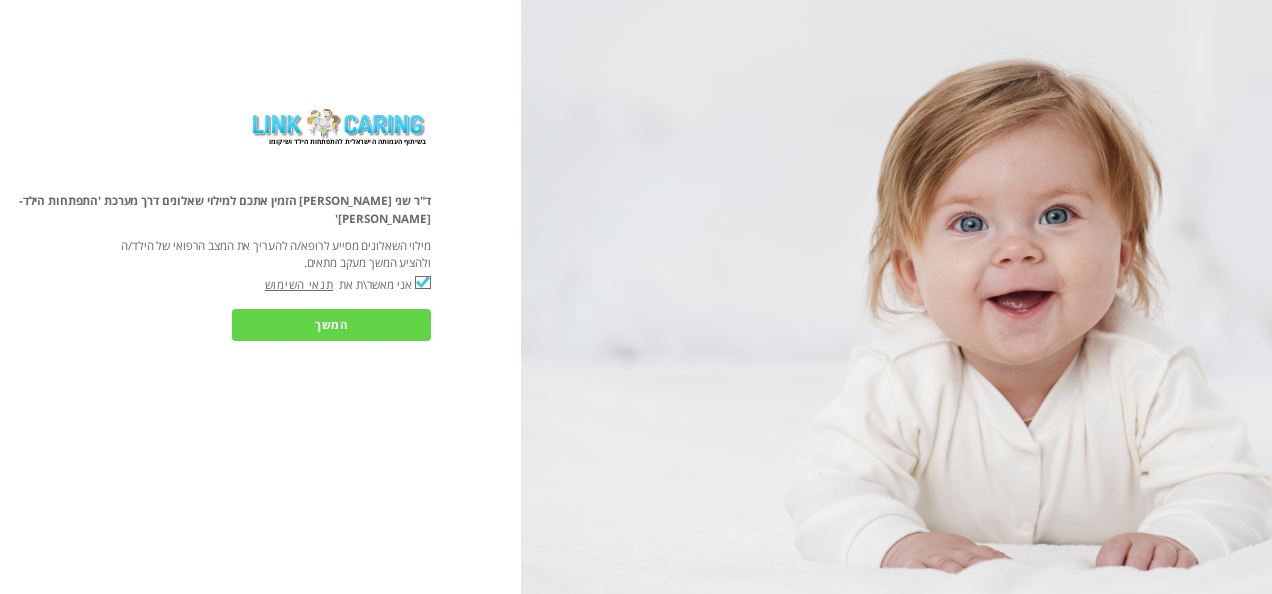 click on "המשך" at bounding box center (331, 324) 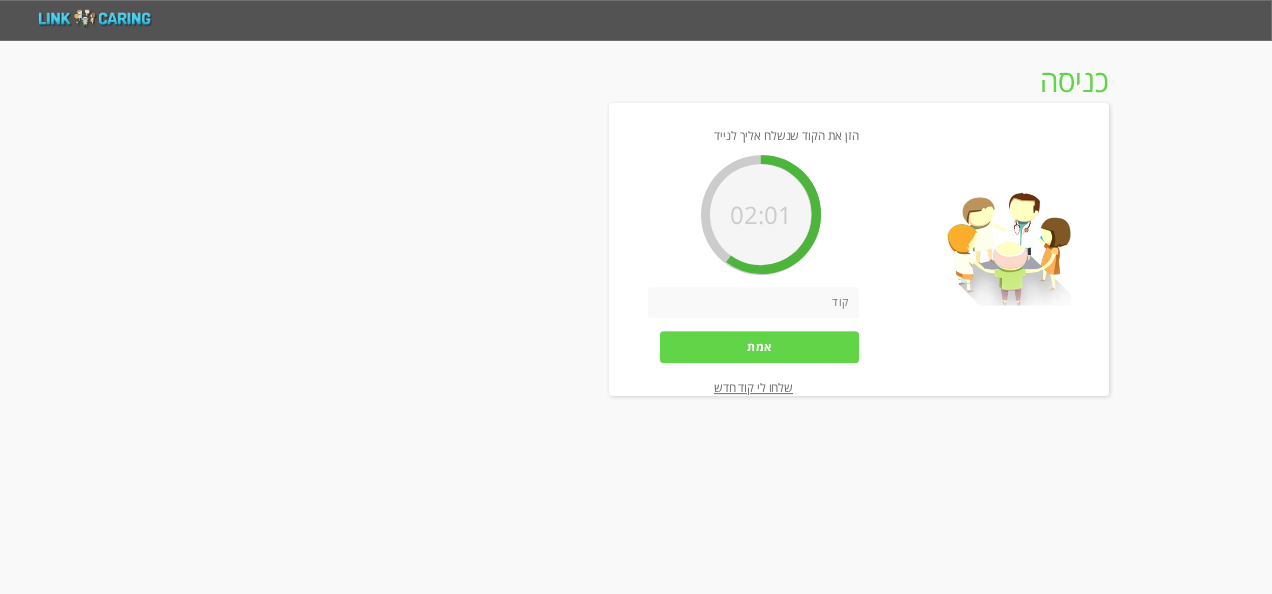 click at bounding box center [753, 302] 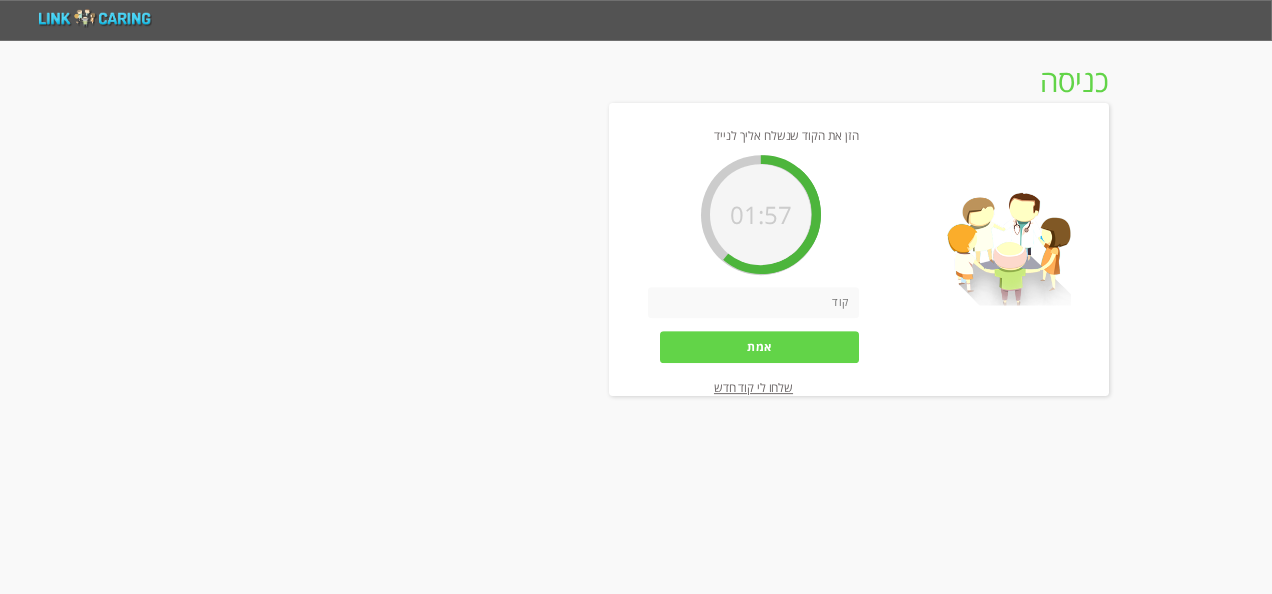 click on "שלחו לי קוד חדש" at bounding box center (753, 387) 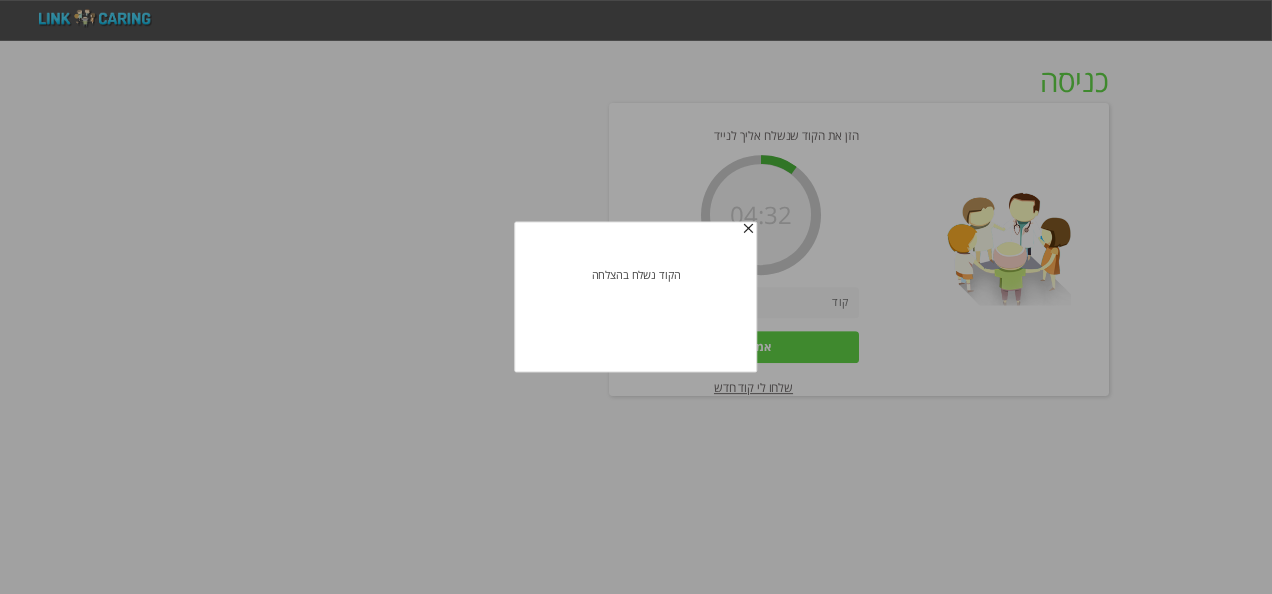 click at bounding box center [757, 221] 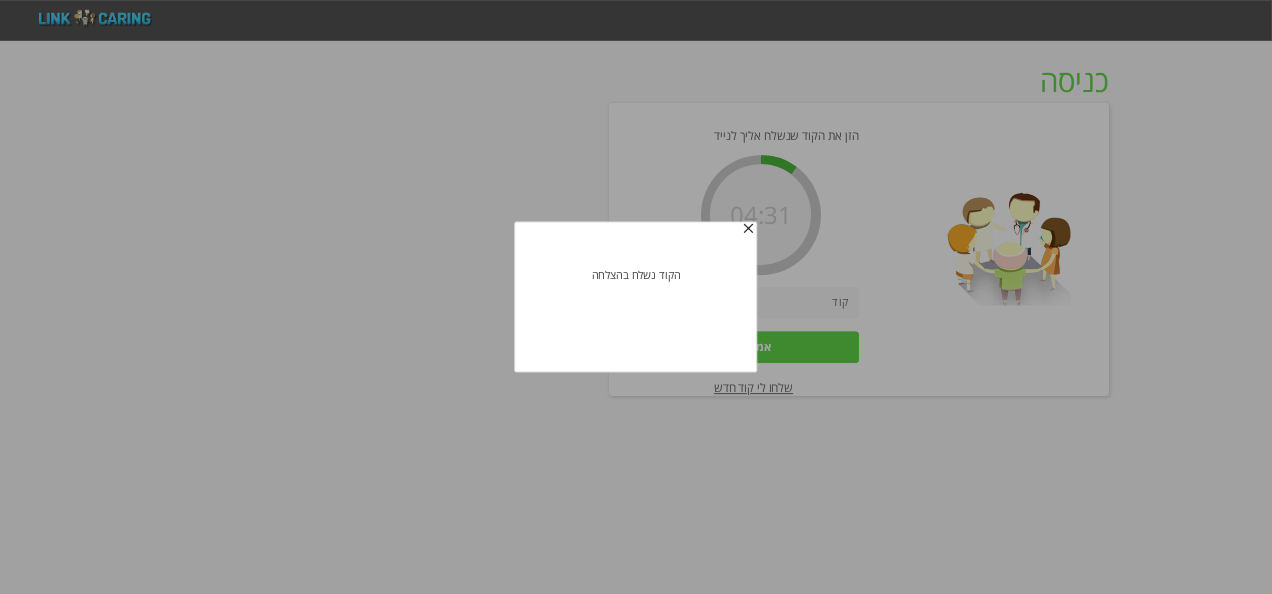click at bounding box center (748, 228) 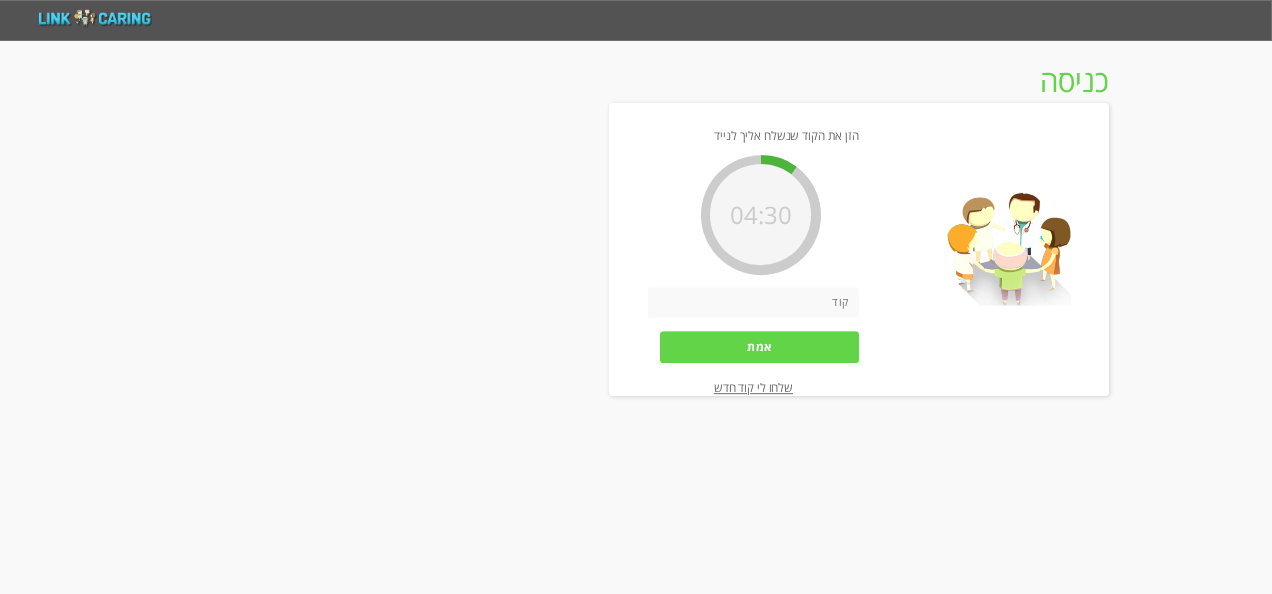 click at bounding box center (753, 302) 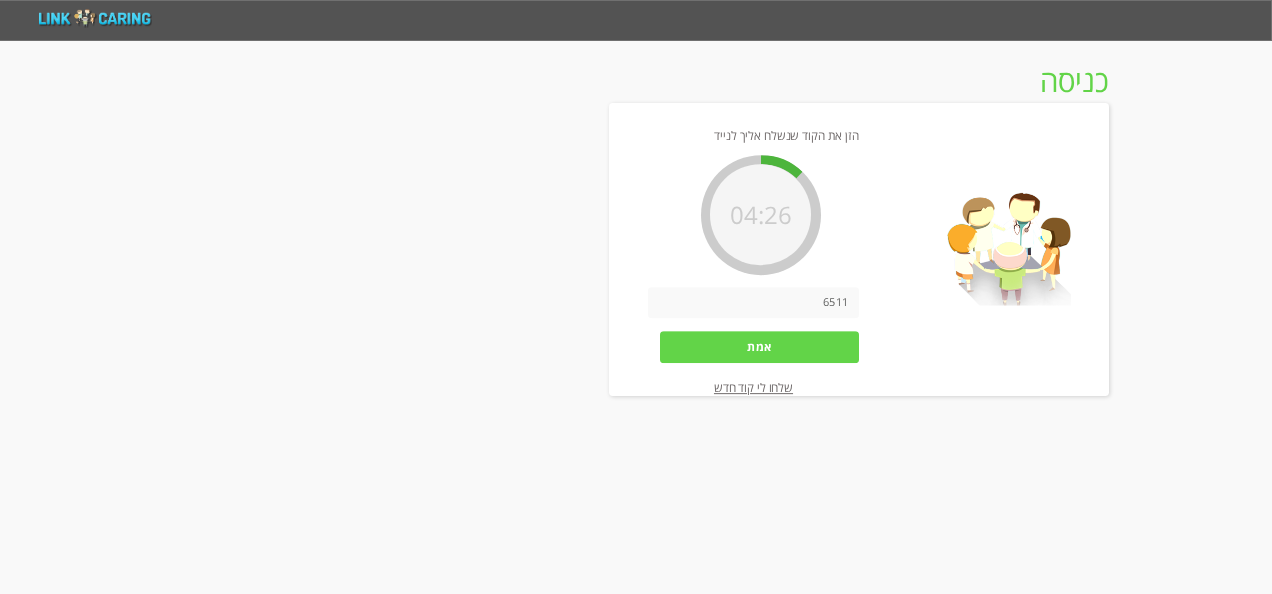 type on "6511" 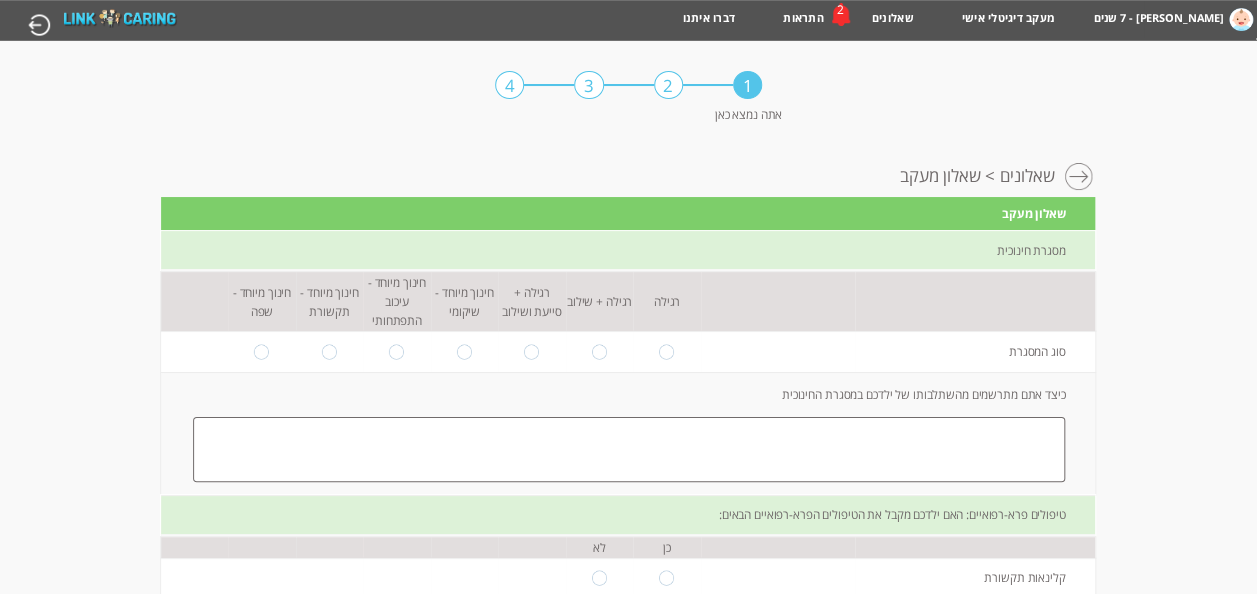 click at bounding box center [532, 351] 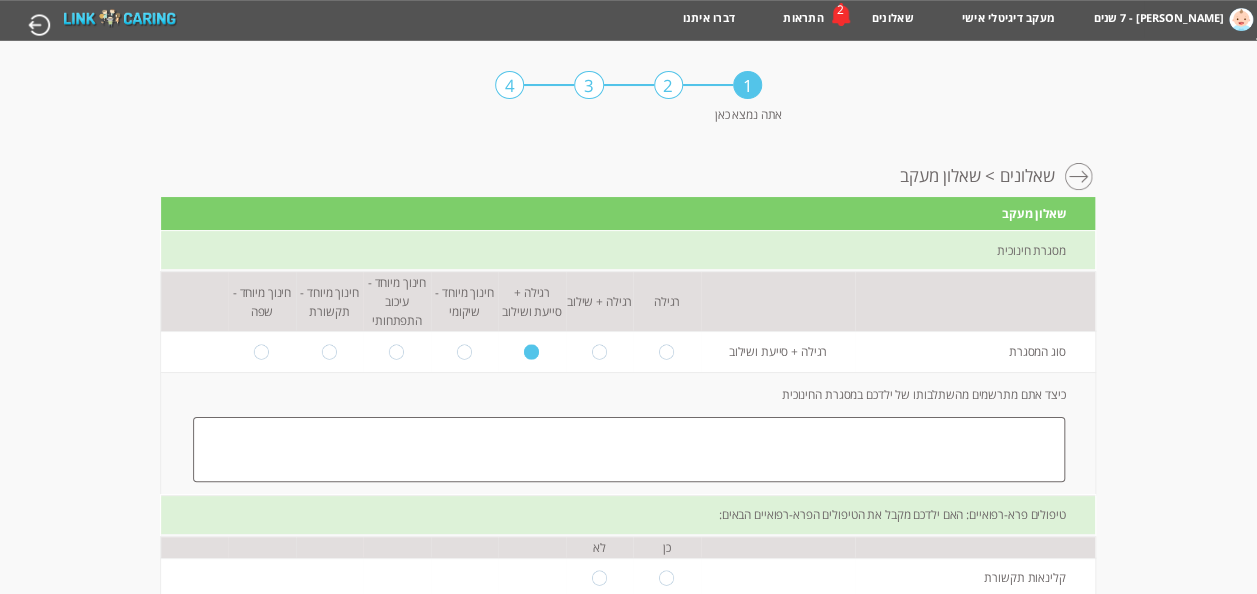 click at bounding box center (629, 450) 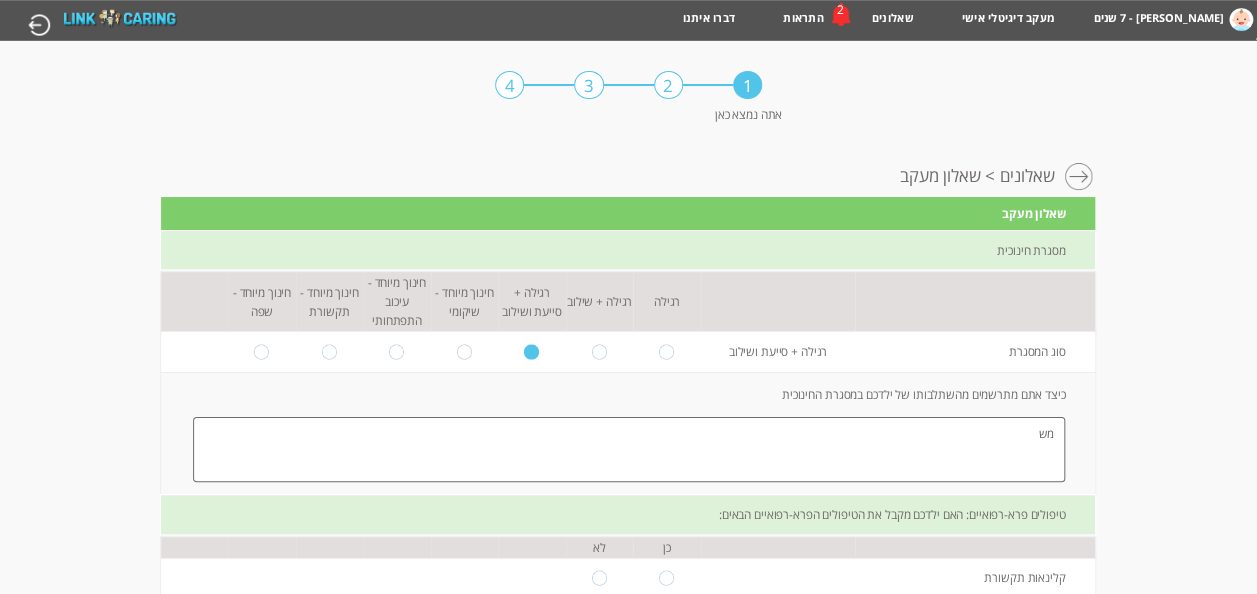 type on "מ" 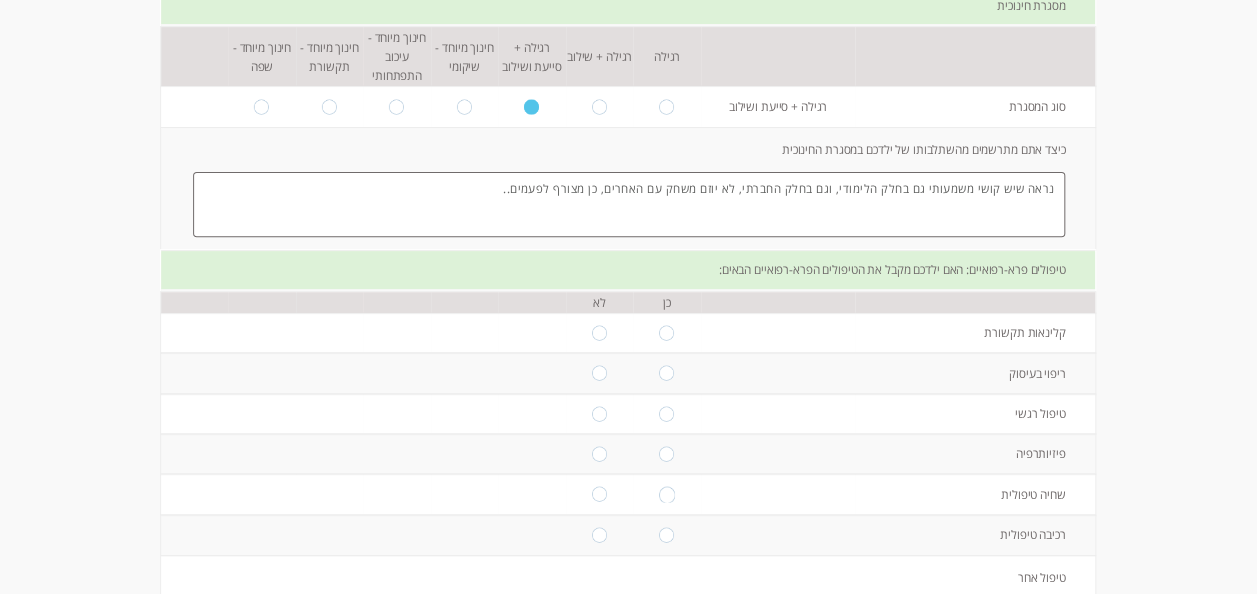 scroll, scrollTop: 300, scrollLeft: 0, axis: vertical 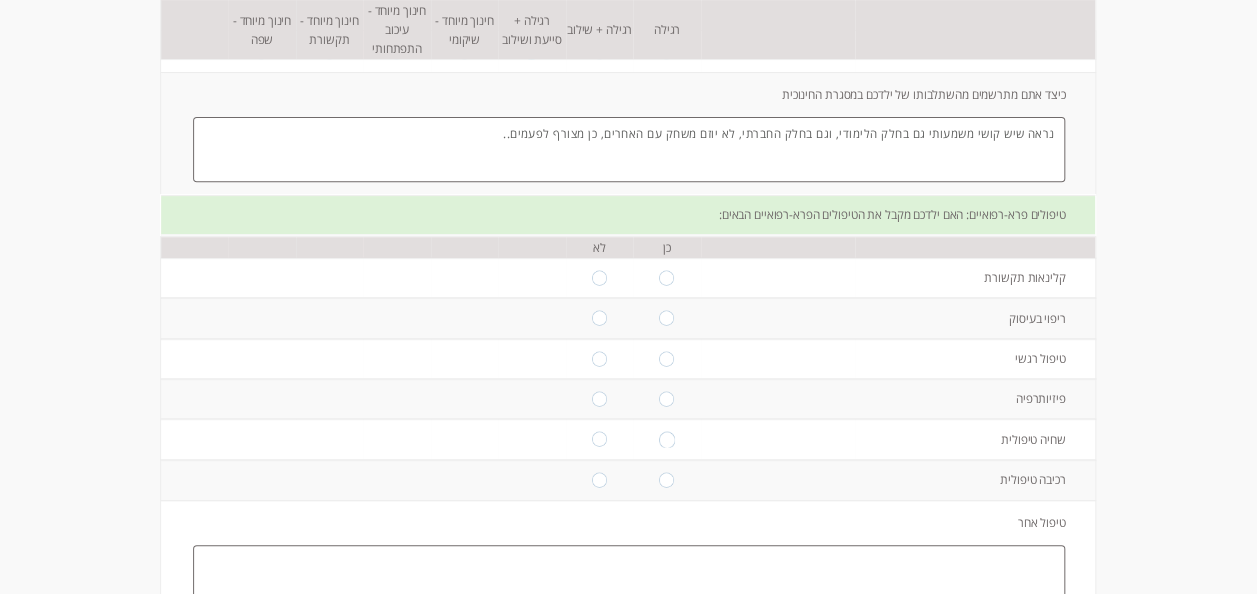 type on "נראה שיש קושי משמעותי גם בחלק הלימודי, וגם בחלק החברתי, לא יוזם משחק עם האחרים, כן מצורף לפעמים.." 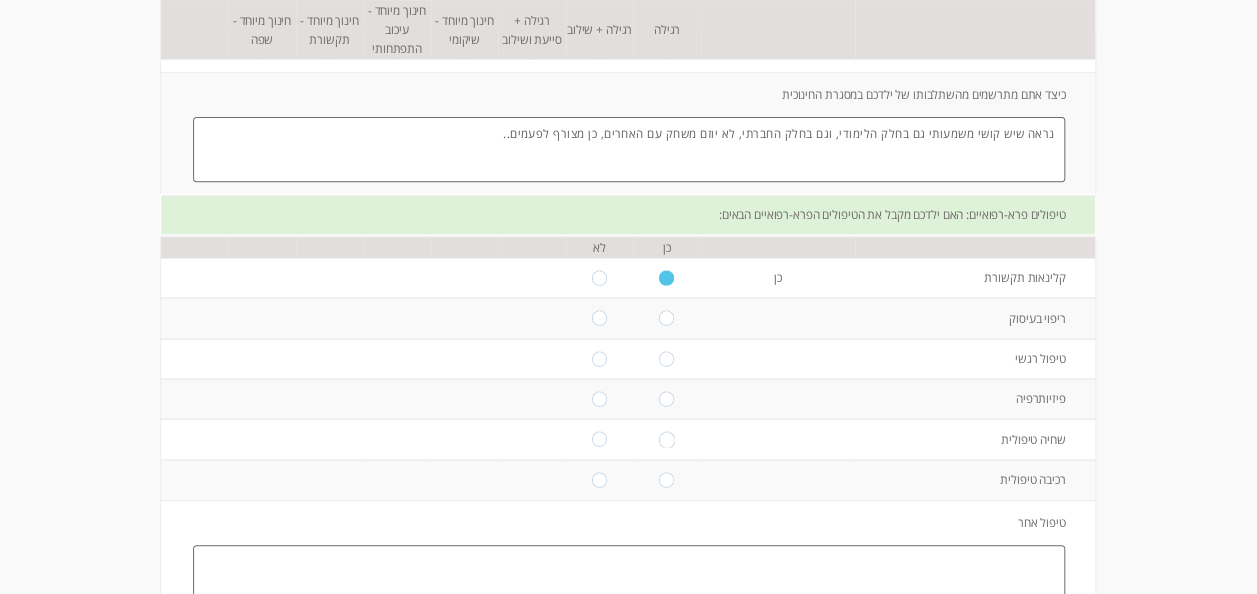 click at bounding box center (667, 318) 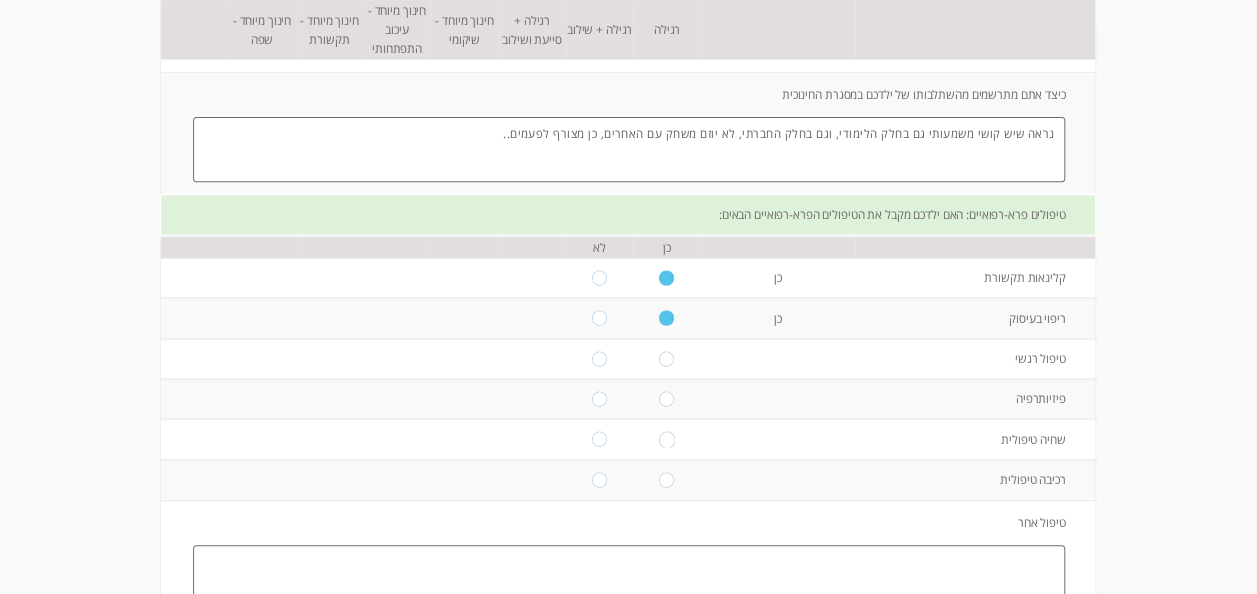 click at bounding box center (667, 358) 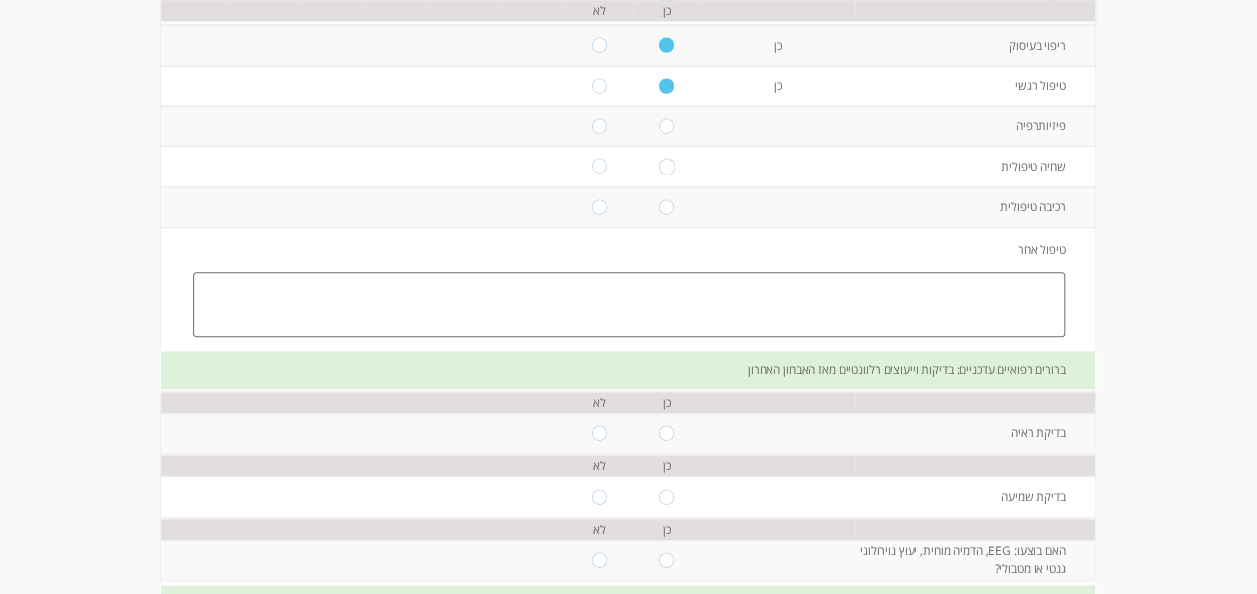 scroll, scrollTop: 600, scrollLeft: 0, axis: vertical 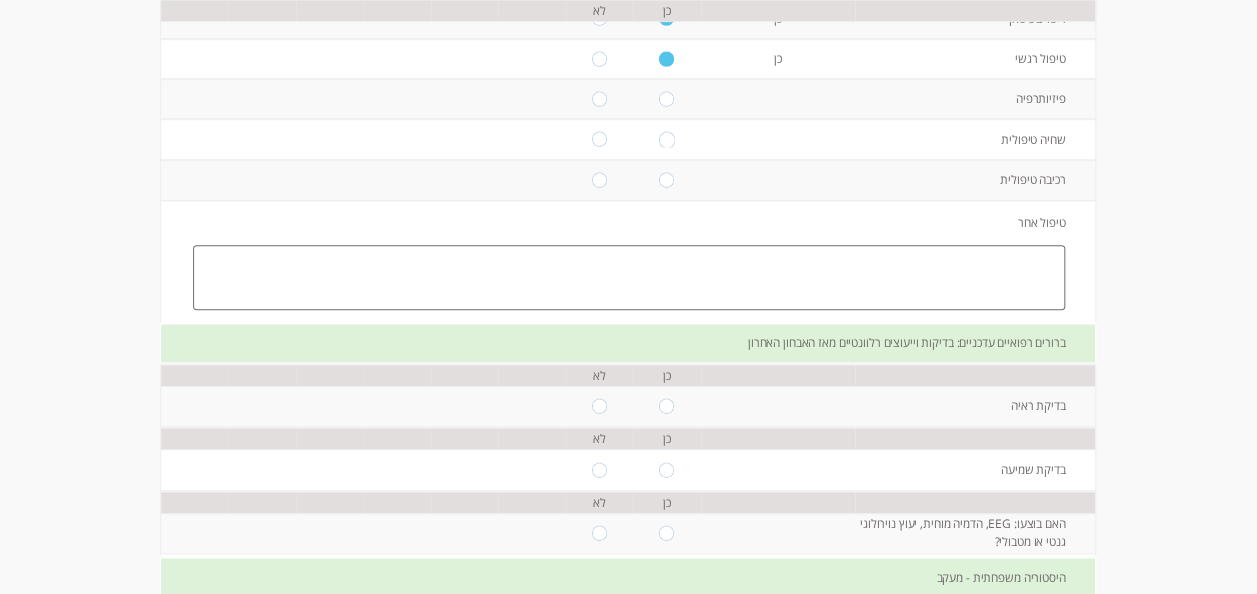 drag, startPoint x: 598, startPoint y: 415, endPoint x: 586, endPoint y: 408, distance: 13.892444 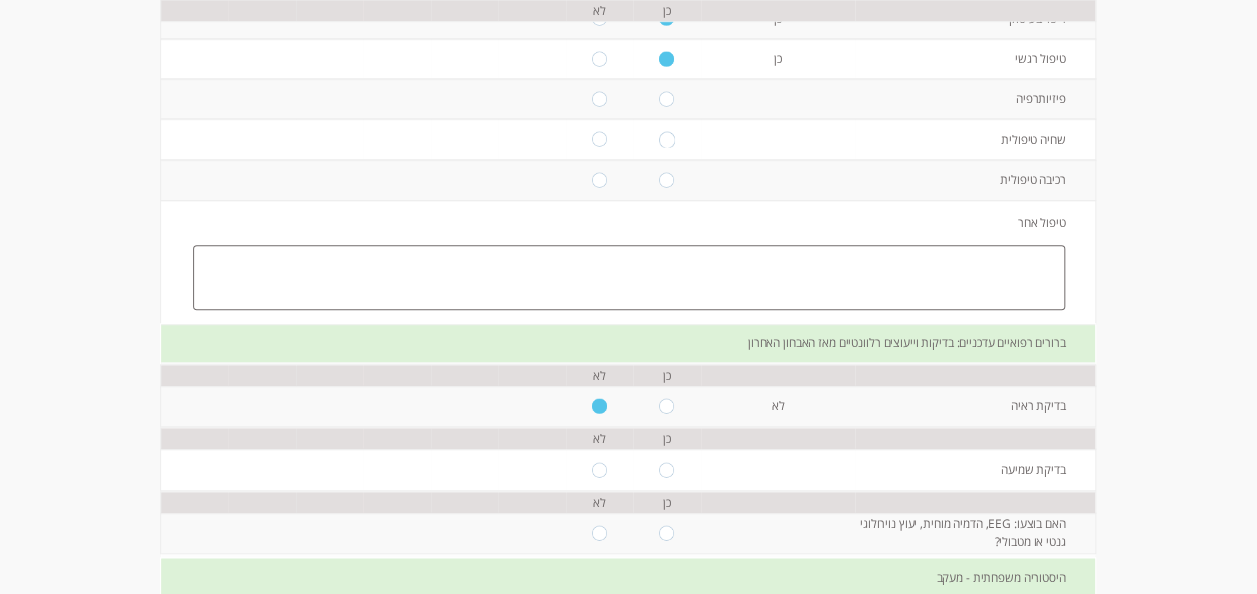 click at bounding box center [600, 469] 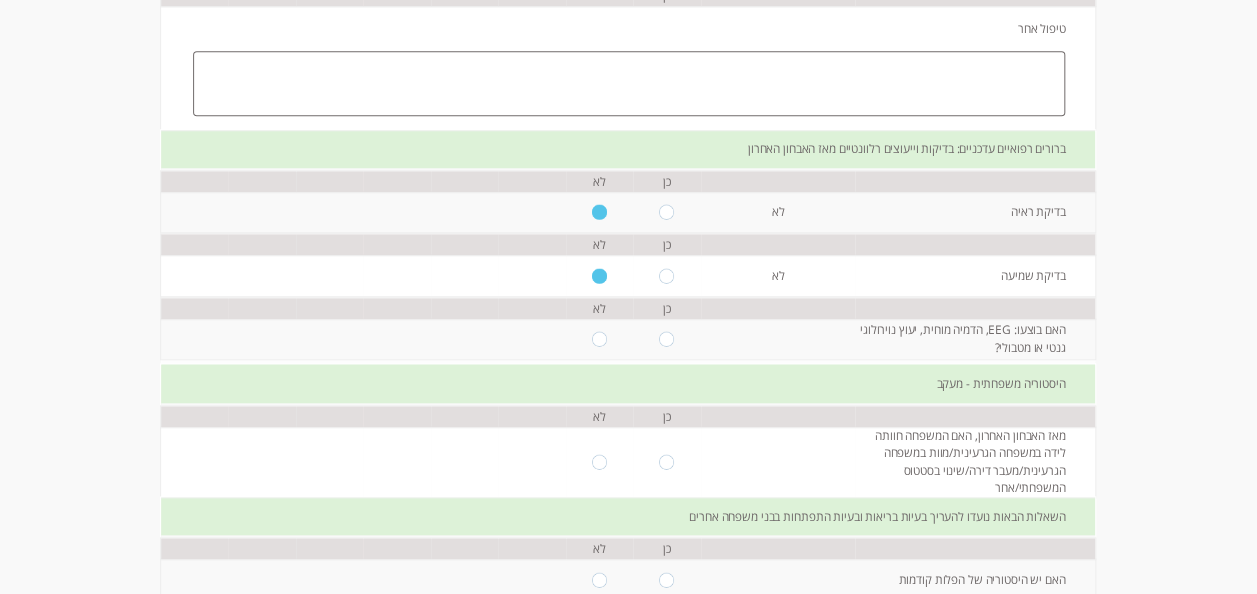 scroll, scrollTop: 800, scrollLeft: 0, axis: vertical 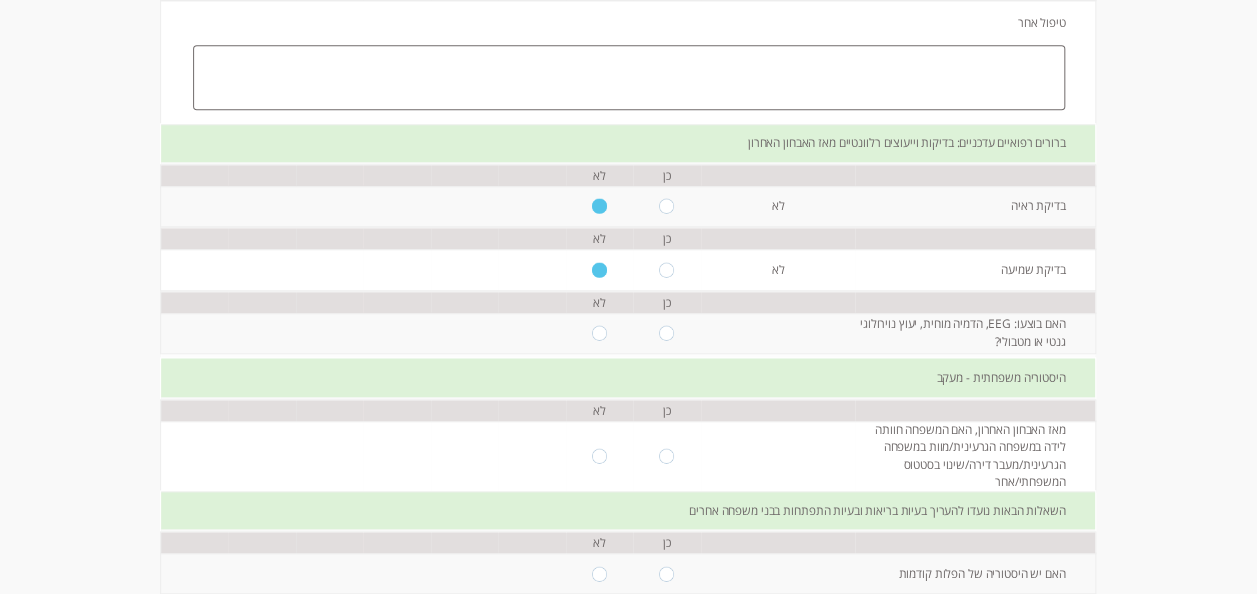 click at bounding box center [600, 332] 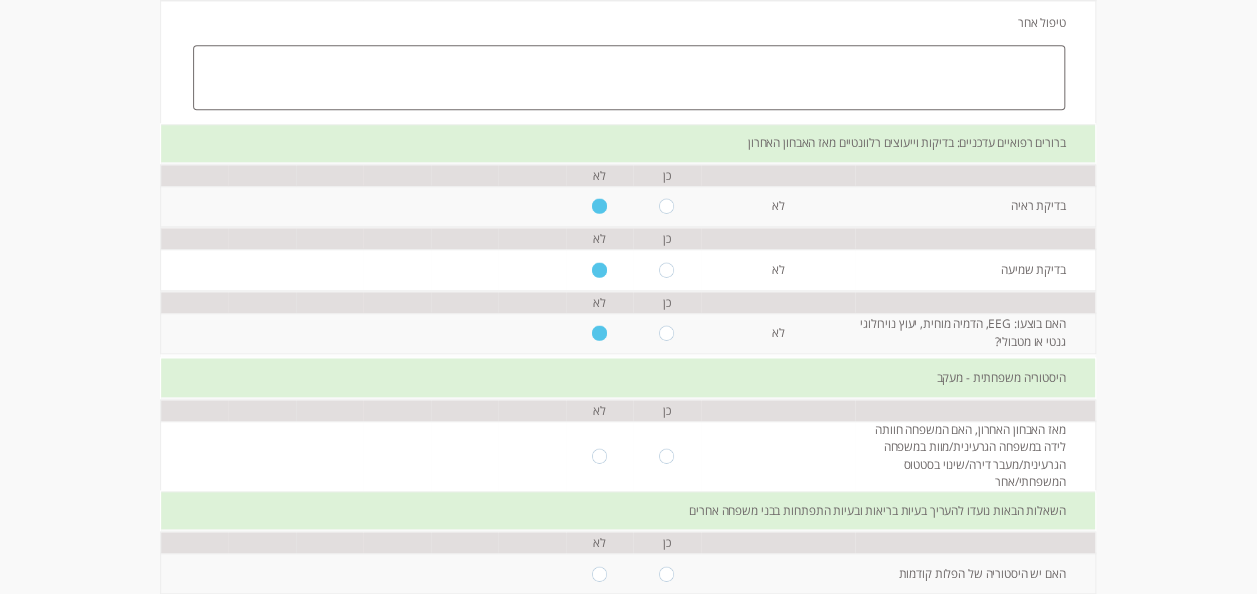 click at bounding box center [600, 455] 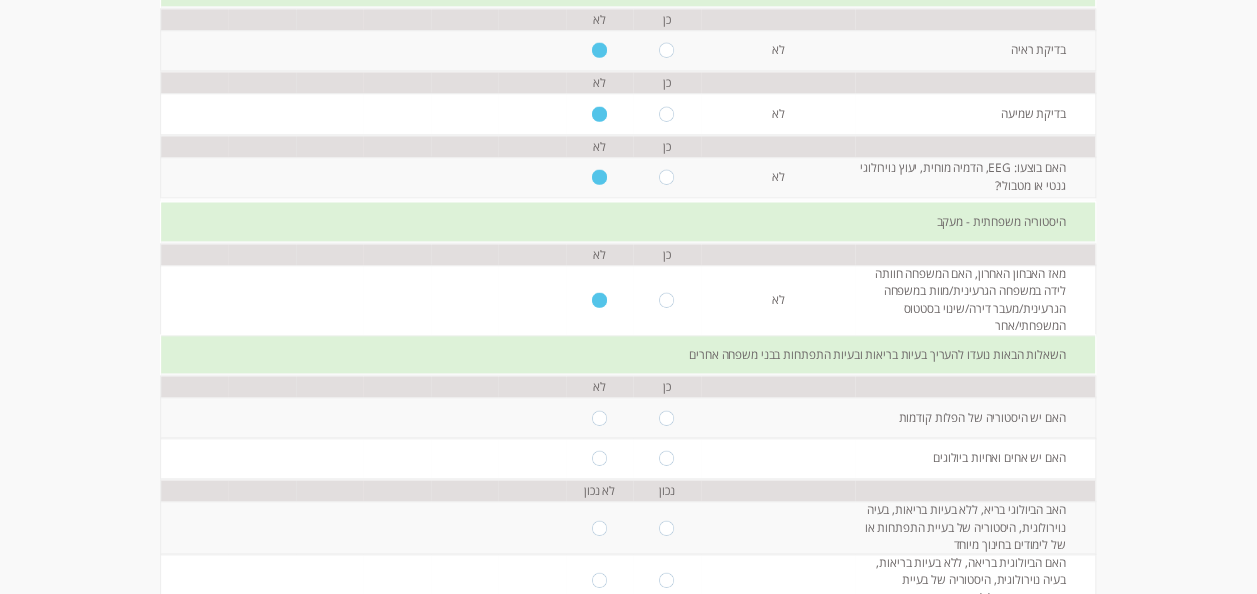 scroll, scrollTop: 1000, scrollLeft: 0, axis: vertical 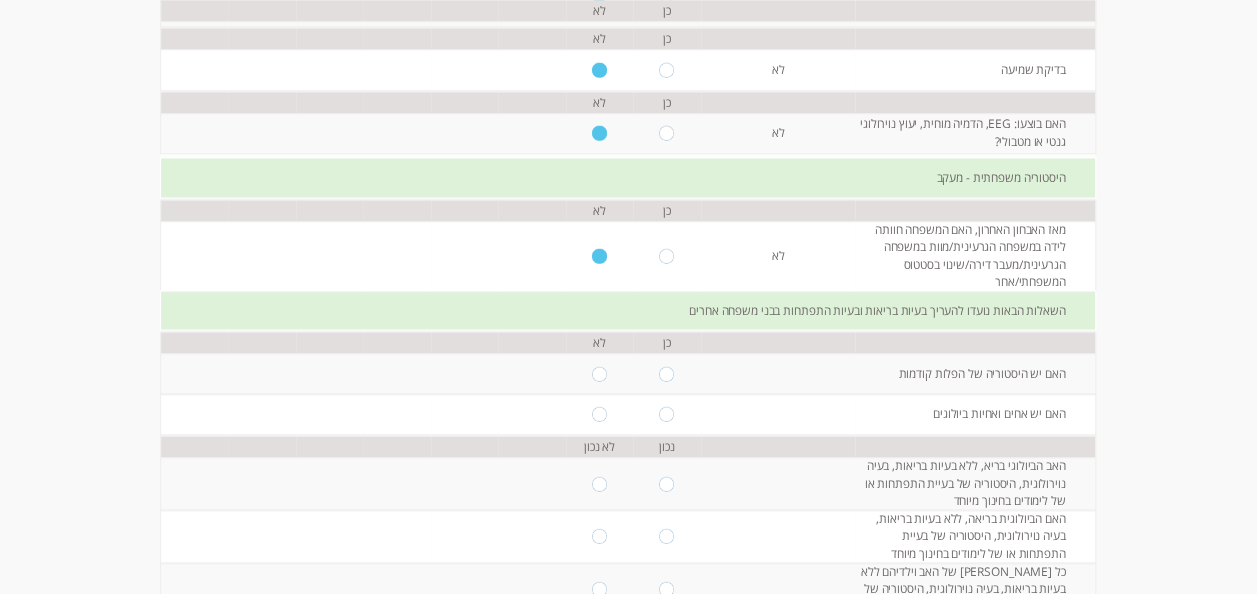 click at bounding box center [667, 373] 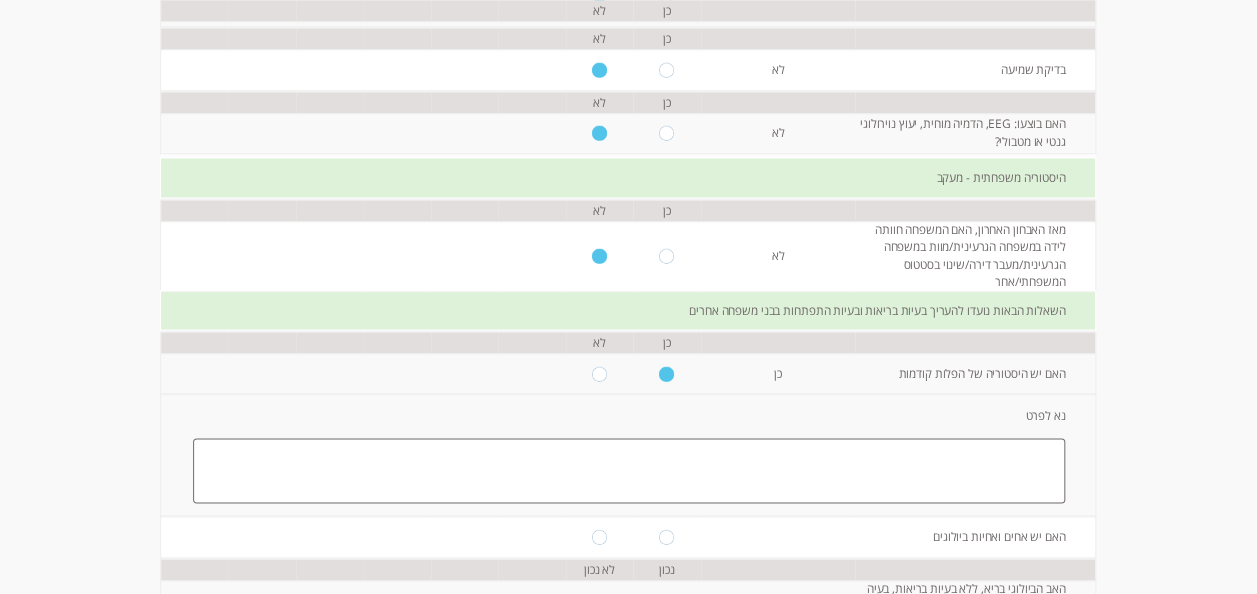 click at bounding box center (629, 471) 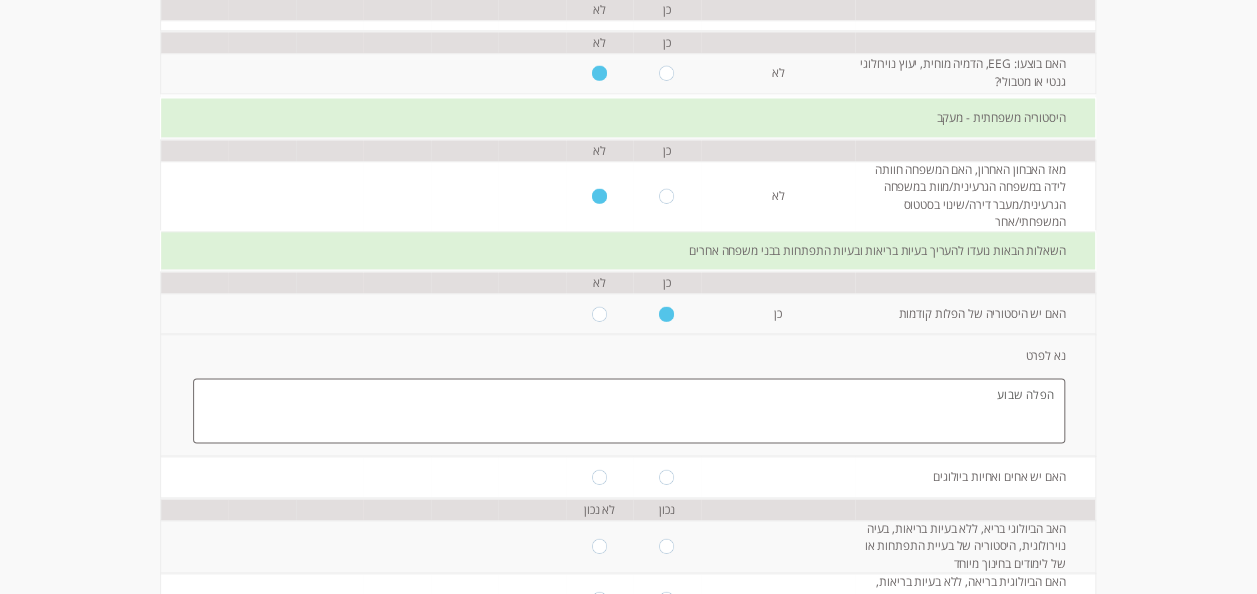 scroll, scrollTop: 1100, scrollLeft: 0, axis: vertical 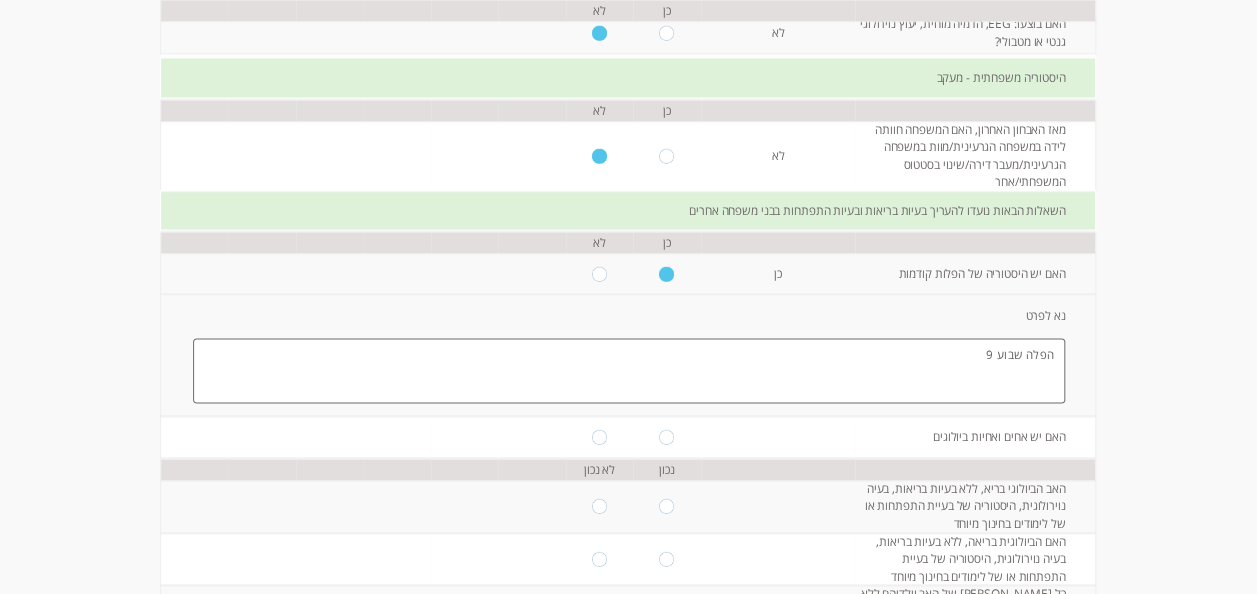 type on "הפלה שבוע 9" 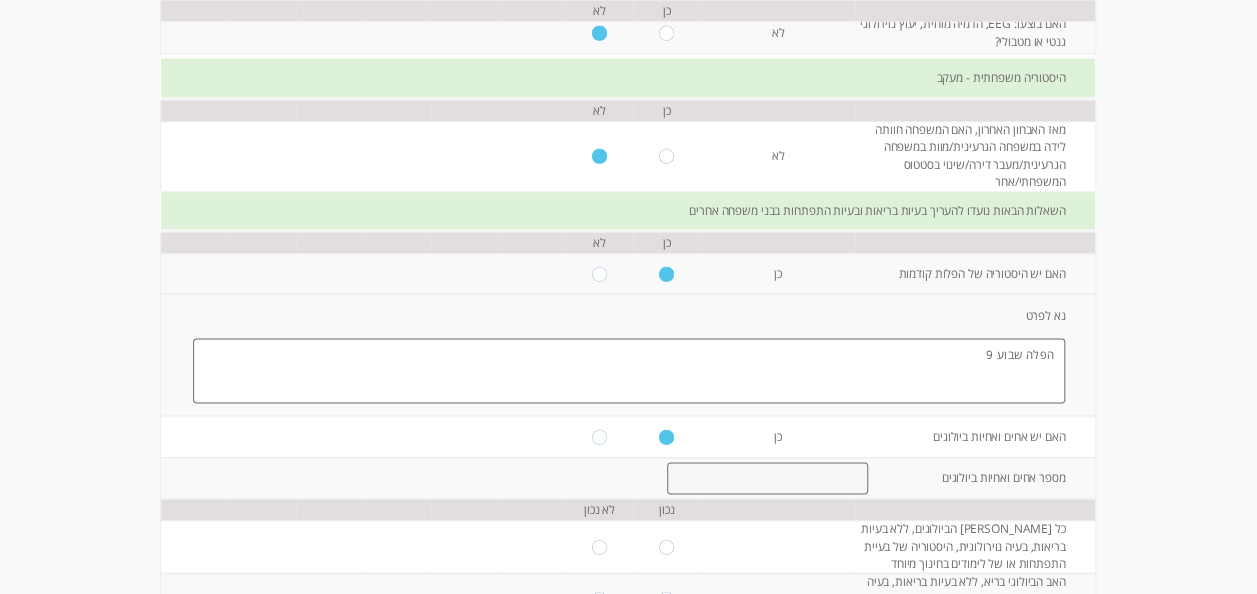 click at bounding box center [767, 478] 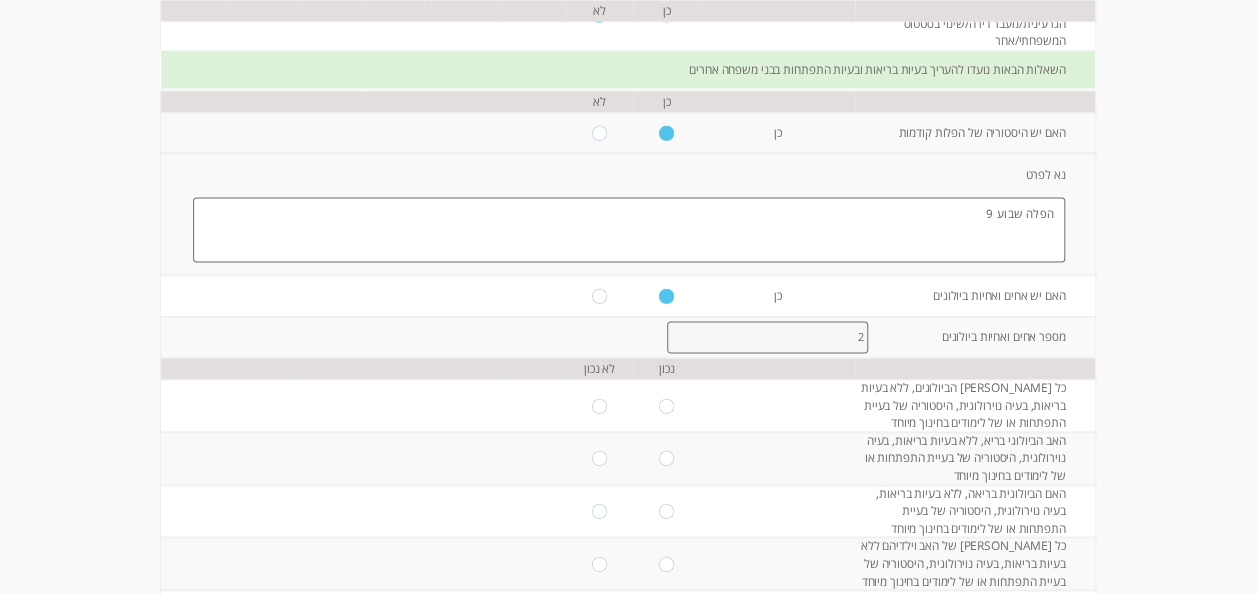 scroll, scrollTop: 1300, scrollLeft: 0, axis: vertical 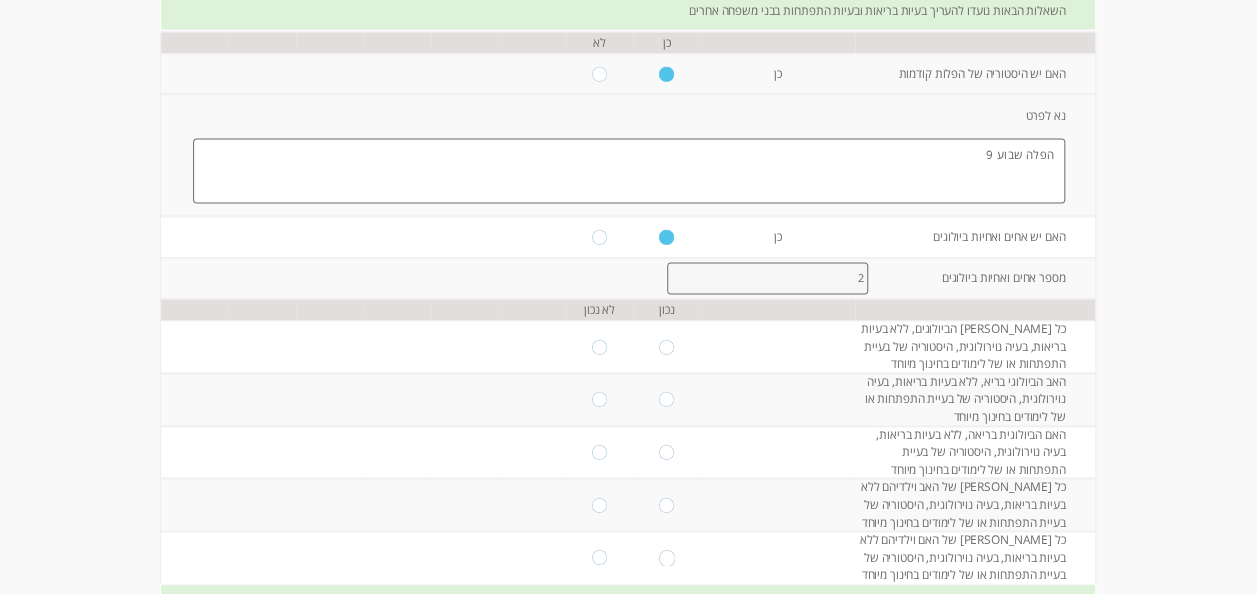 type on "2" 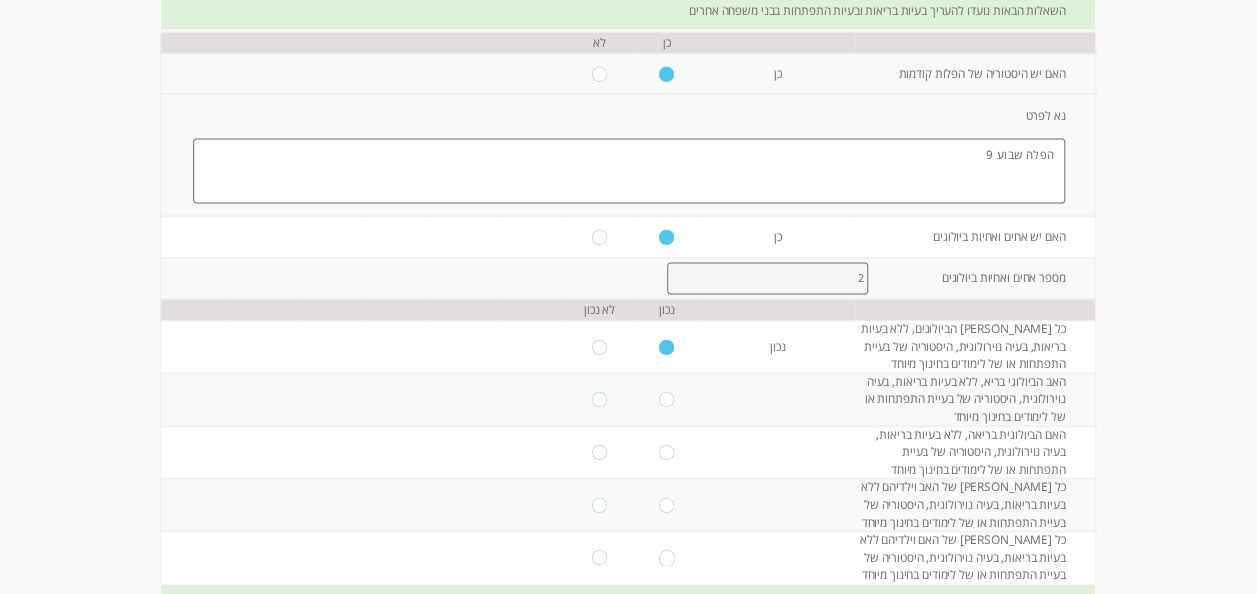 click at bounding box center [667, 399] 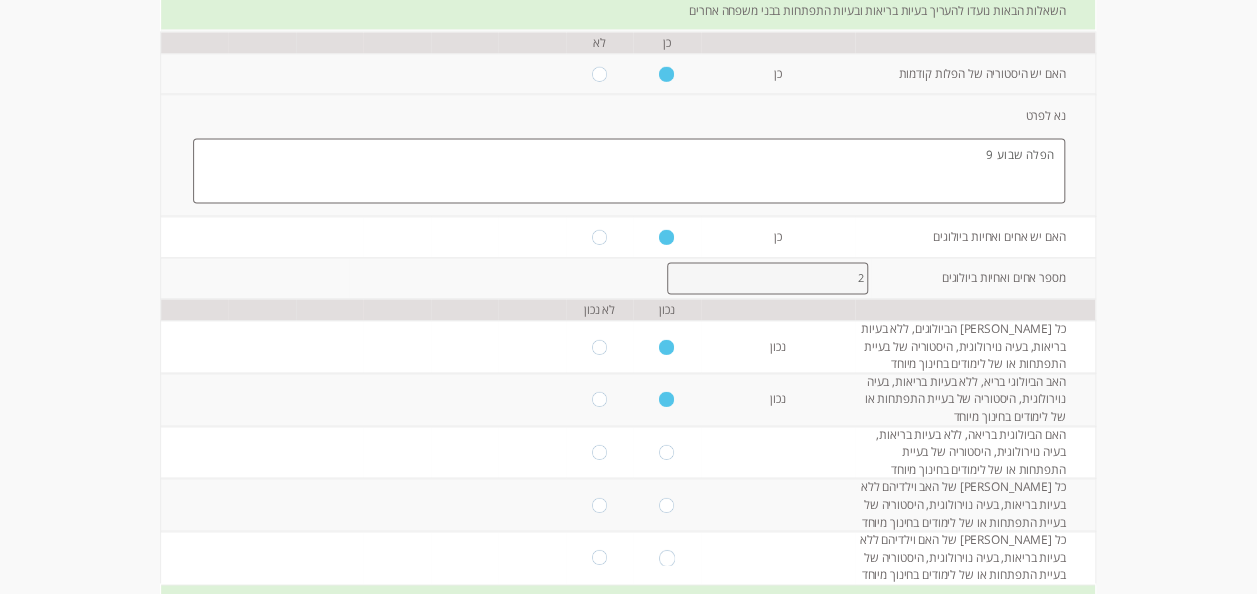 click at bounding box center [667, 451] 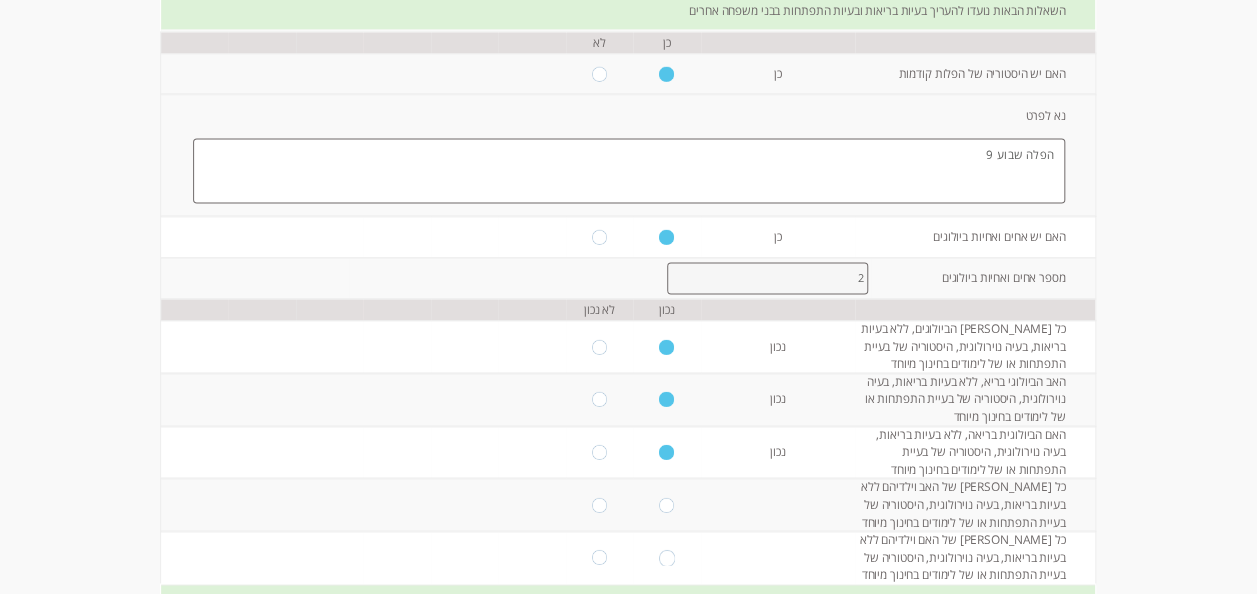 click at bounding box center (600, 451) 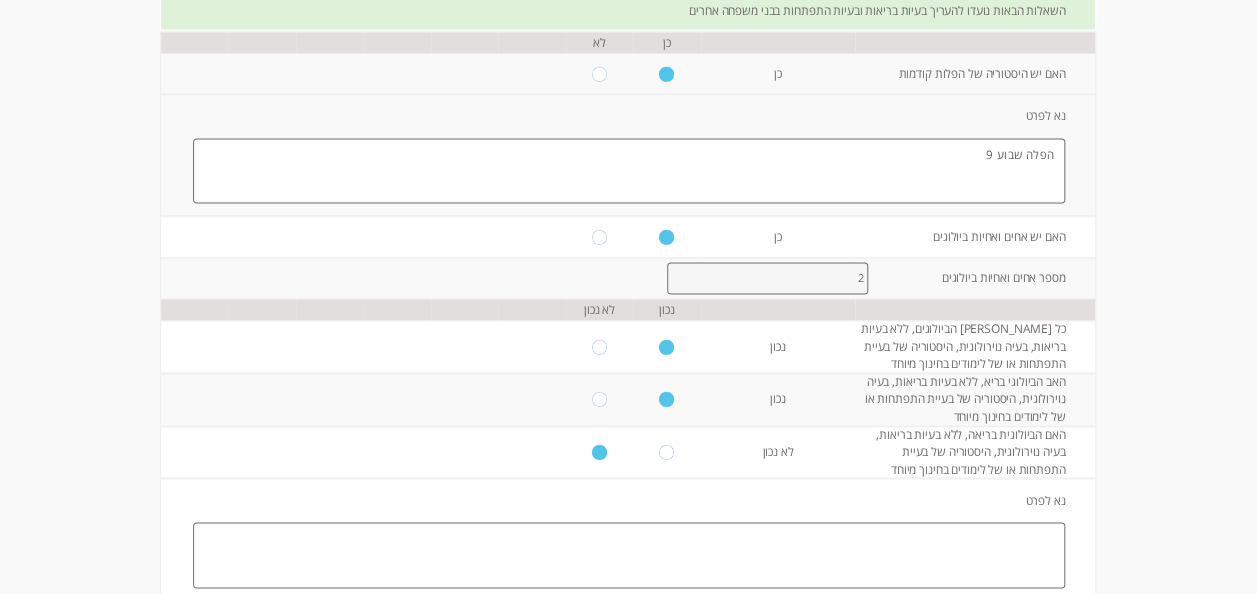 click at bounding box center [629, 555] 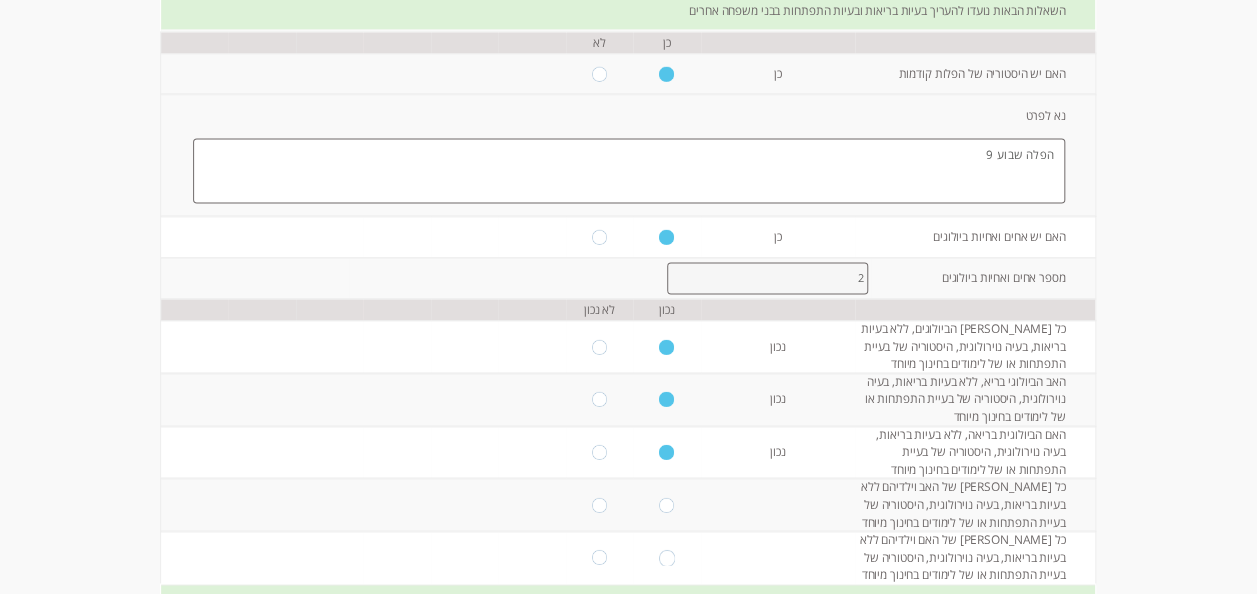 scroll, scrollTop: 1400, scrollLeft: 0, axis: vertical 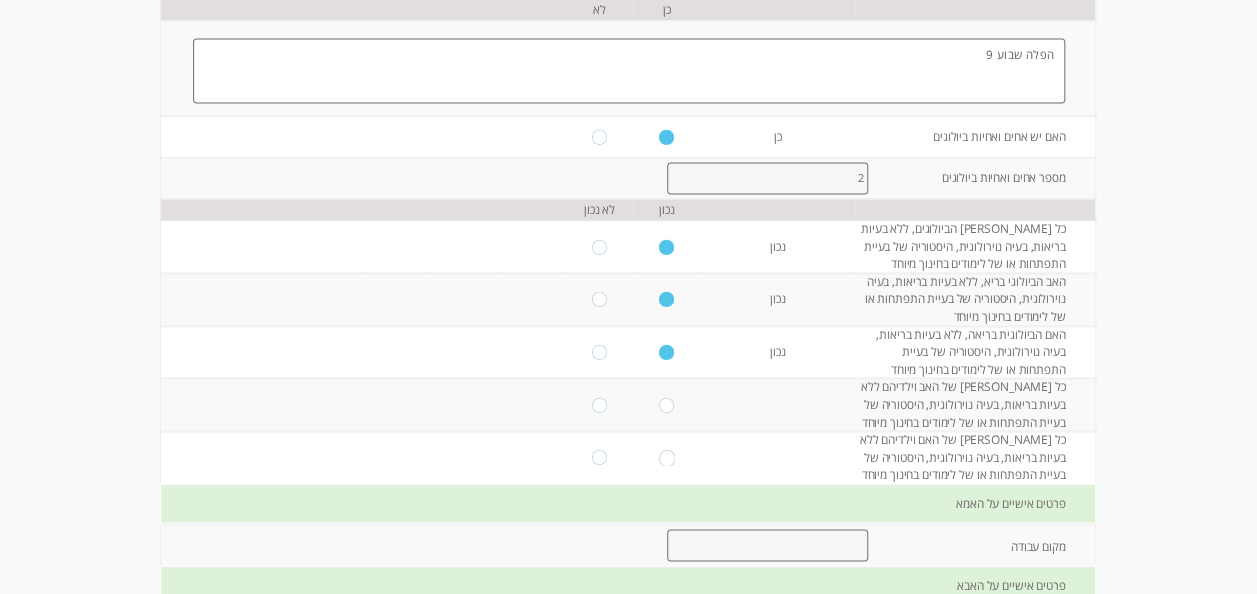 click at bounding box center (667, 404) 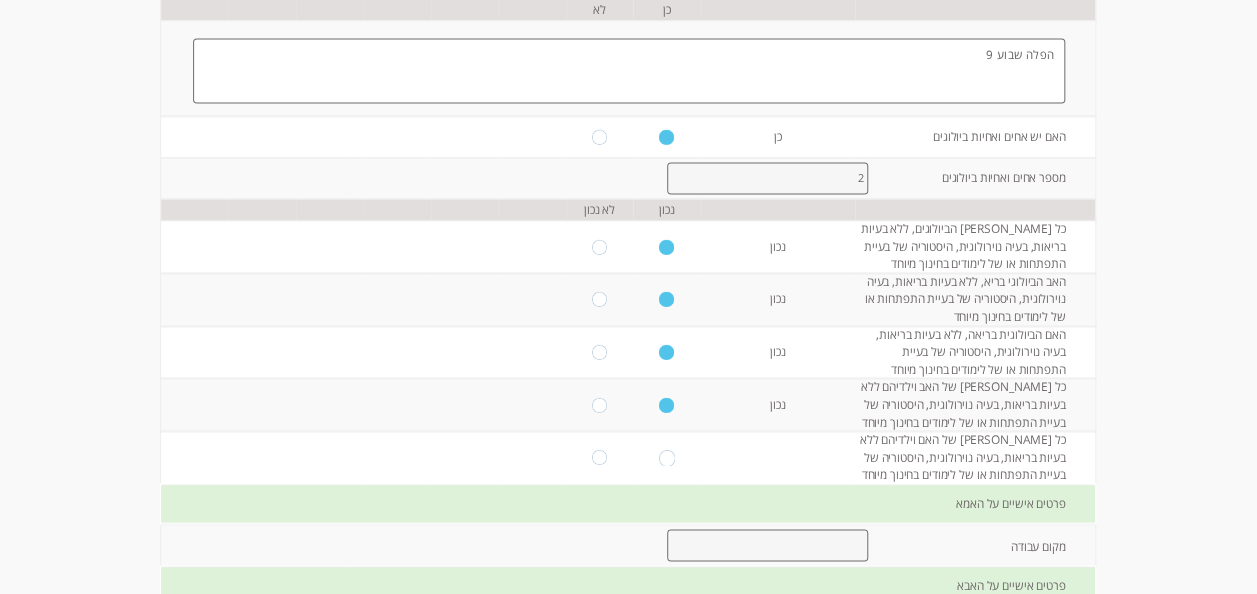 click at bounding box center [600, 457] 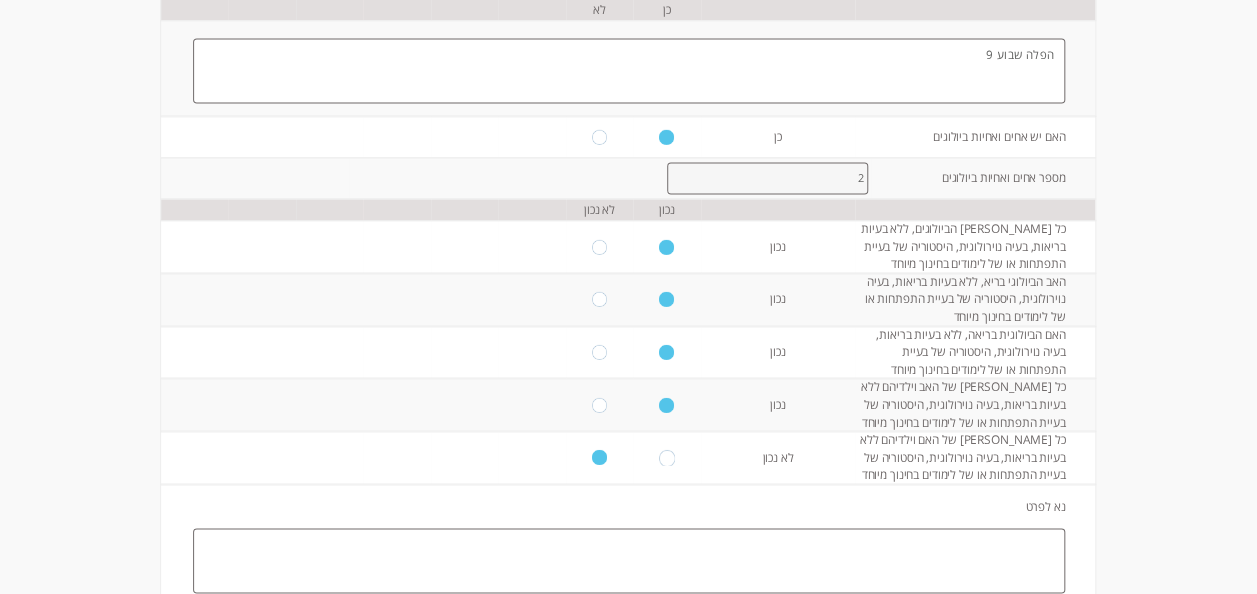 click at bounding box center (629, 561) 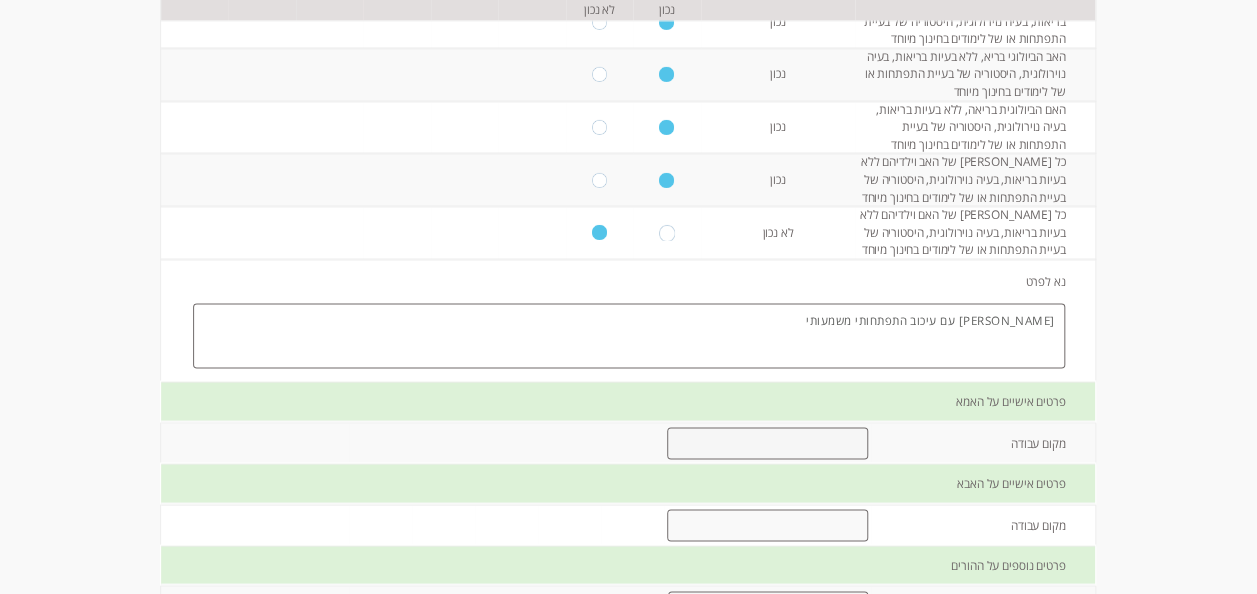 scroll, scrollTop: 1700, scrollLeft: 0, axis: vertical 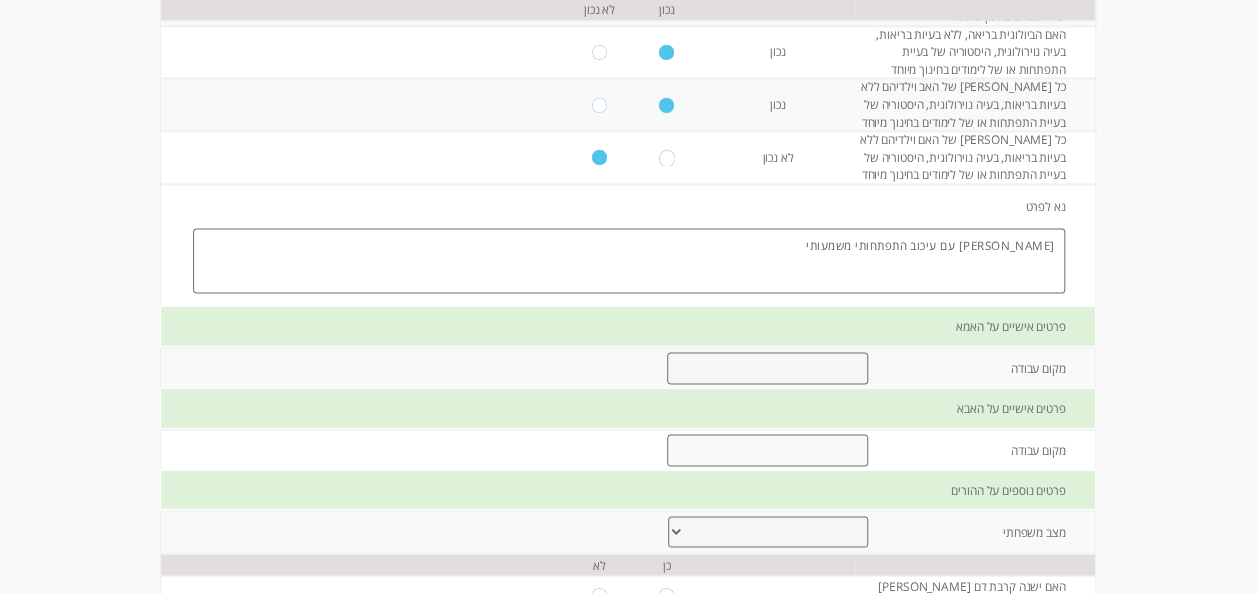 type on "[PERSON_NAME] עם עיכוב התפתחותי משמעותי" 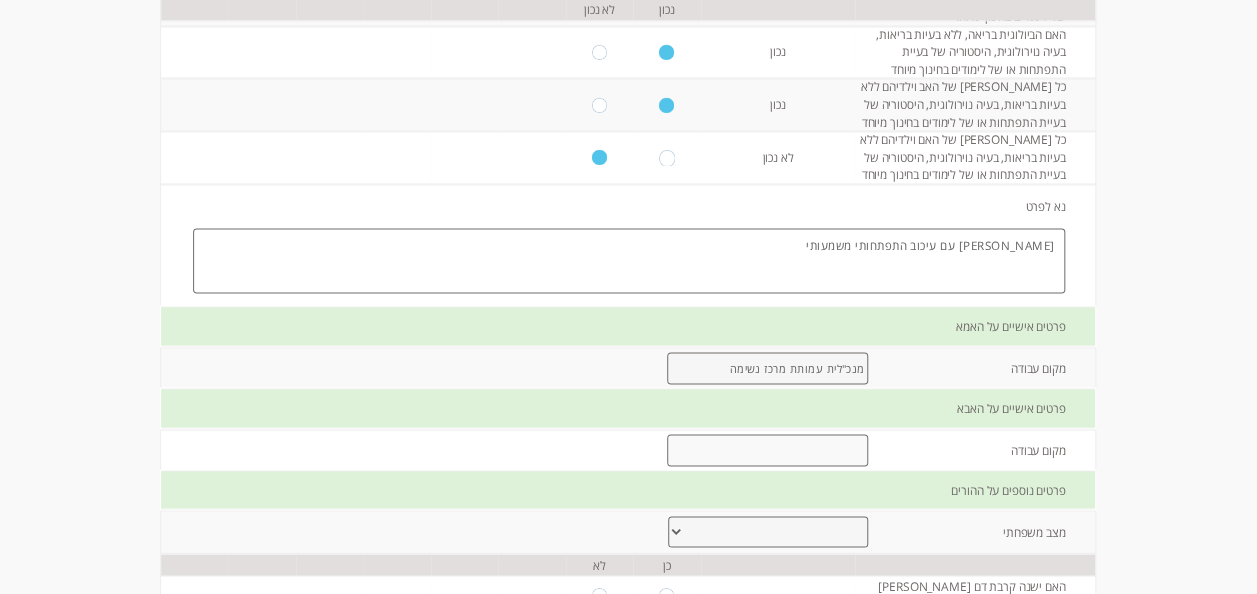 type on "מנכ"לית עמותת מרכז נשימה" 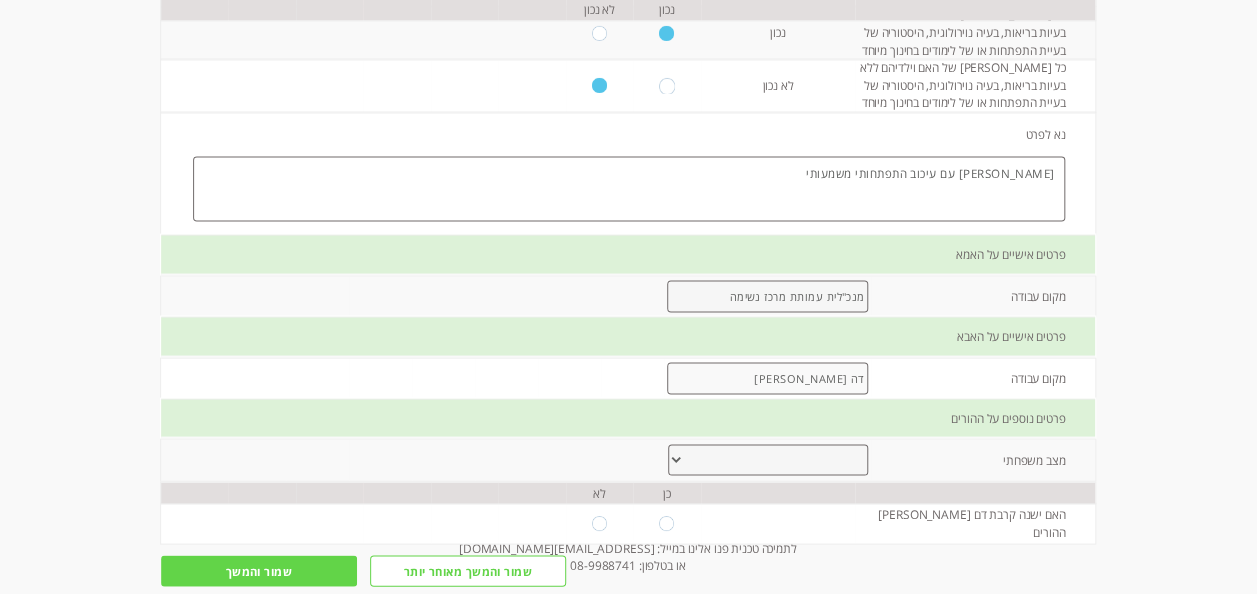 scroll, scrollTop: 1800, scrollLeft: 0, axis: vertical 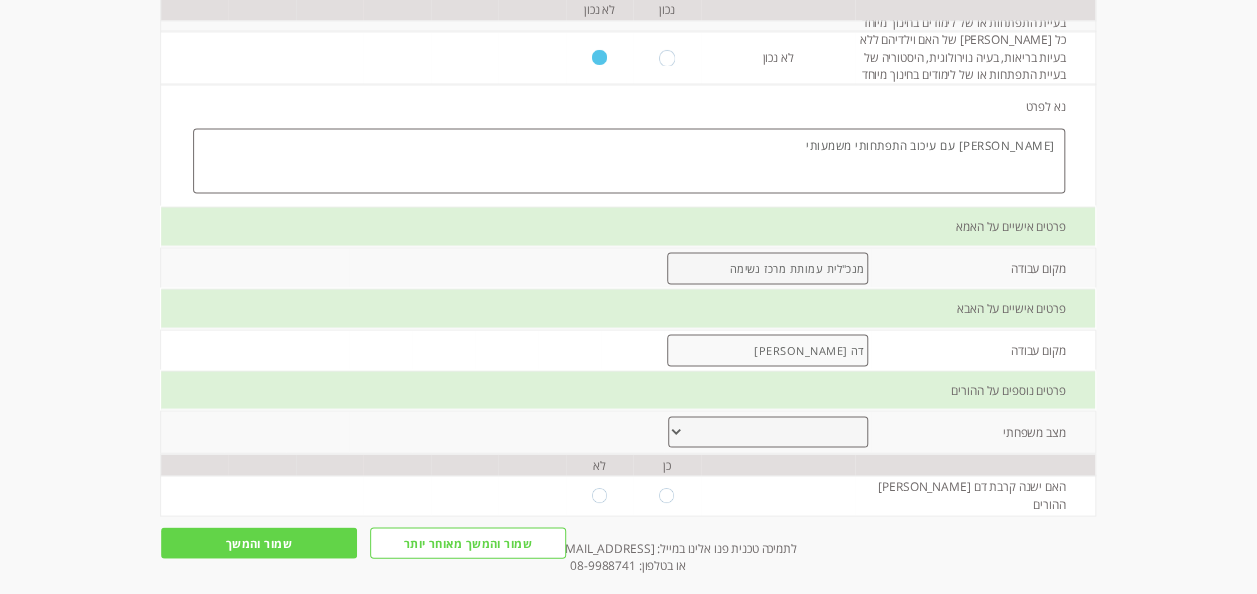 type on "דה [PERSON_NAME]" 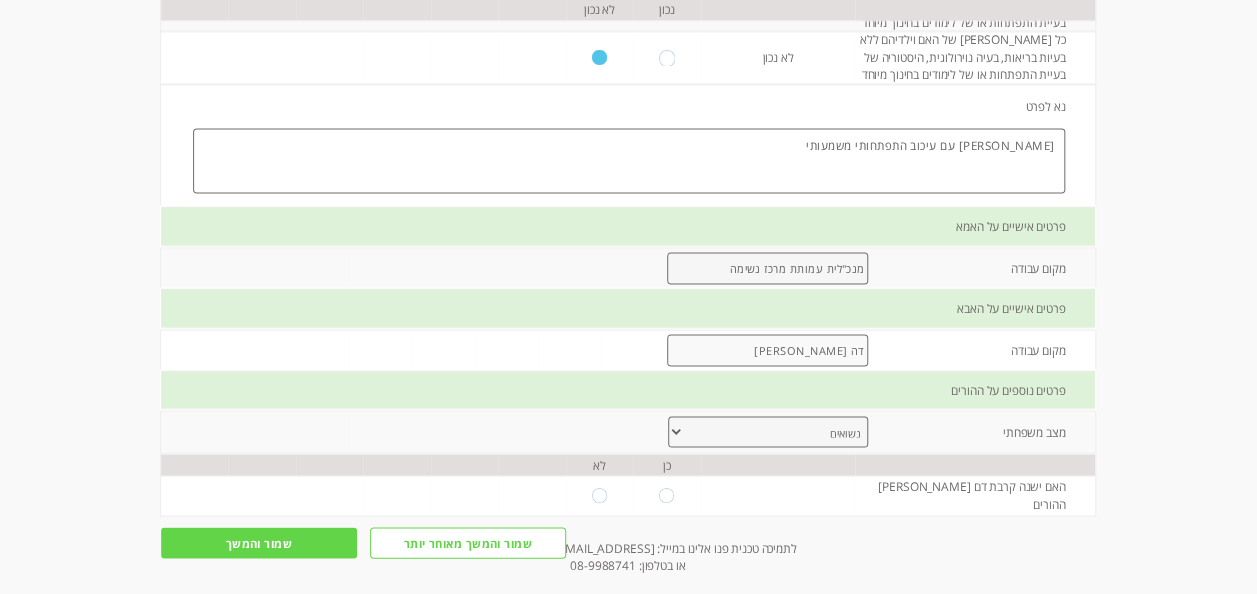 click on "נשואים גרושים אחר" at bounding box center [768, 431] 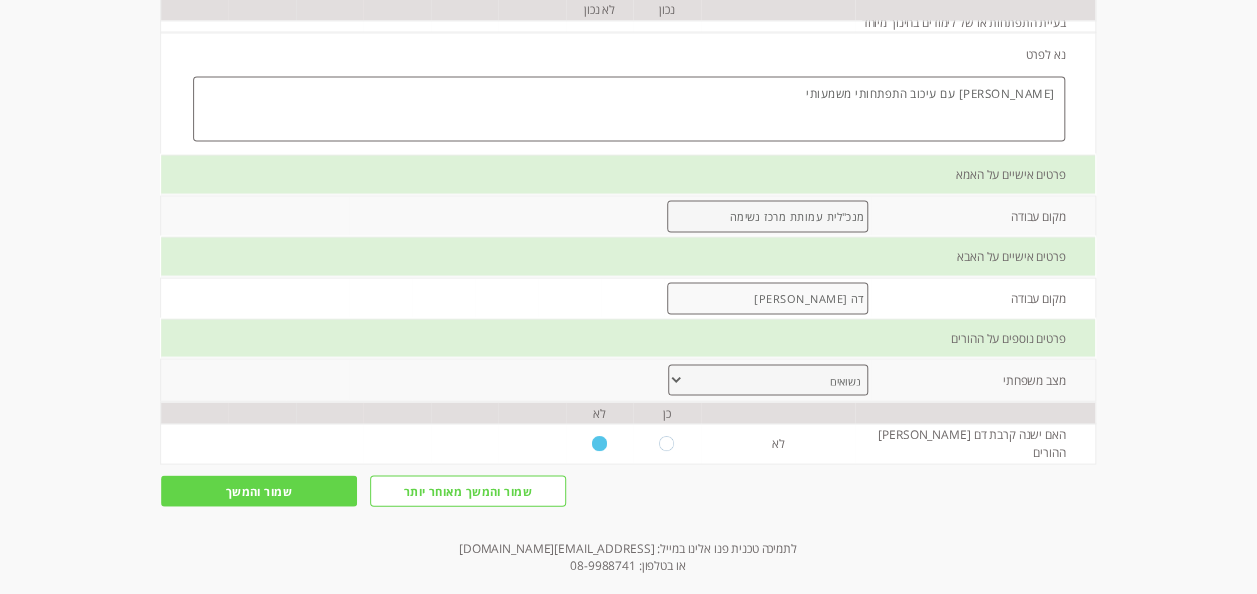 scroll, scrollTop: 1891, scrollLeft: 0, axis: vertical 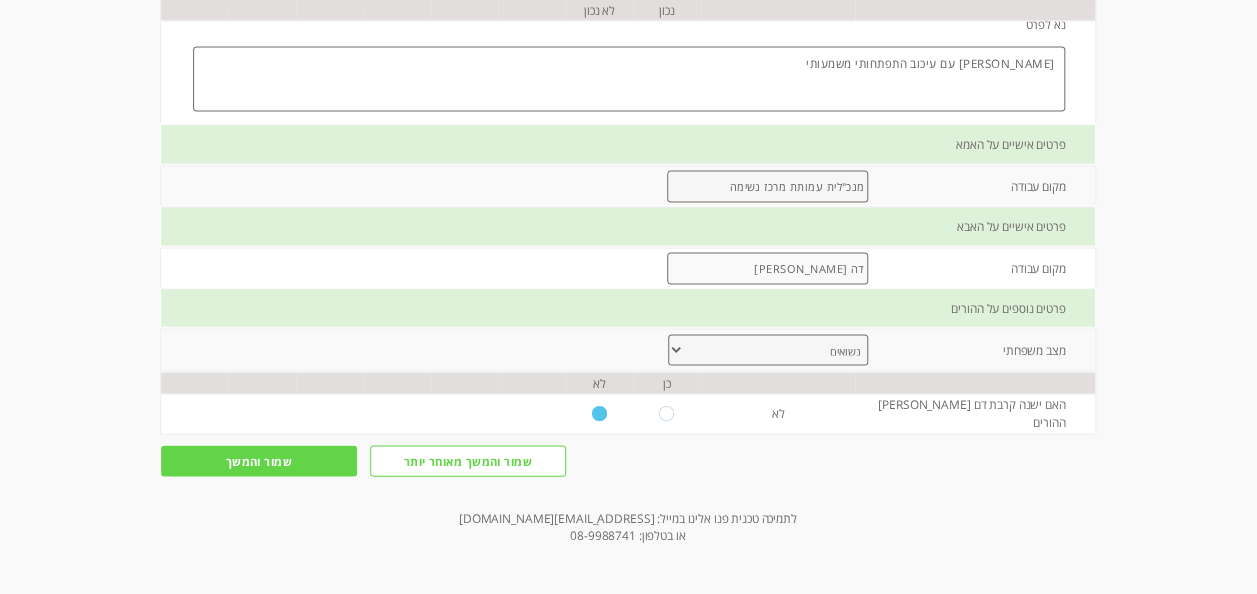 click on "שמור והמשך" at bounding box center (259, 460) 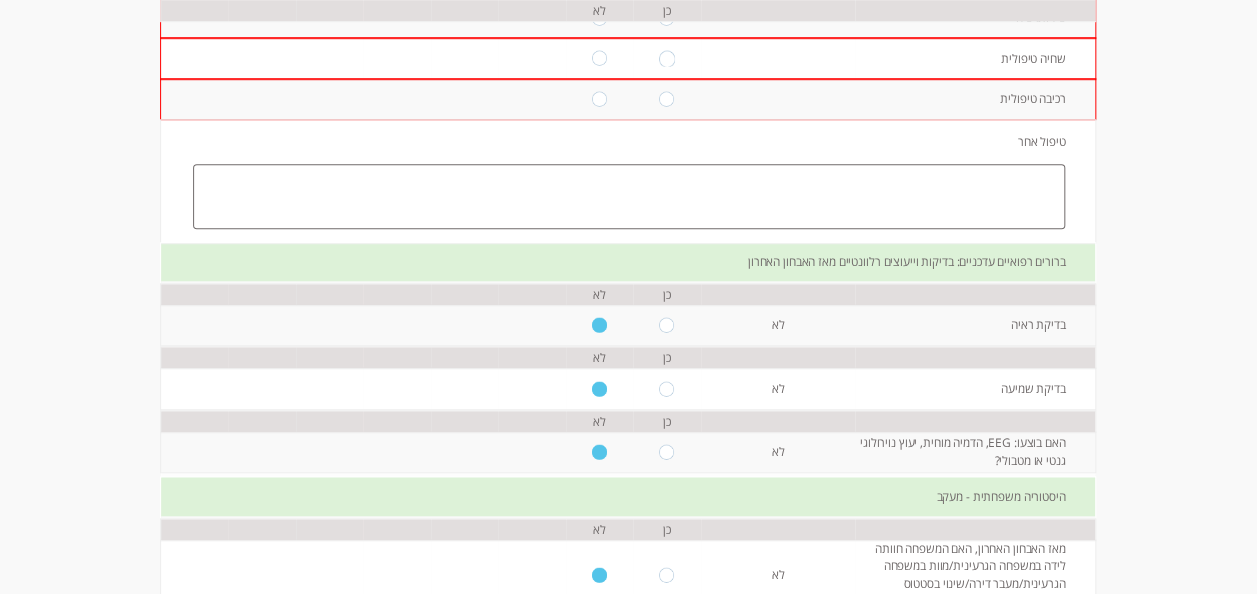 scroll, scrollTop: 679, scrollLeft: 0, axis: vertical 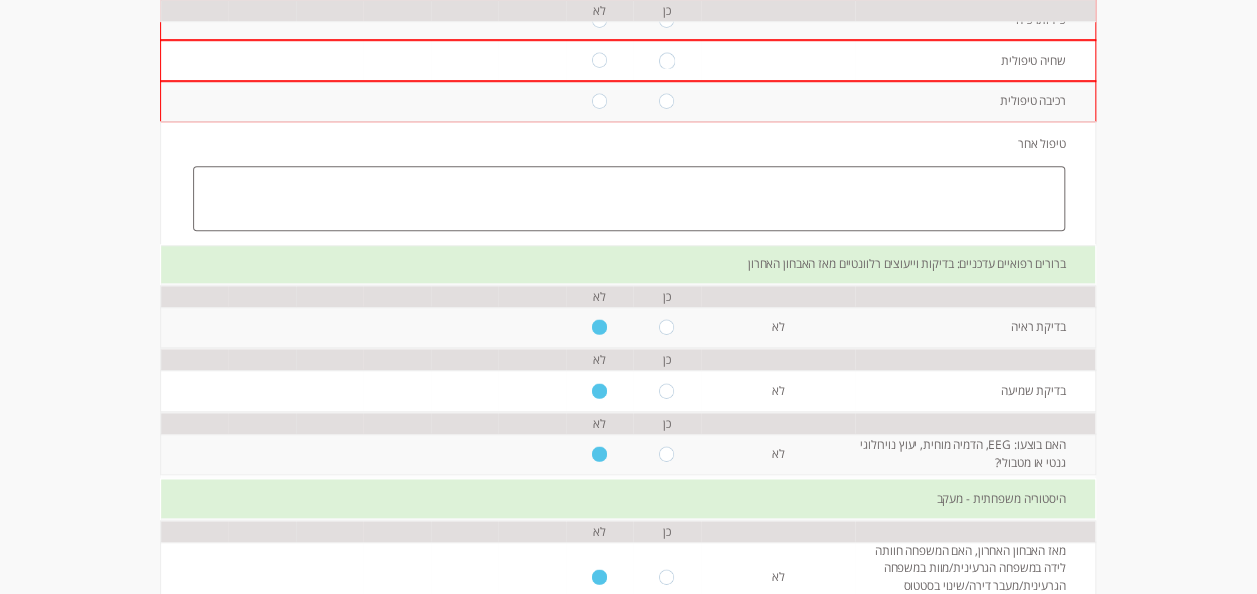 click at bounding box center [600, 60] 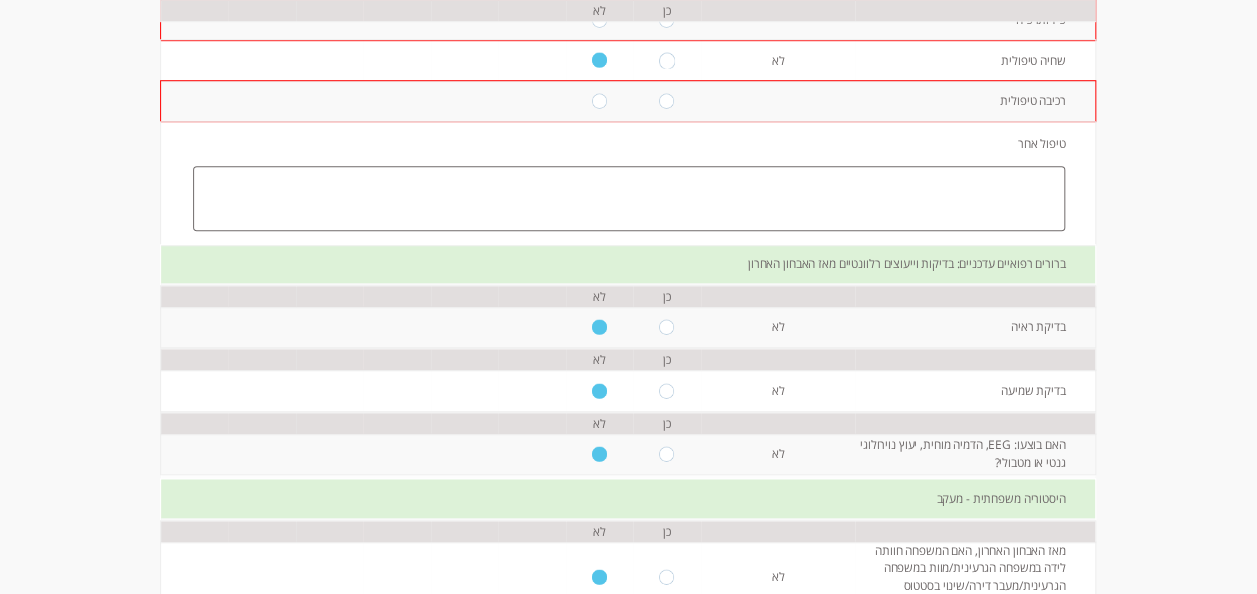 click at bounding box center (600, 100) 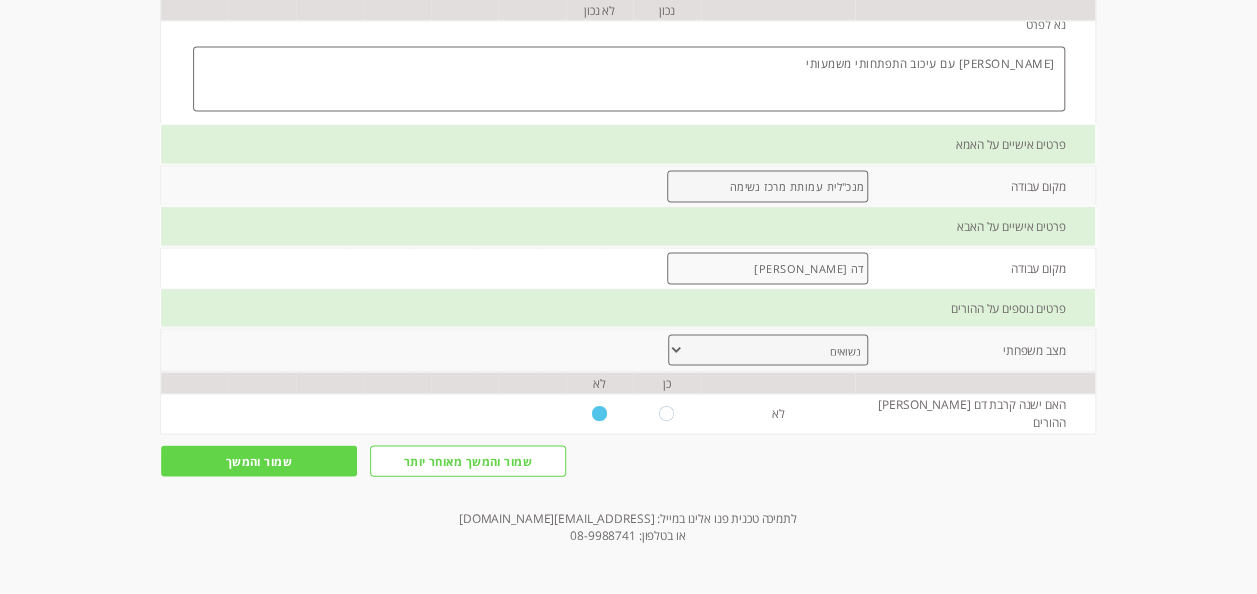 click on "שמור והמשך" at bounding box center (259, 460) 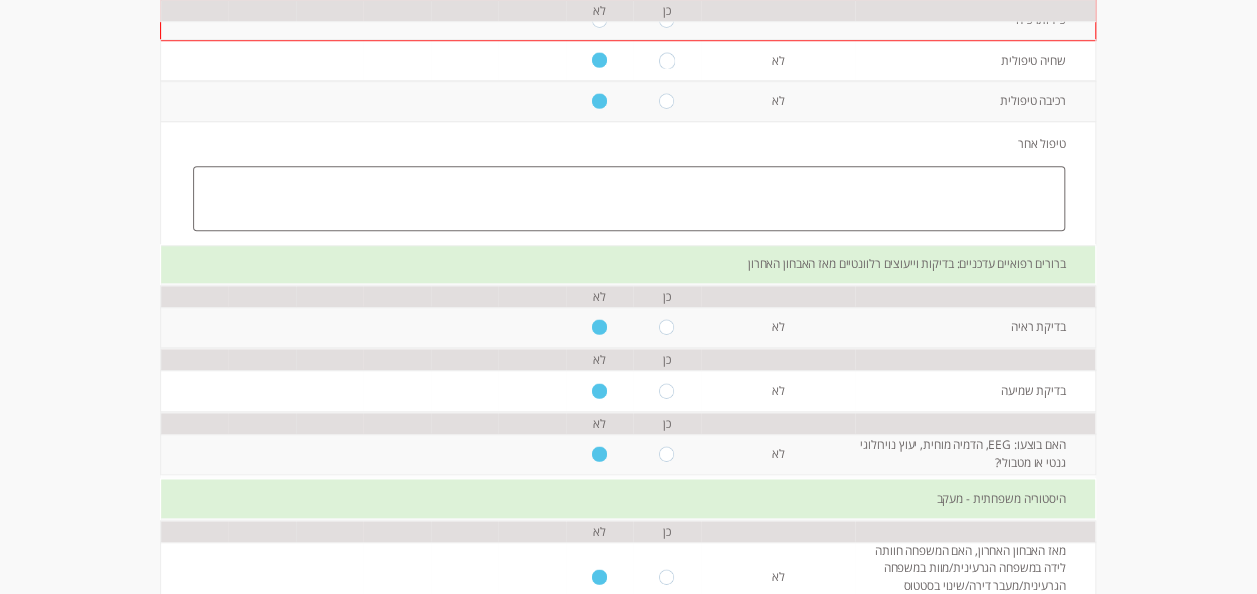 scroll, scrollTop: 579, scrollLeft: 0, axis: vertical 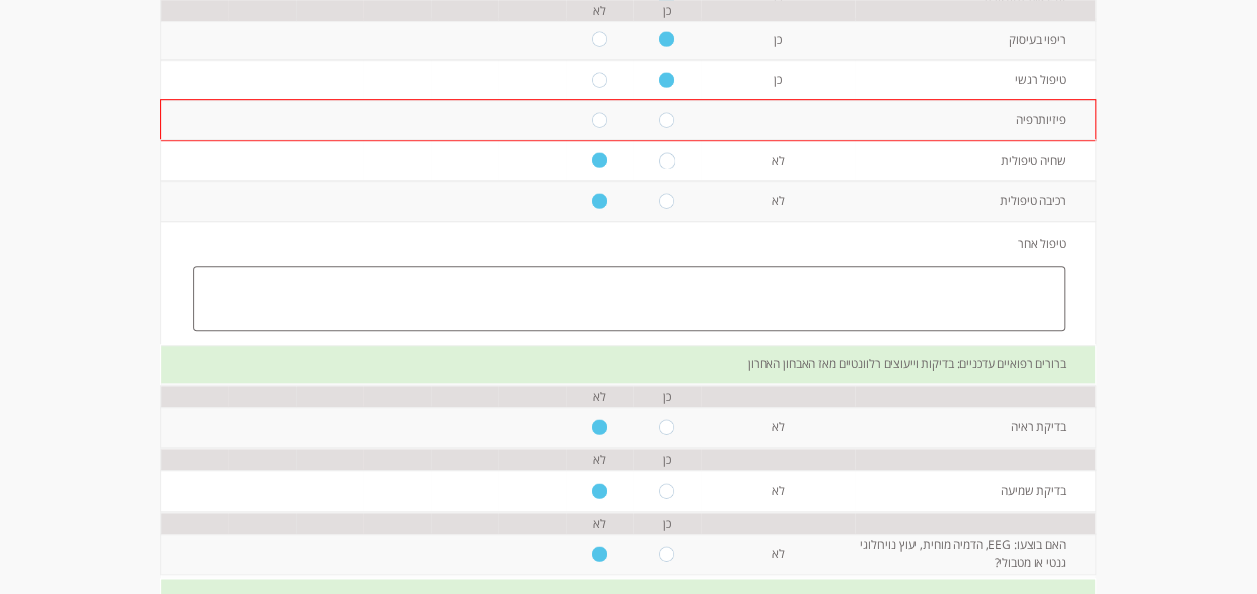click at bounding box center [600, 120] 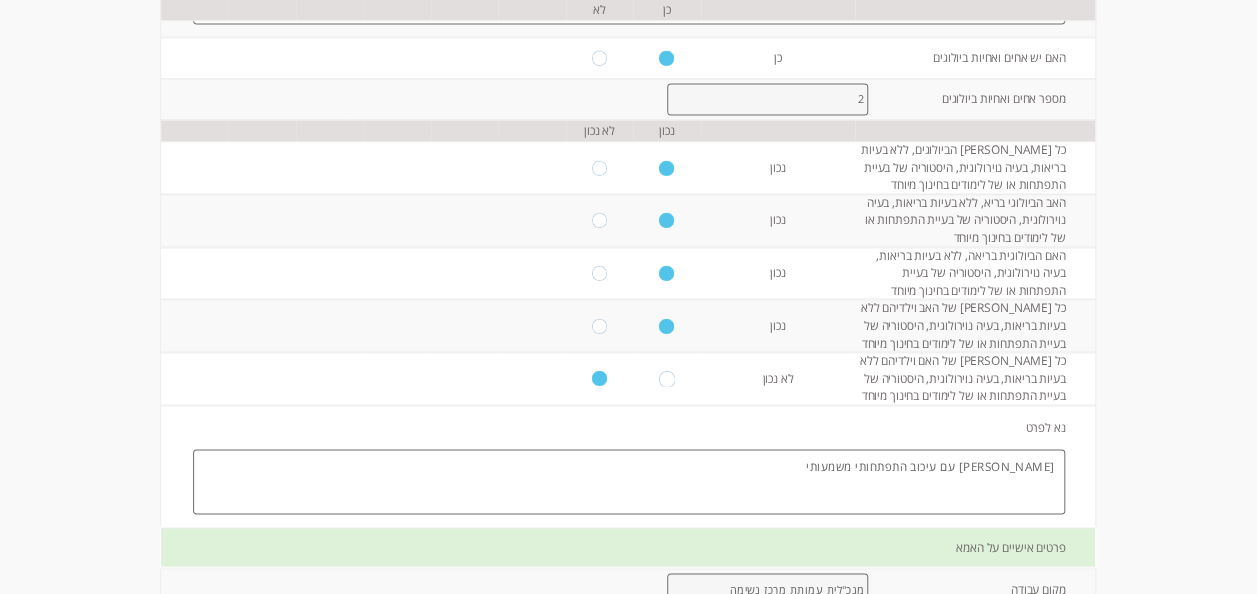 scroll, scrollTop: 1879, scrollLeft: 0, axis: vertical 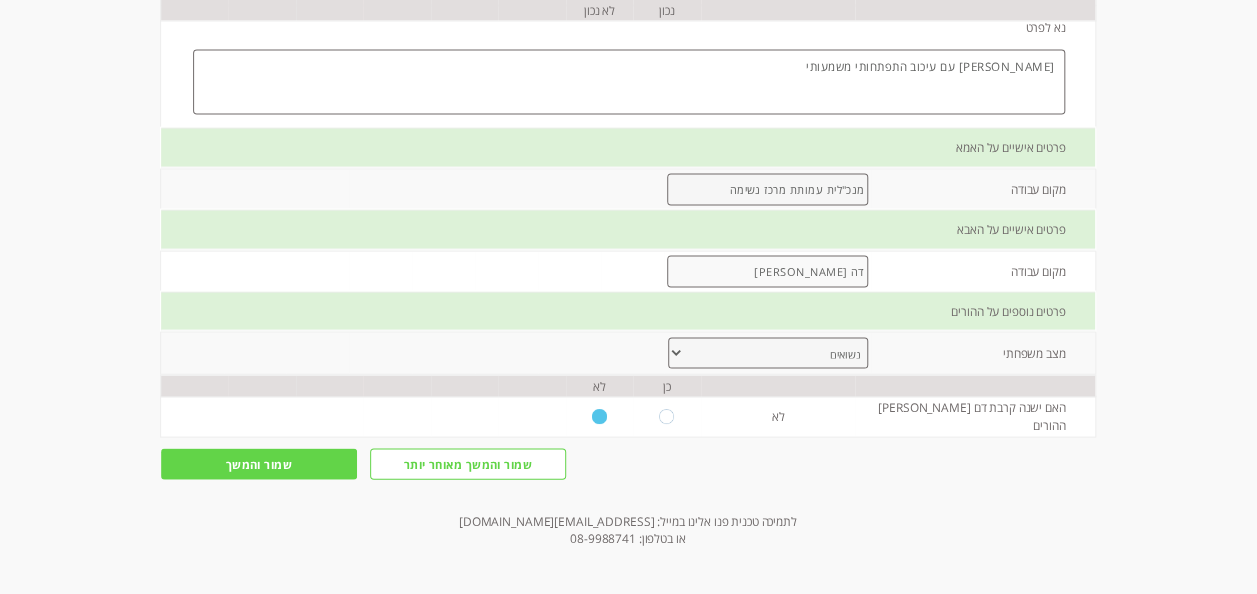 click on "שמור והמשך" at bounding box center (259, 463) 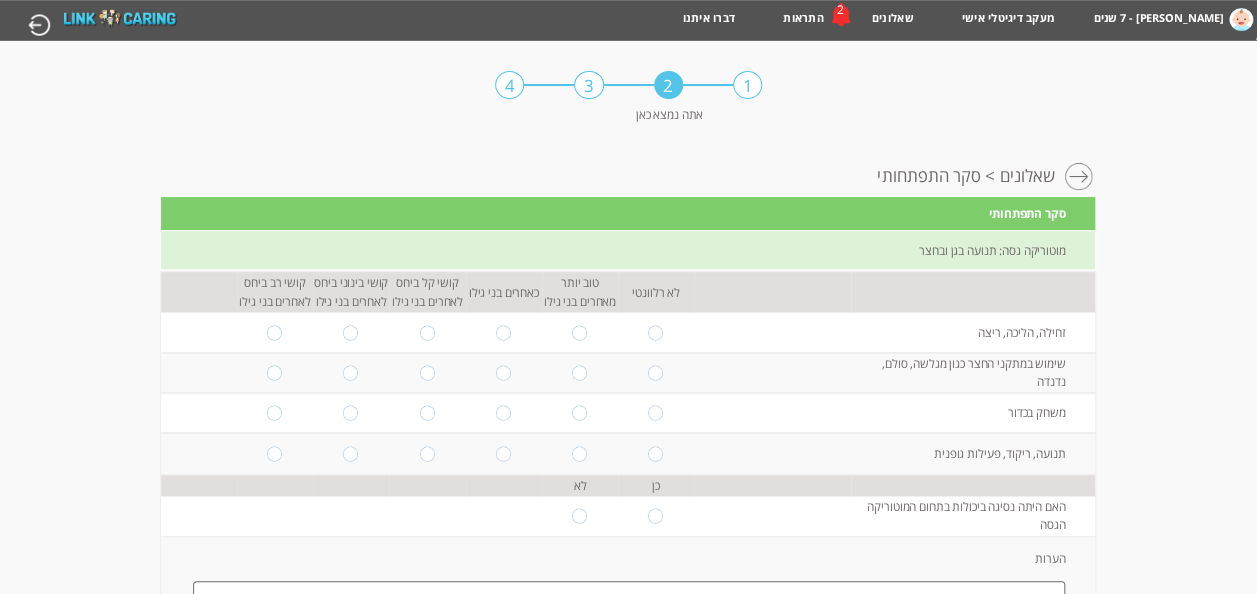 click at bounding box center (656, 332) 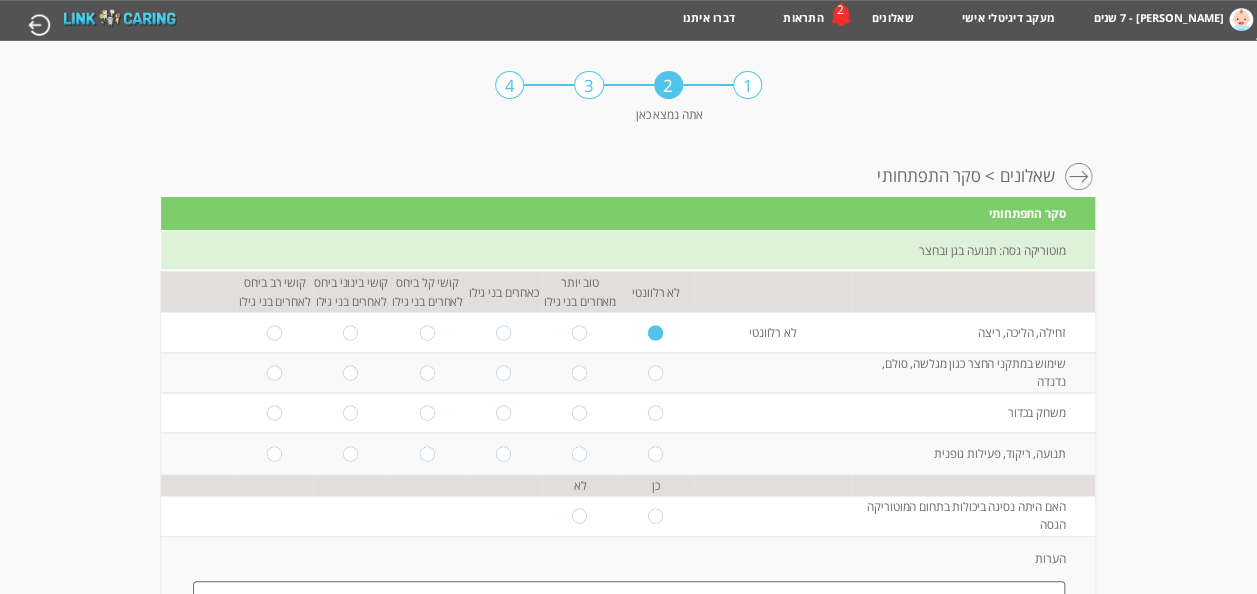 click at bounding box center [656, 372] 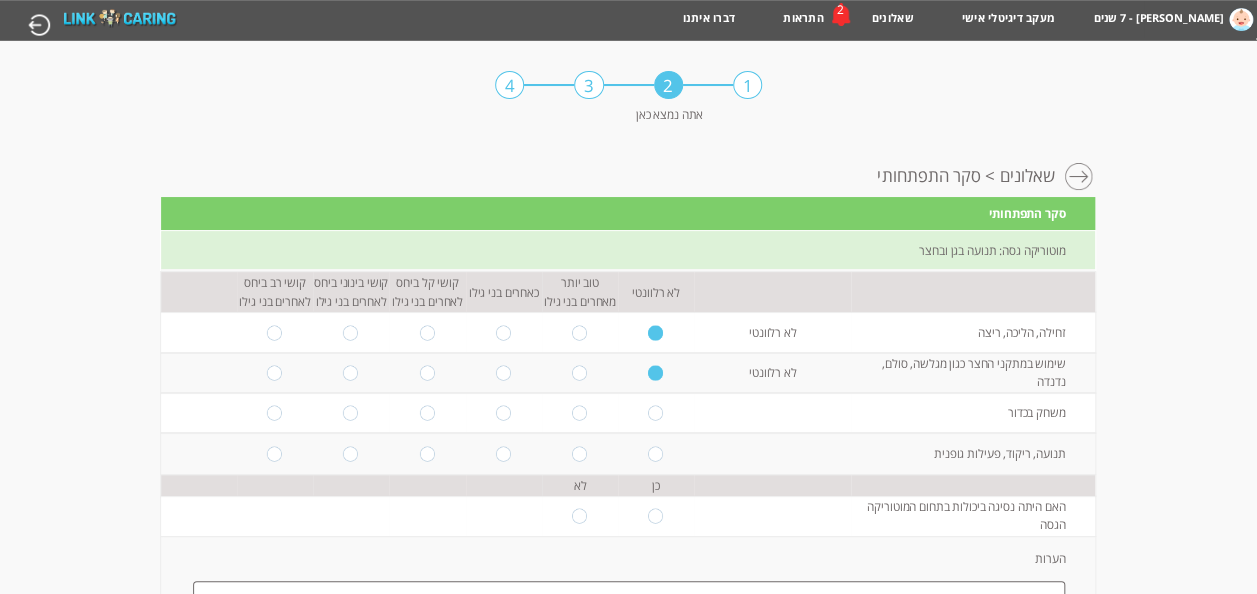 click at bounding box center (504, 372) 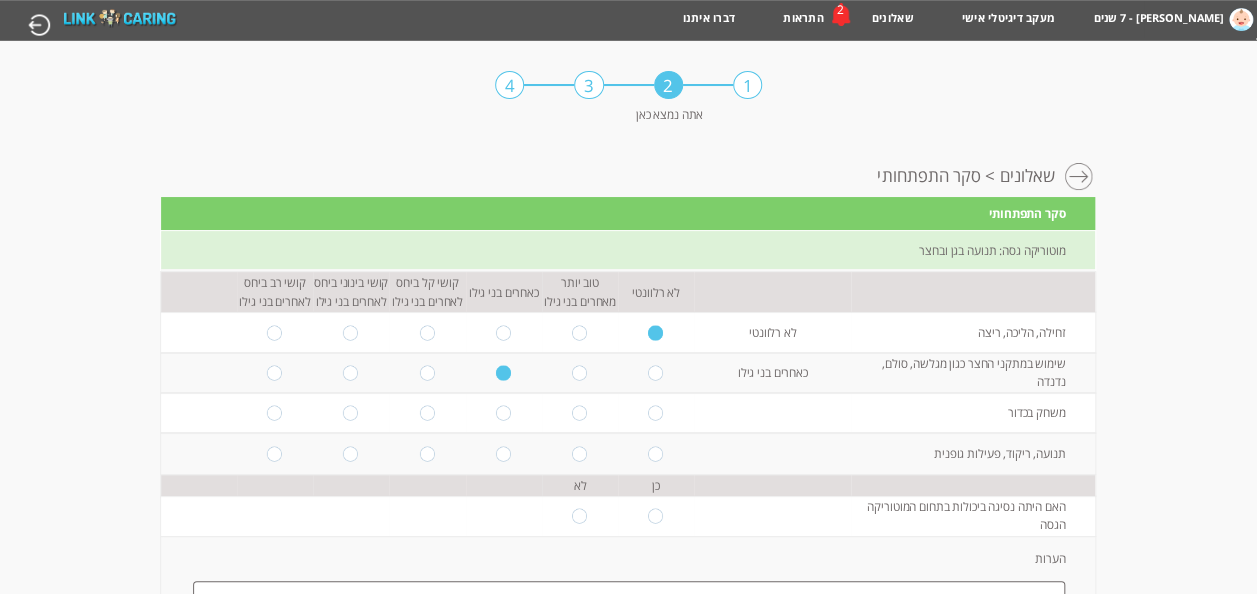 click at bounding box center [428, 372] 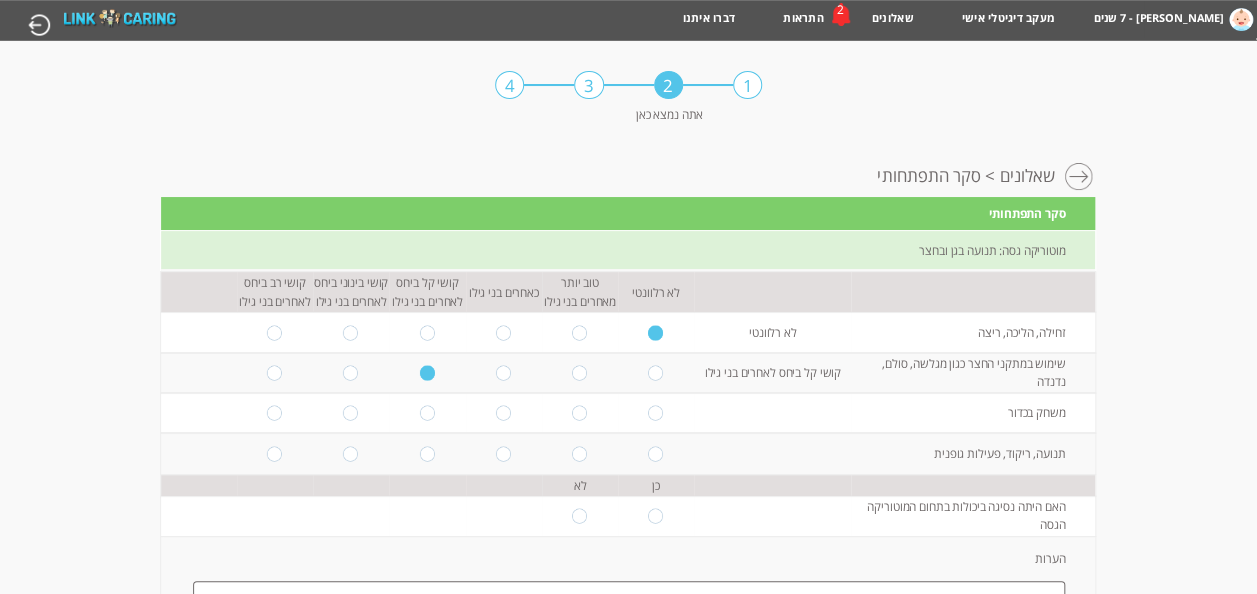 click at bounding box center (428, 413) 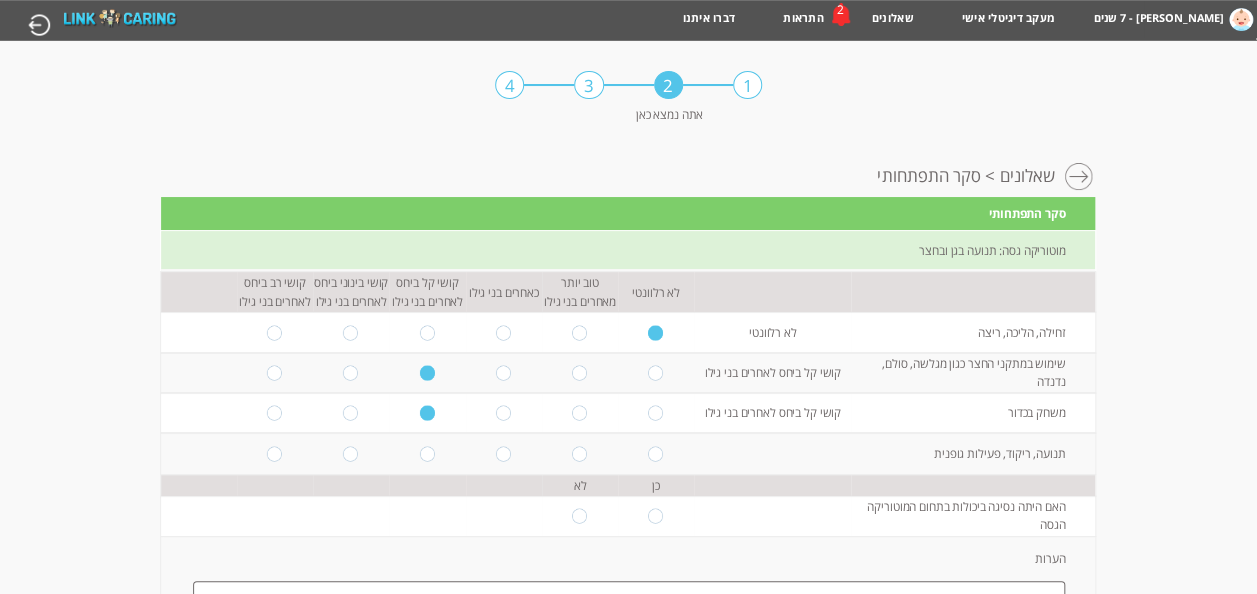 click at bounding box center [428, 453] 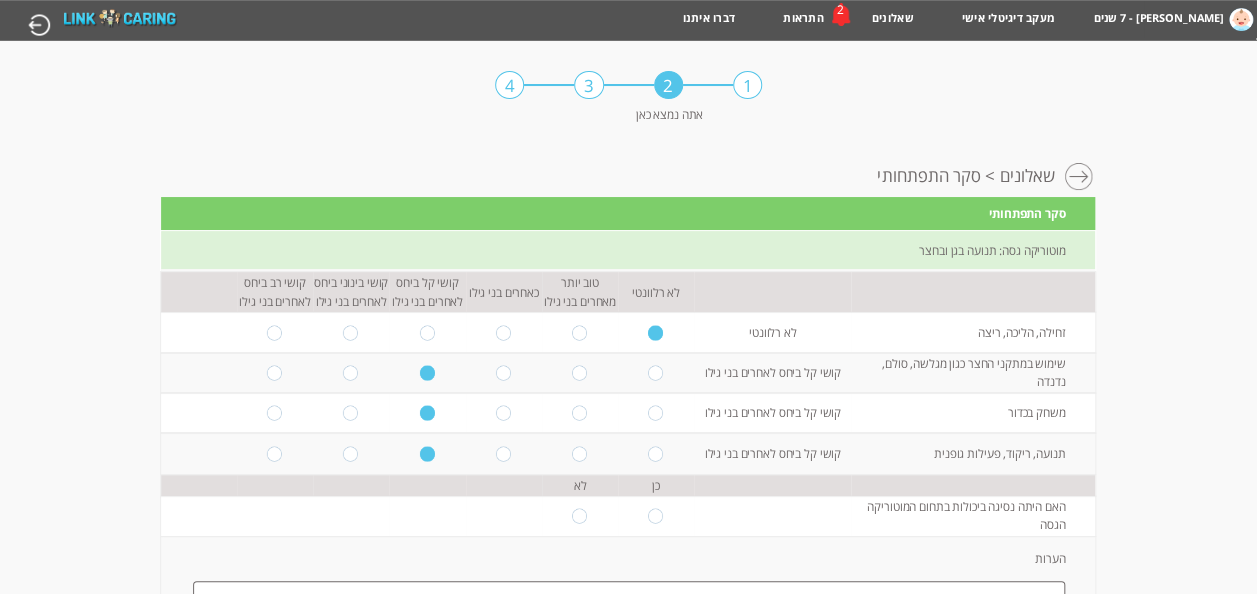 click at bounding box center (504, 453) 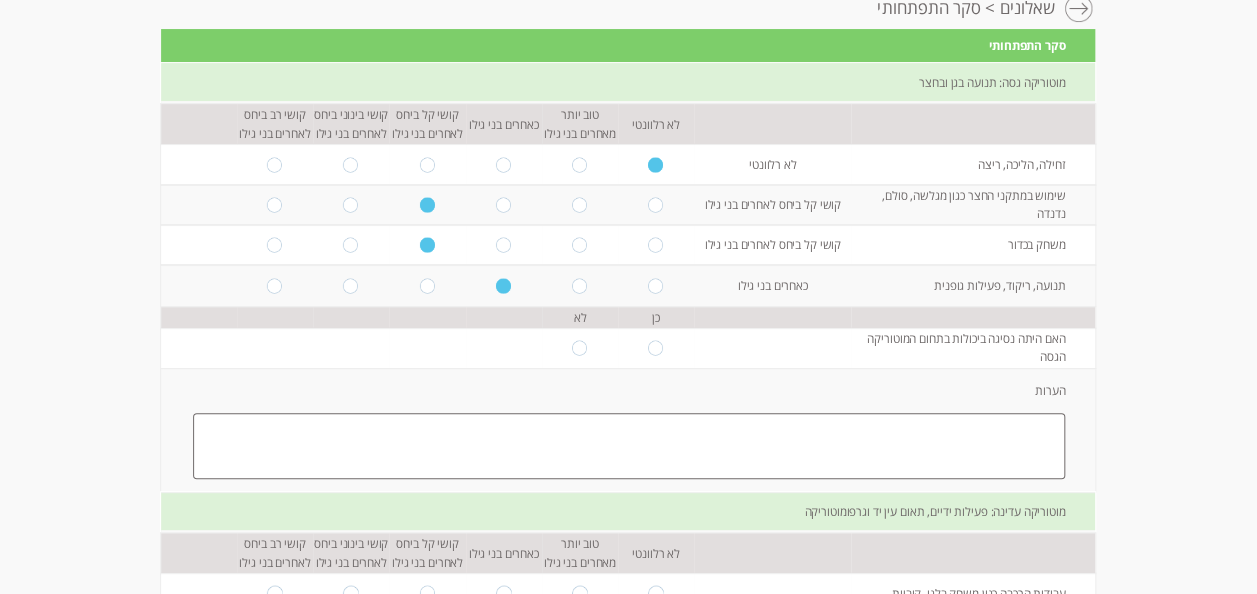 scroll, scrollTop: 200, scrollLeft: 0, axis: vertical 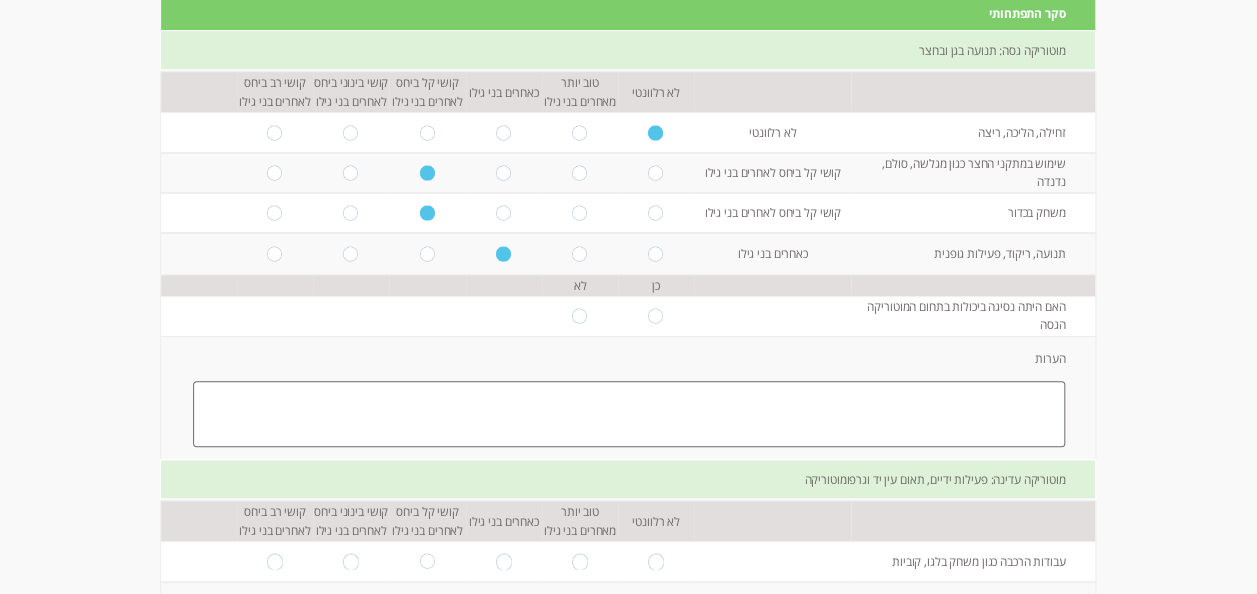 click at bounding box center [580, 315] 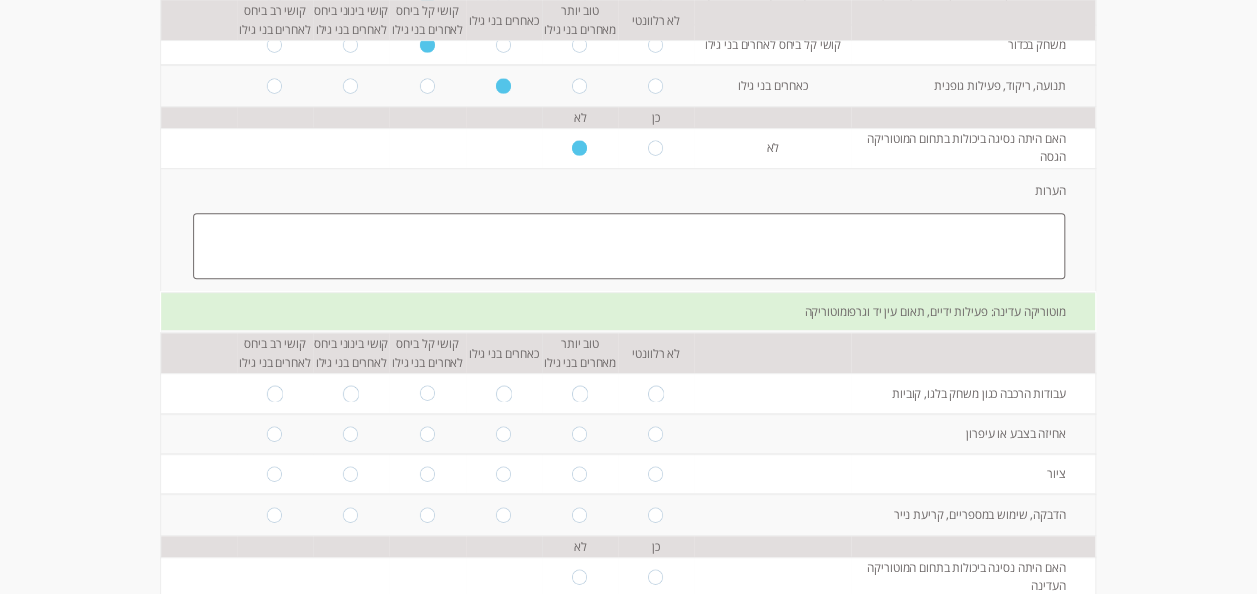 scroll, scrollTop: 400, scrollLeft: 0, axis: vertical 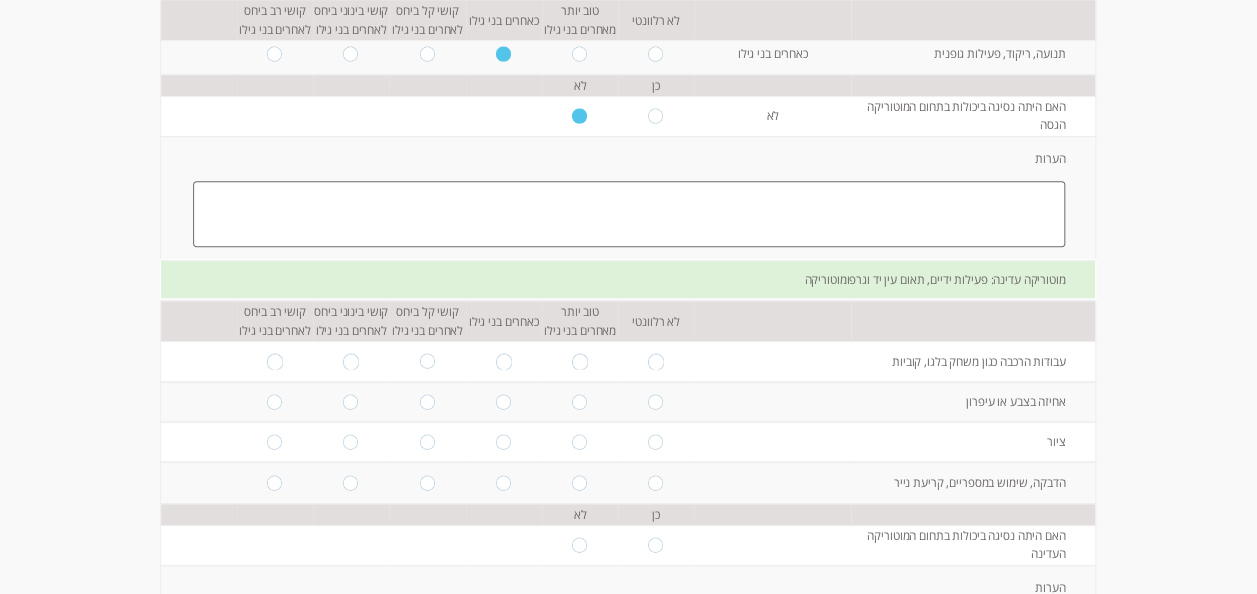 click at bounding box center (504, 361) 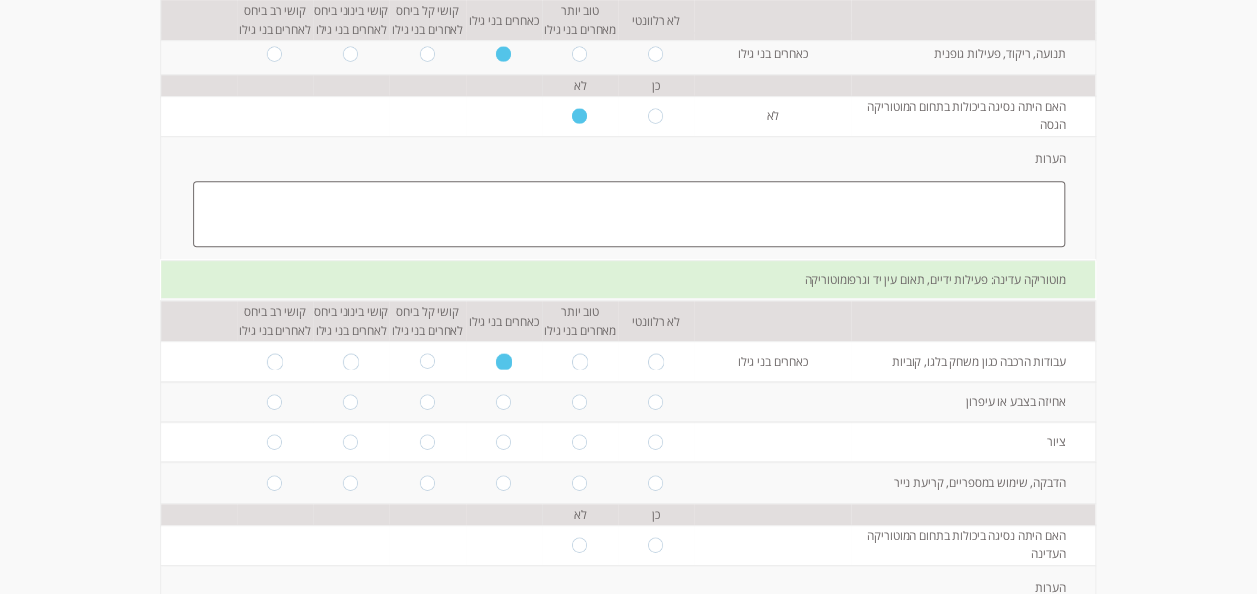 click at bounding box center [351, 401] 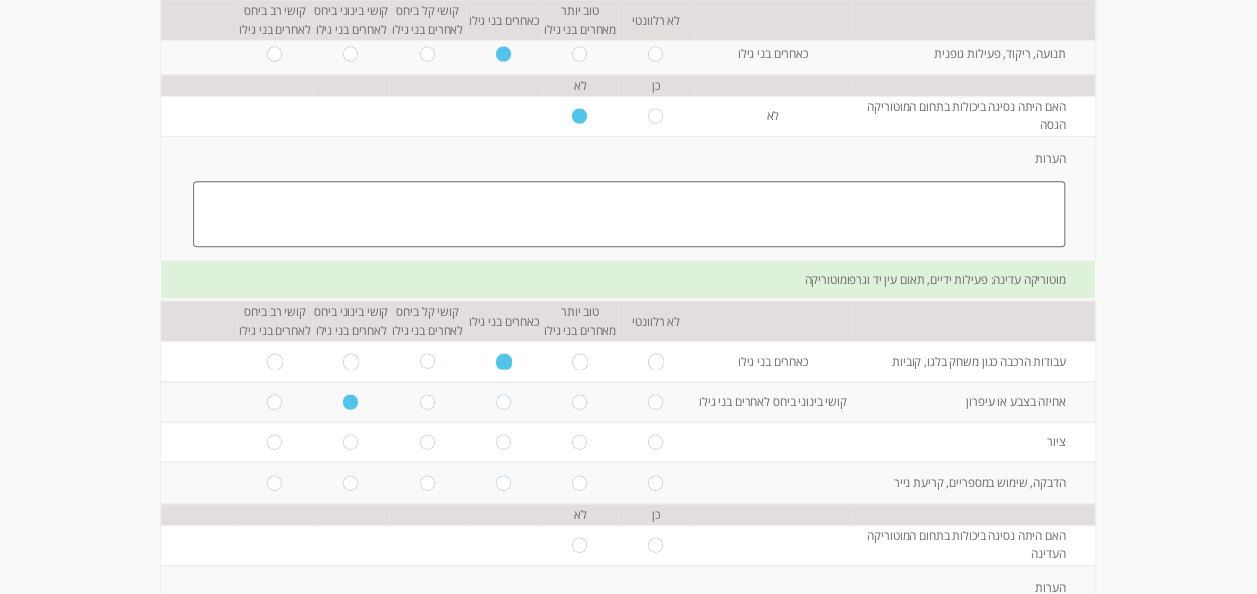 click at bounding box center (351, 442) 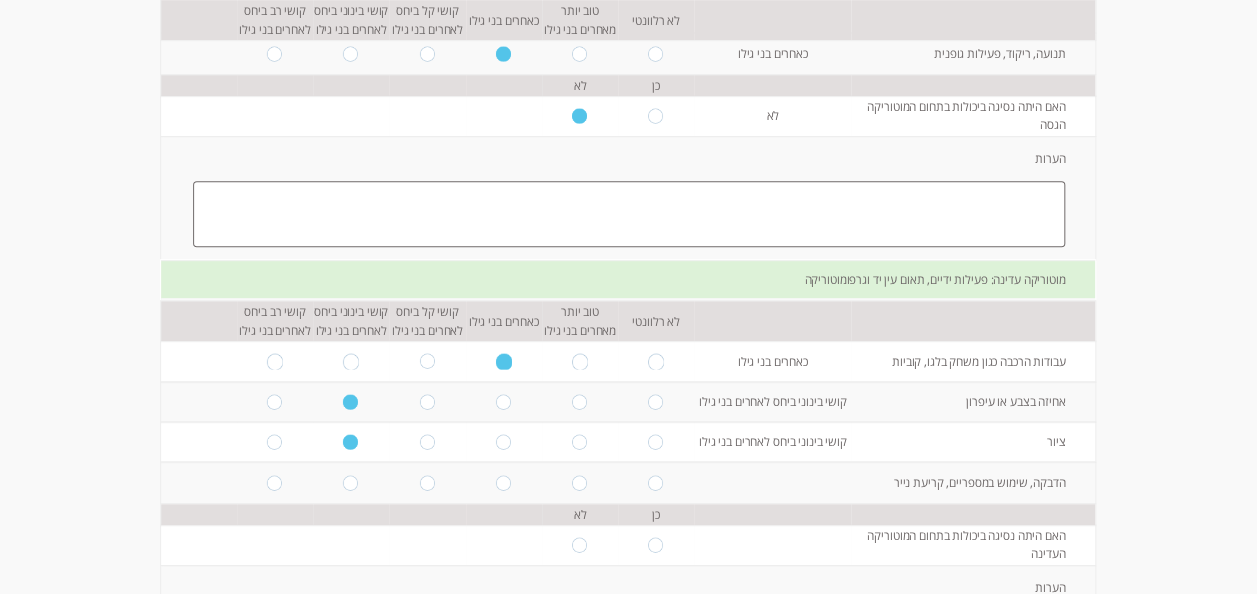 click at bounding box center (427, 482) 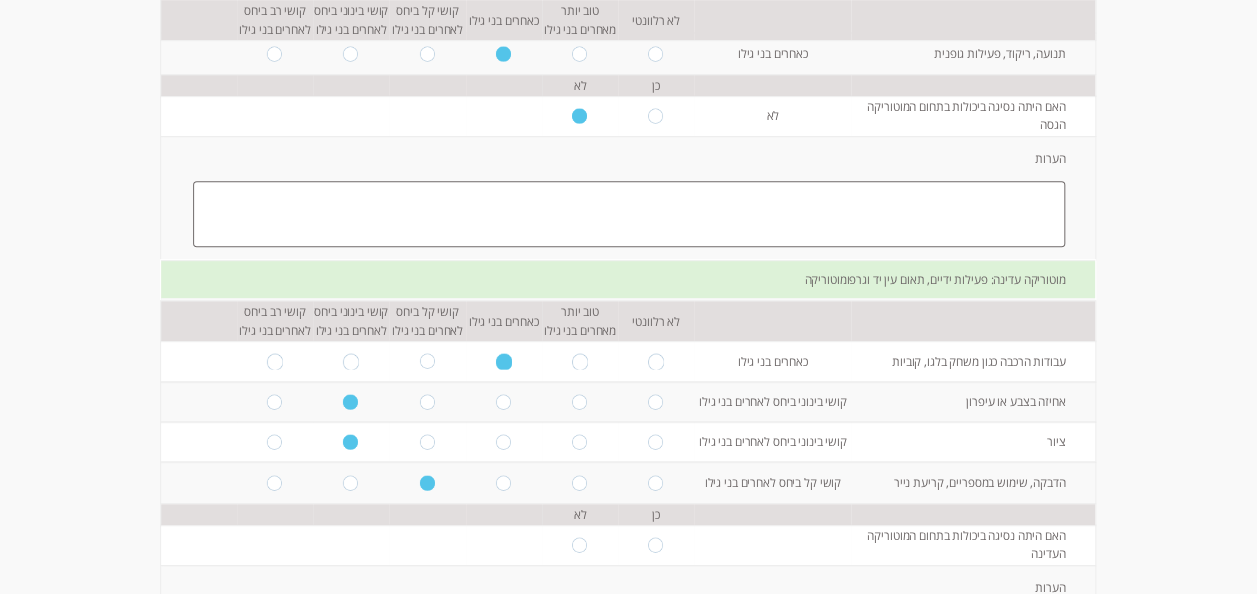 scroll, scrollTop: 500, scrollLeft: 0, axis: vertical 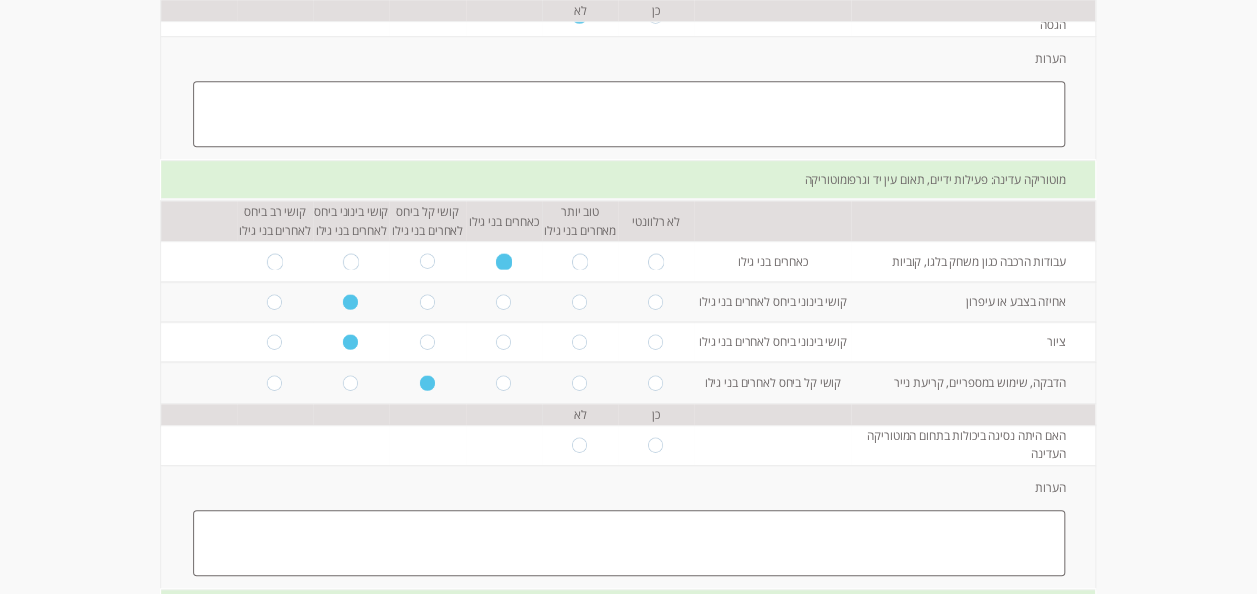 click at bounding box center (580, 444) 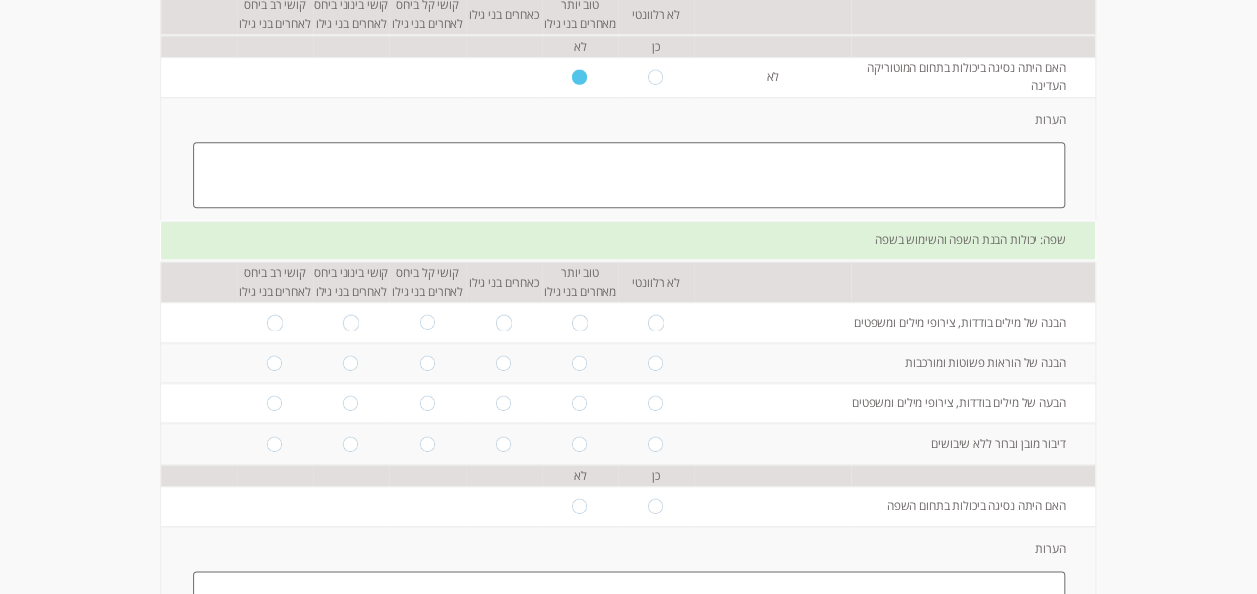 scroll, scrollTop: 900, scrollLeft: 0, axis: vertical 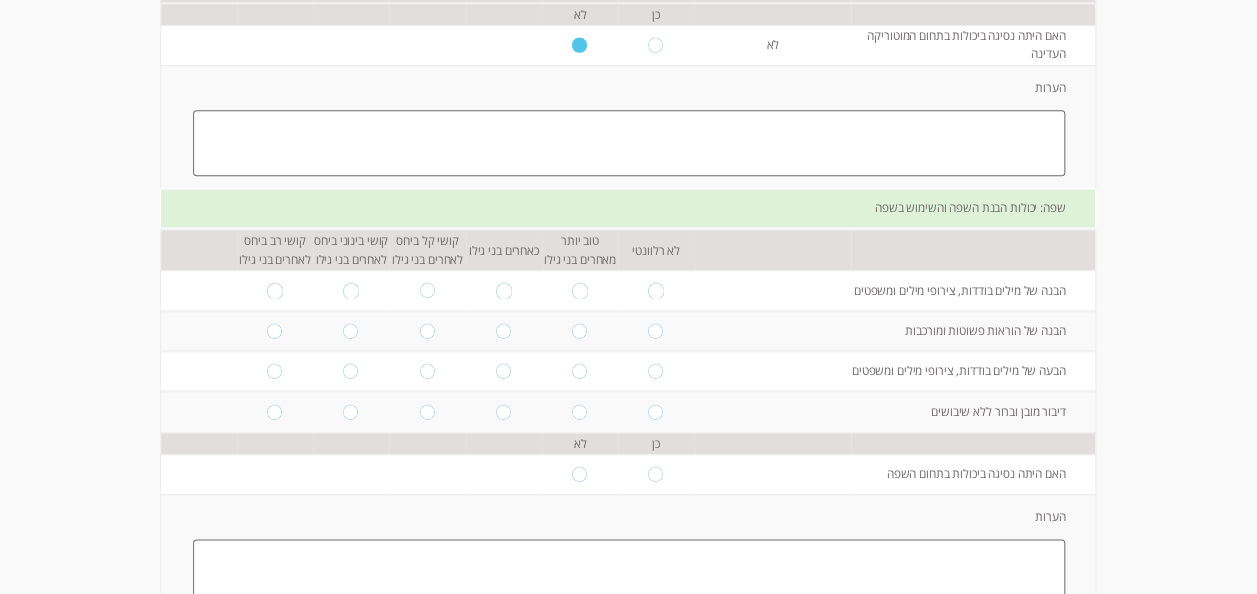 click at bounding box center (656, 290) 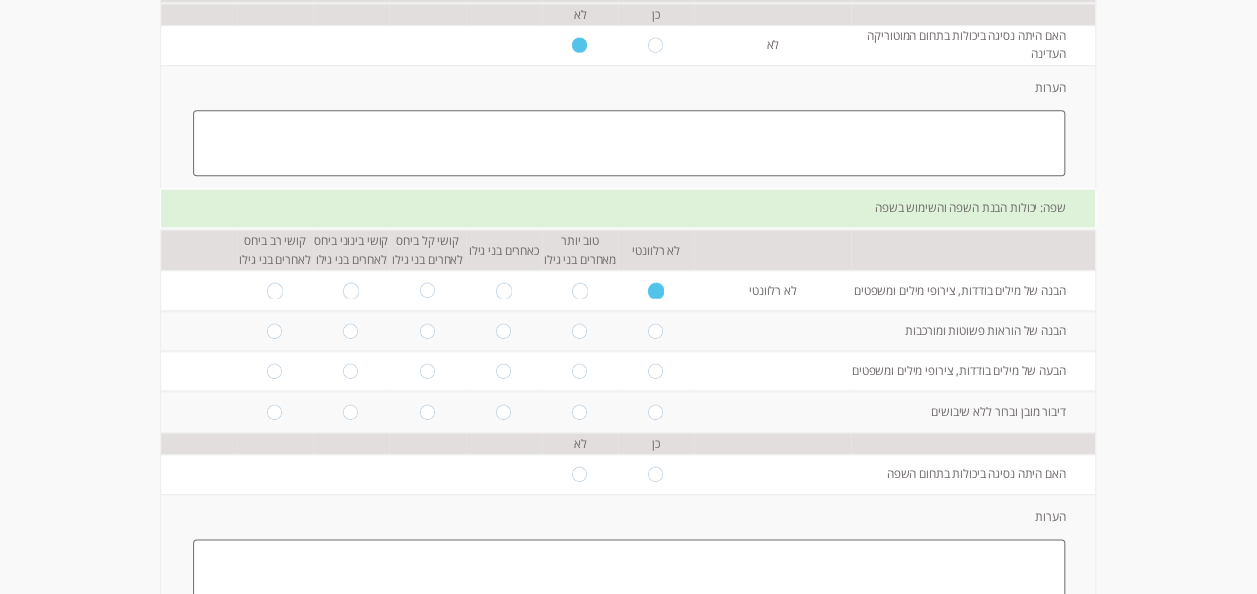 click at bounding box center (656, 330) 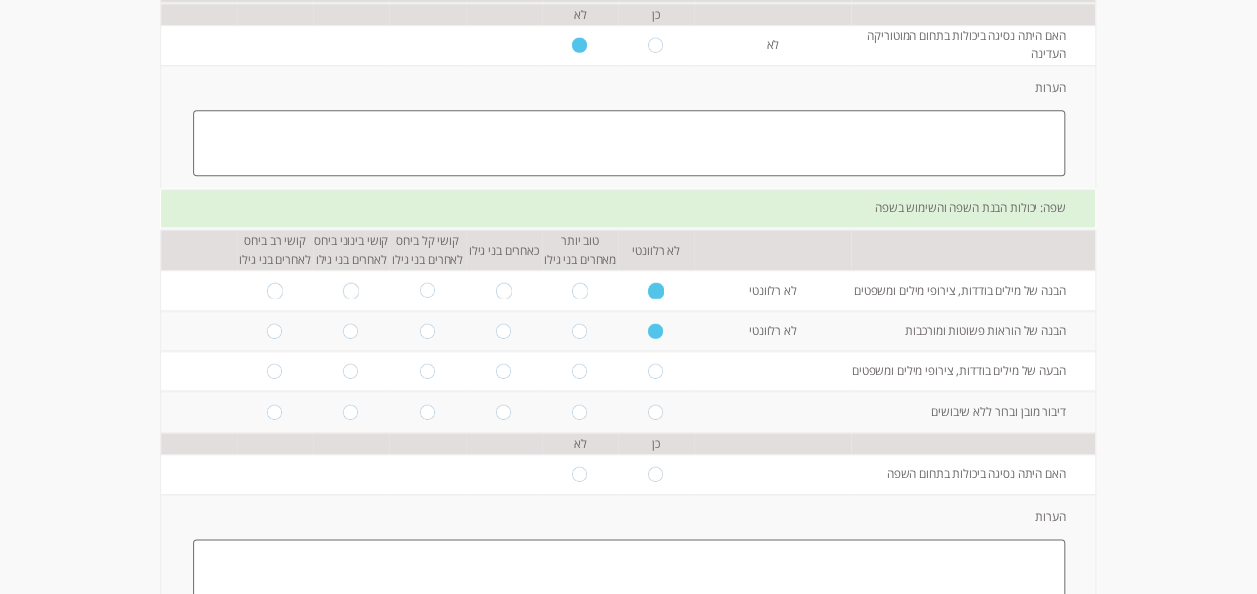 click at bounding box center (656, 371) 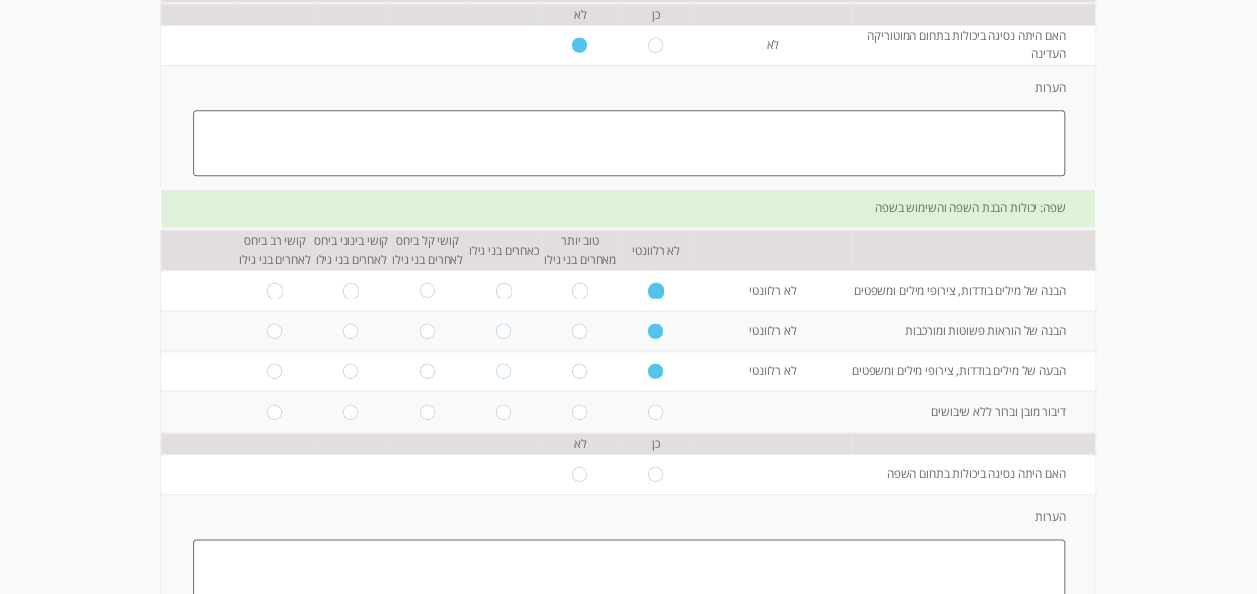 click at bounding box center (656, 411) 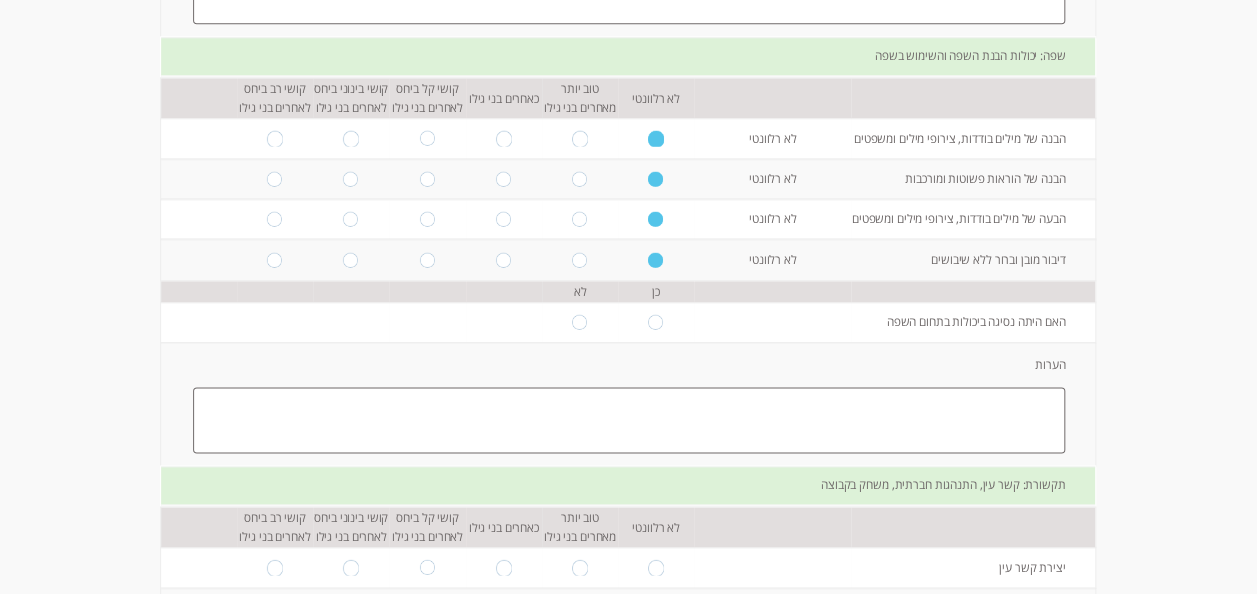 scroll, scrollTop: 1100, scrollLeft: 0, axis: vertical 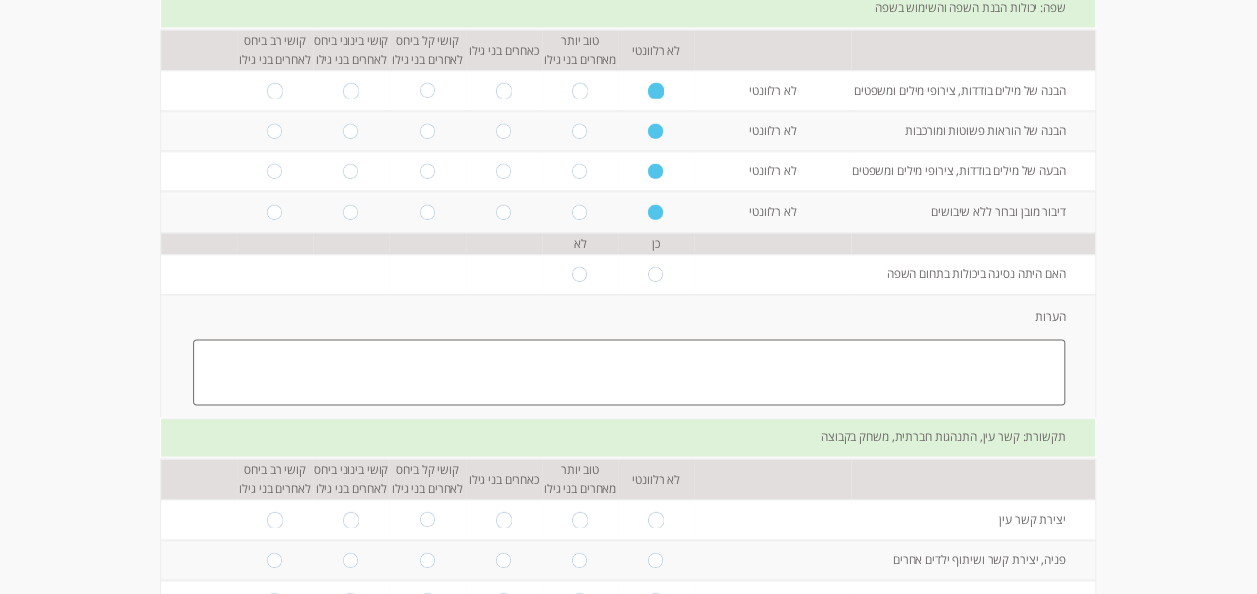 click at bounding box center [580, 273] 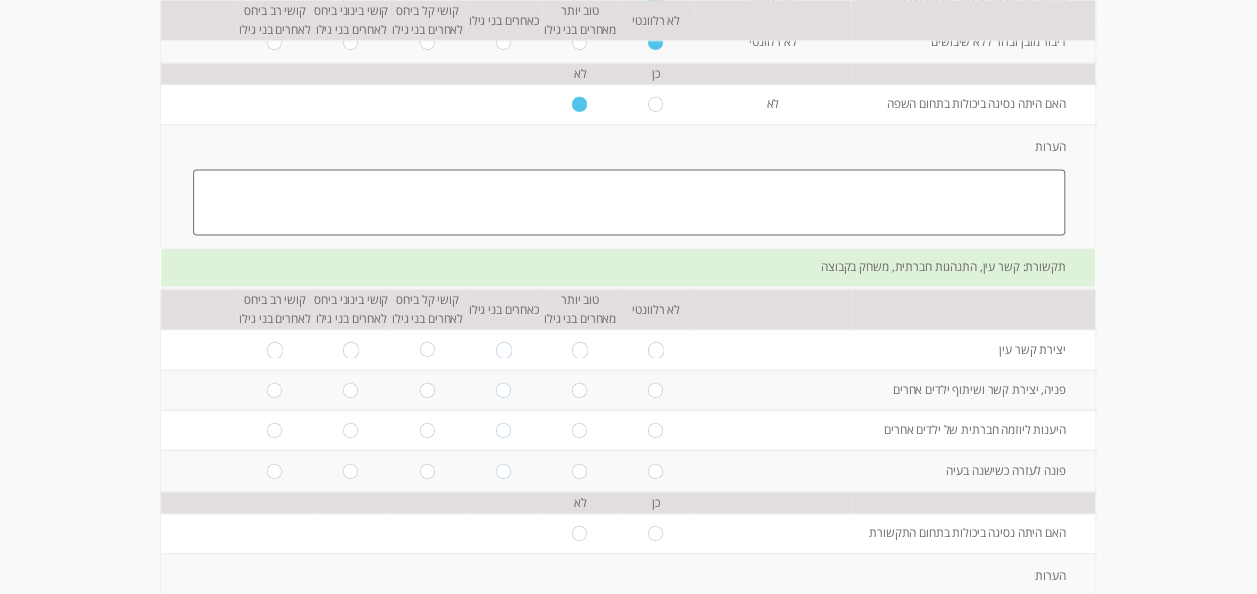 scroll, scrollTop: 1300, scrollLeft: 0, axis: vertical 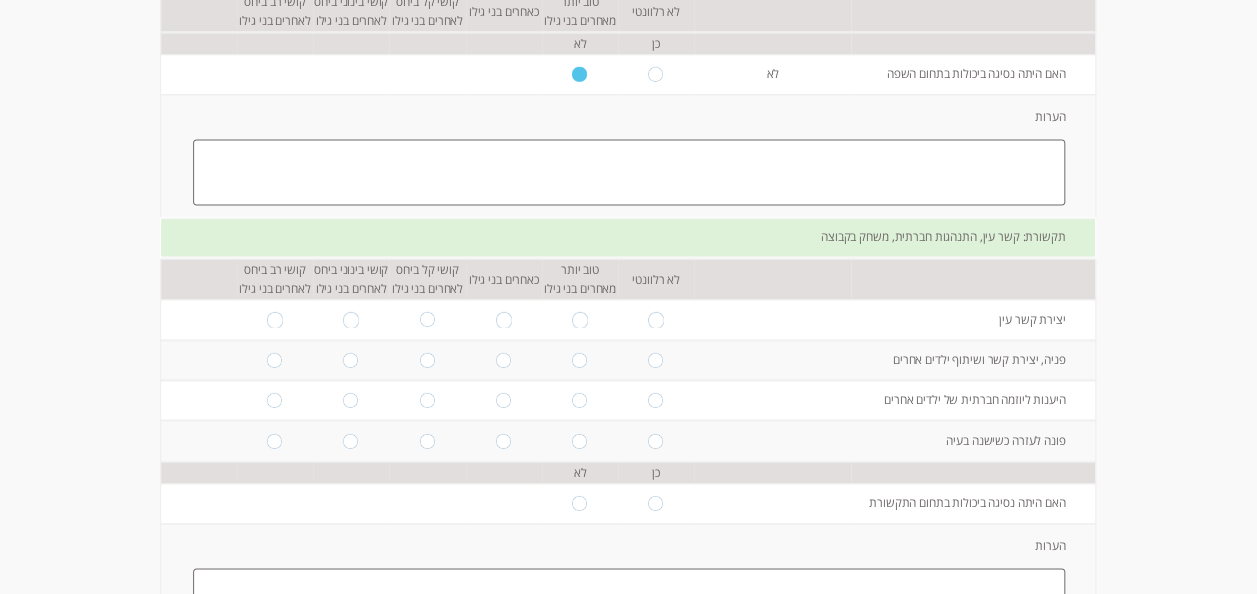 click at bounding box center (428, 319) 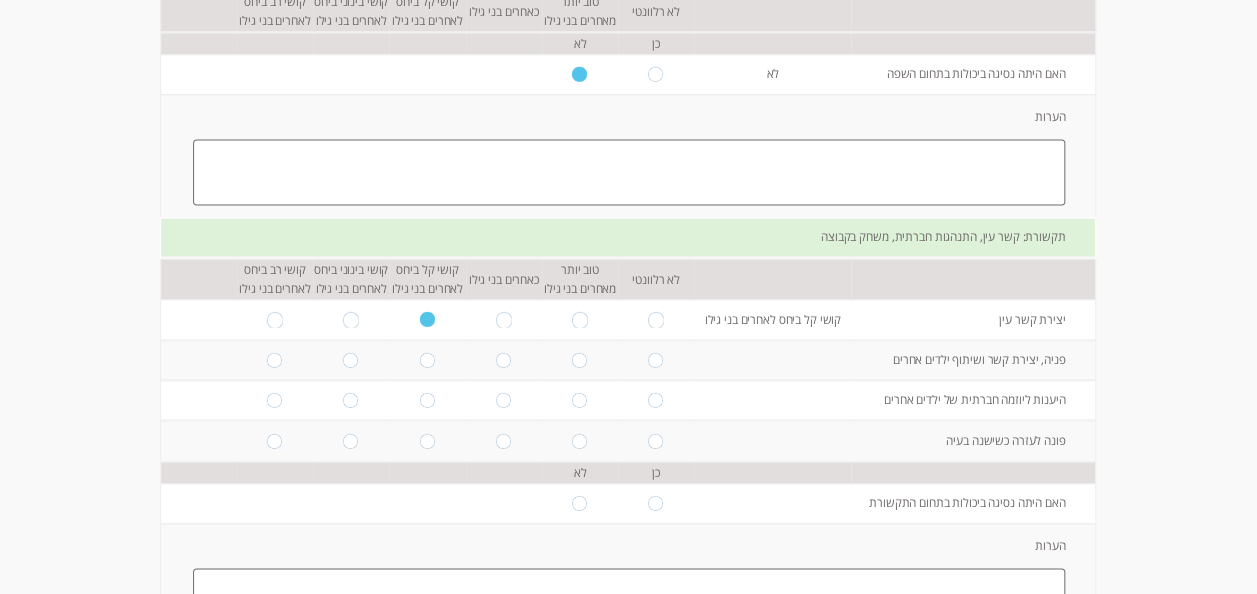 click at bounding box center (428, 359) 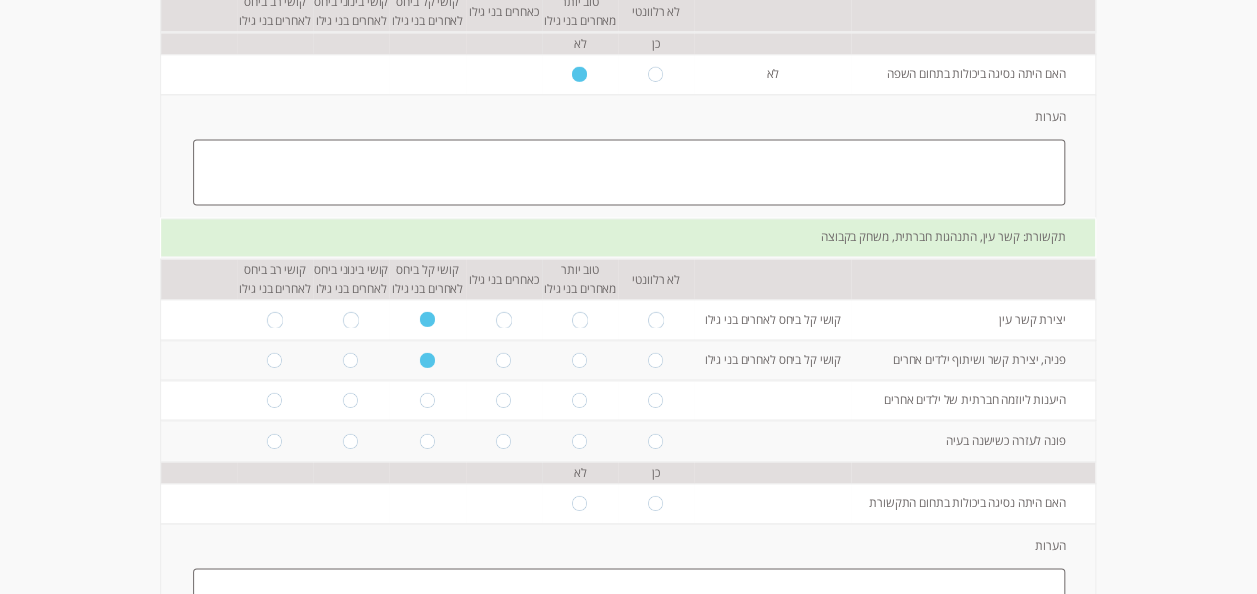 click at bounding box center (428, 400) 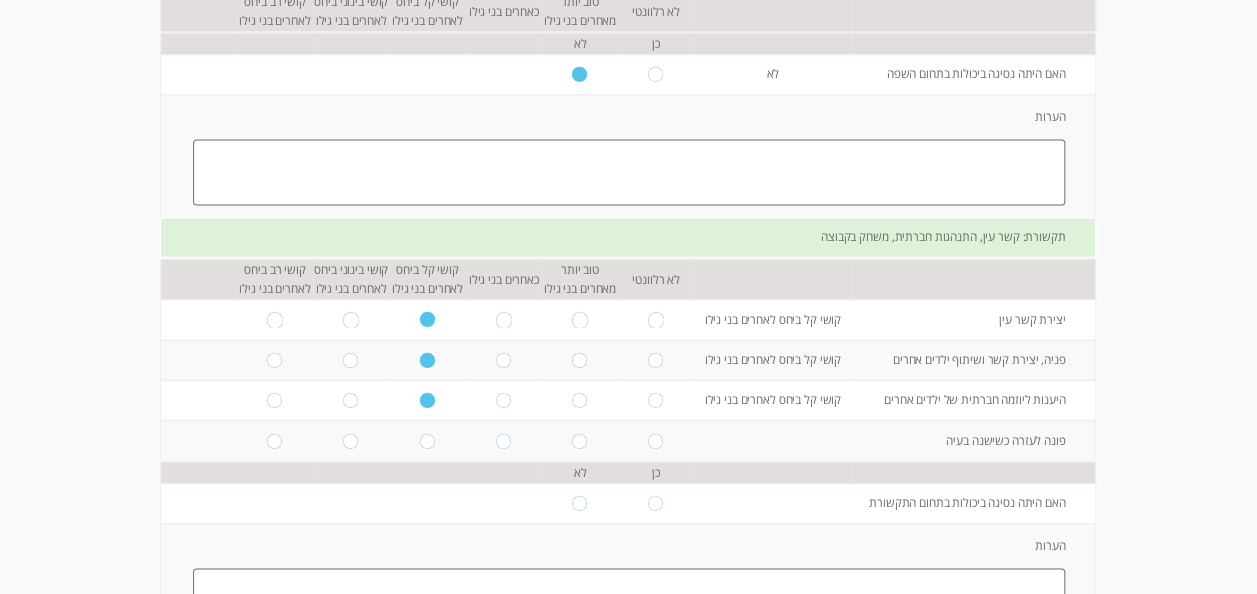 click at bounding box center [428, 440] 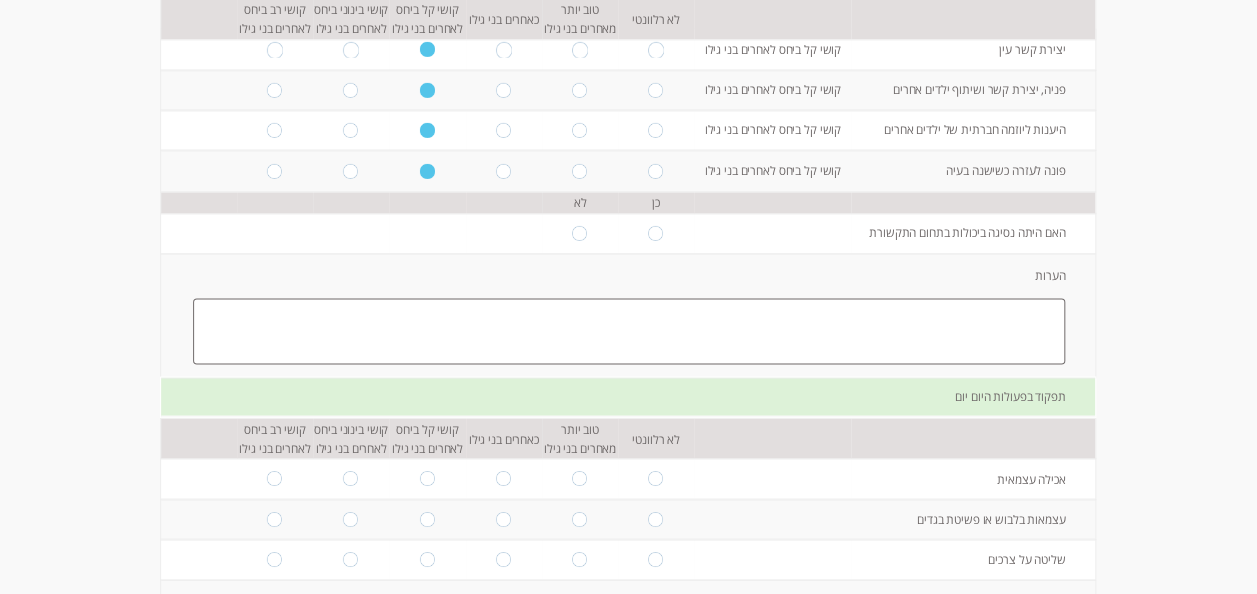 scroll, scrollTop: 1600, scrollLeft: 0, axis: vertical 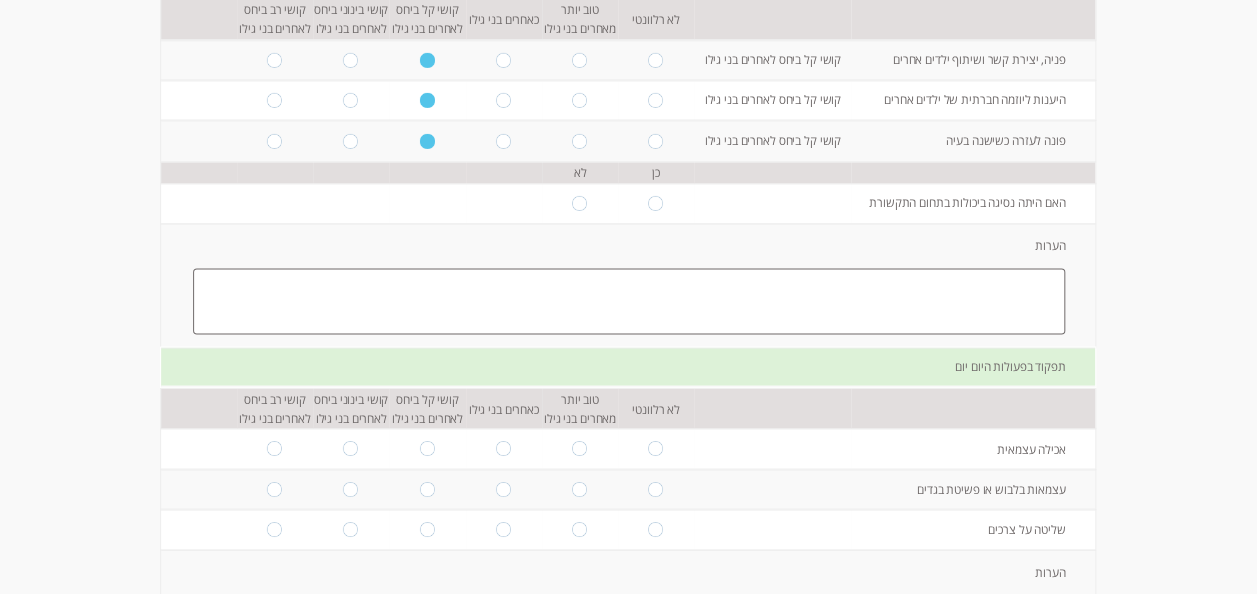 click at bounding box center [580, 202] 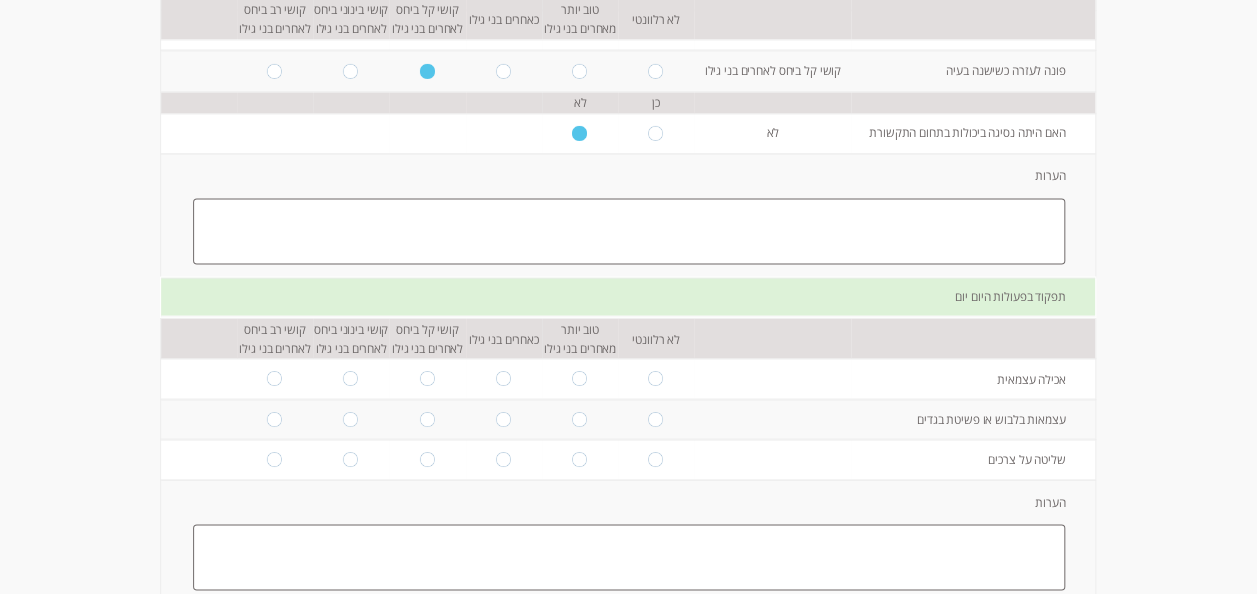 scroll, scrollTop: 1700, scrollLeft: 0, axis: vertical 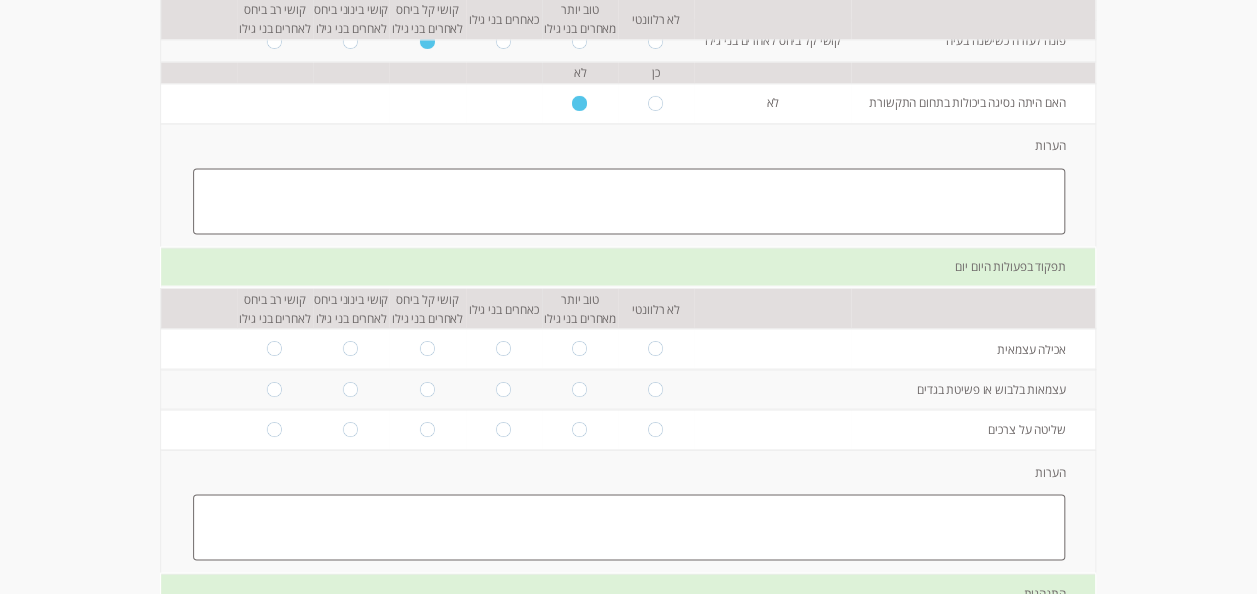 click at bounding box center (504, 348) 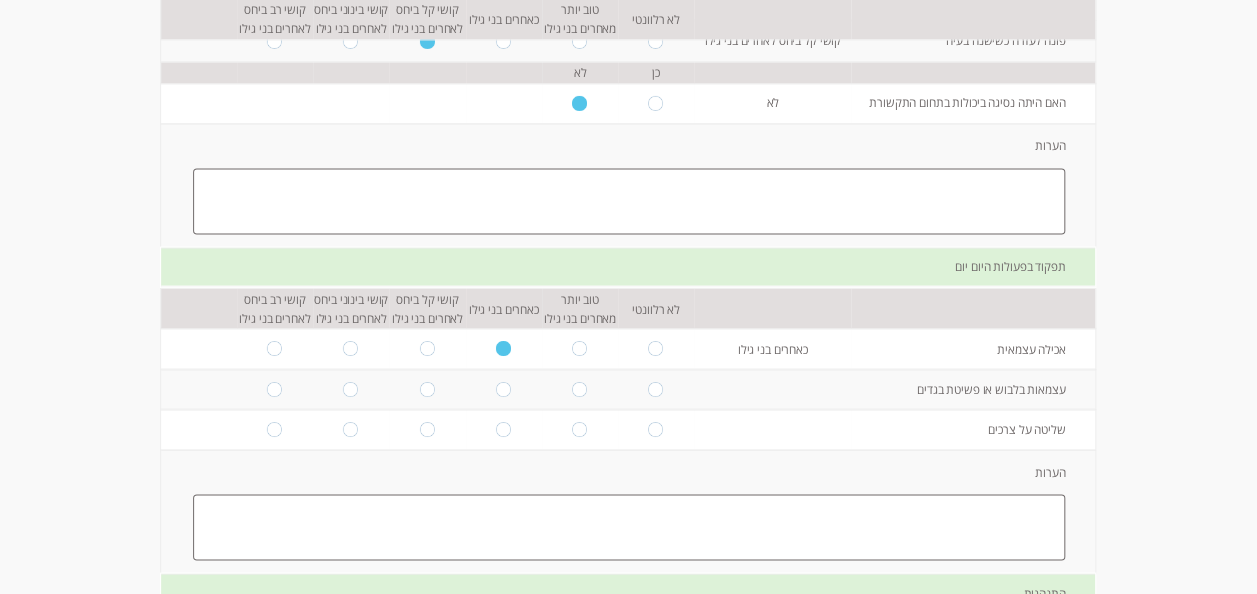 click at bounding box center (504, 388) 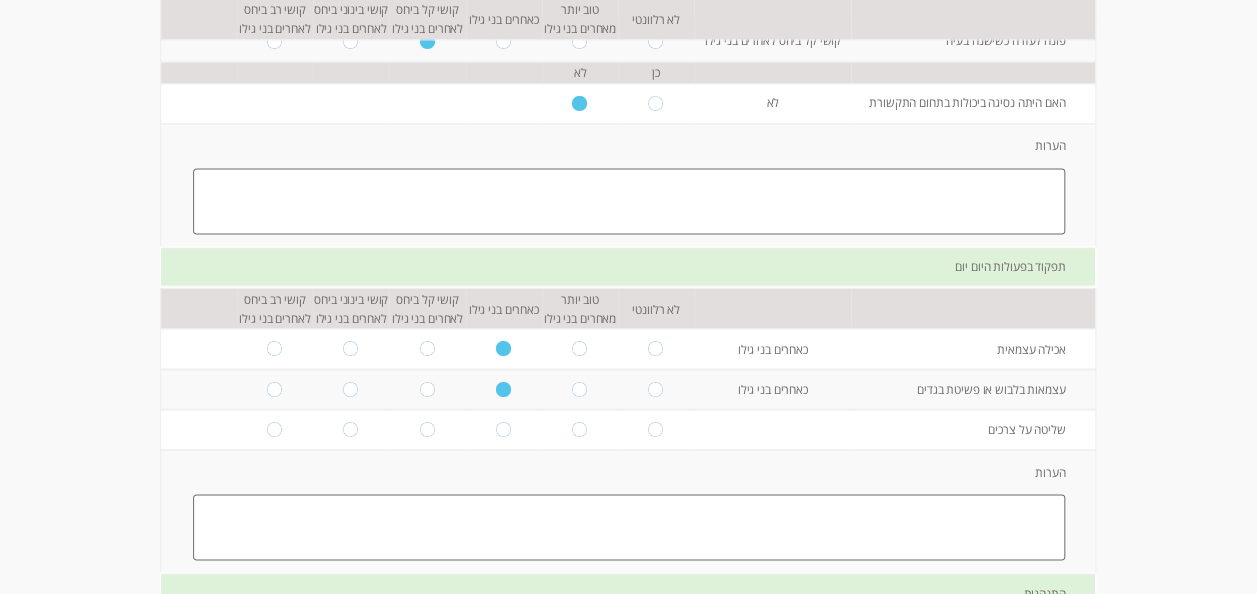 click at bounding box center (428, 429) 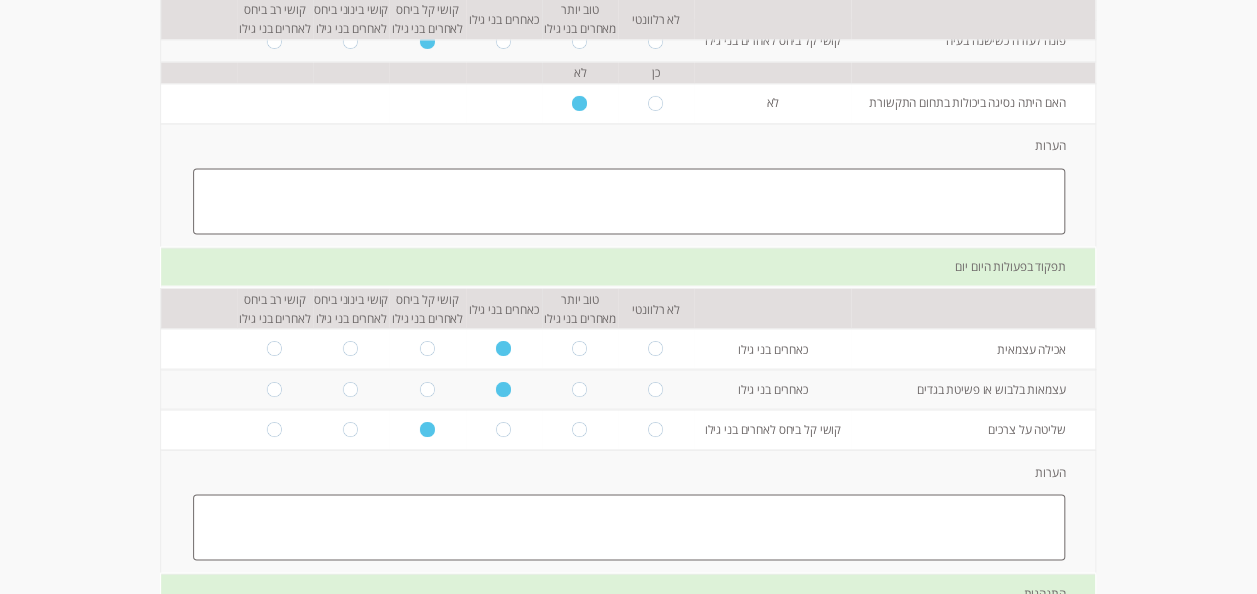 click at bounding box center [351, 429] 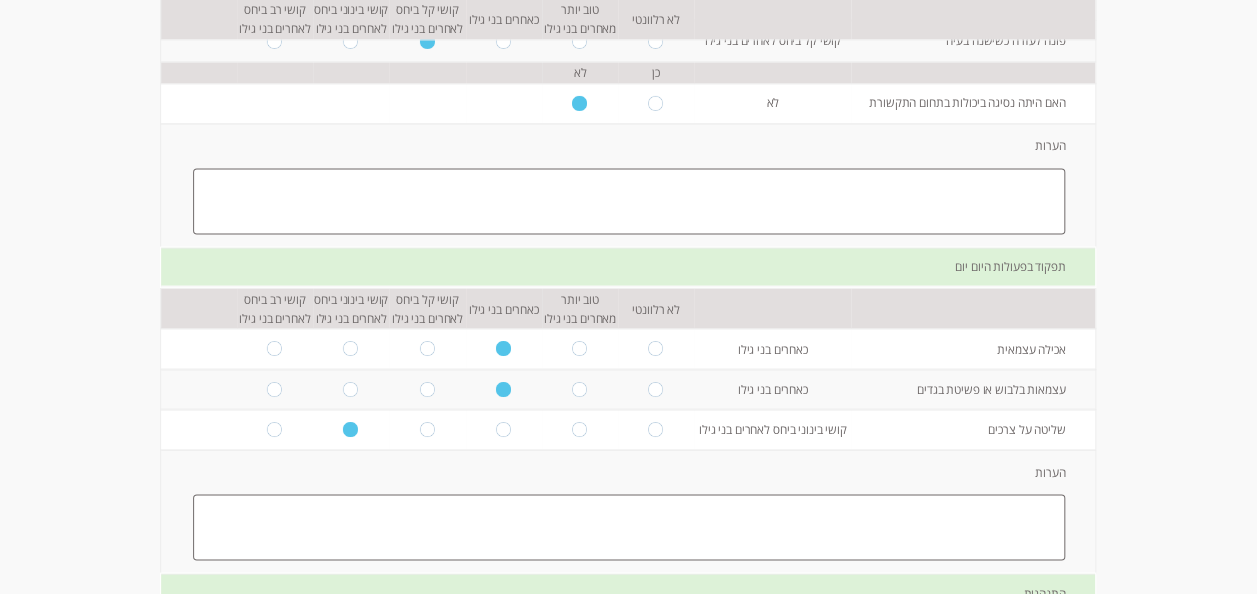click at bounding box center [629, 527] 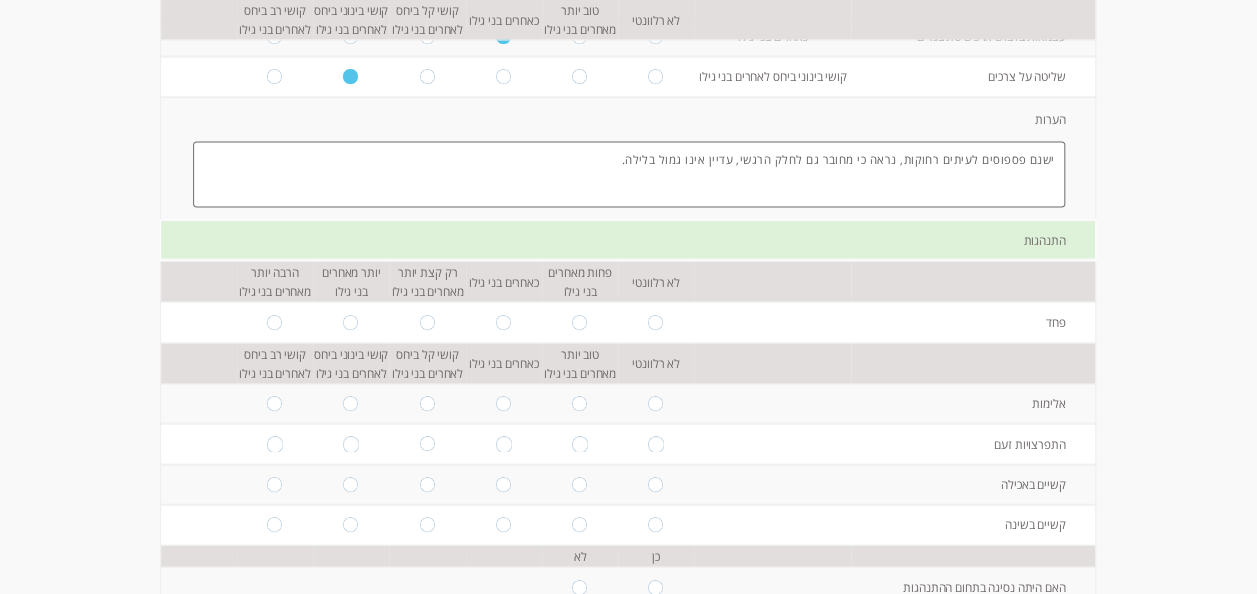 scroll, scrollTop: 2100, scrollLeft: 0, axis: vertical 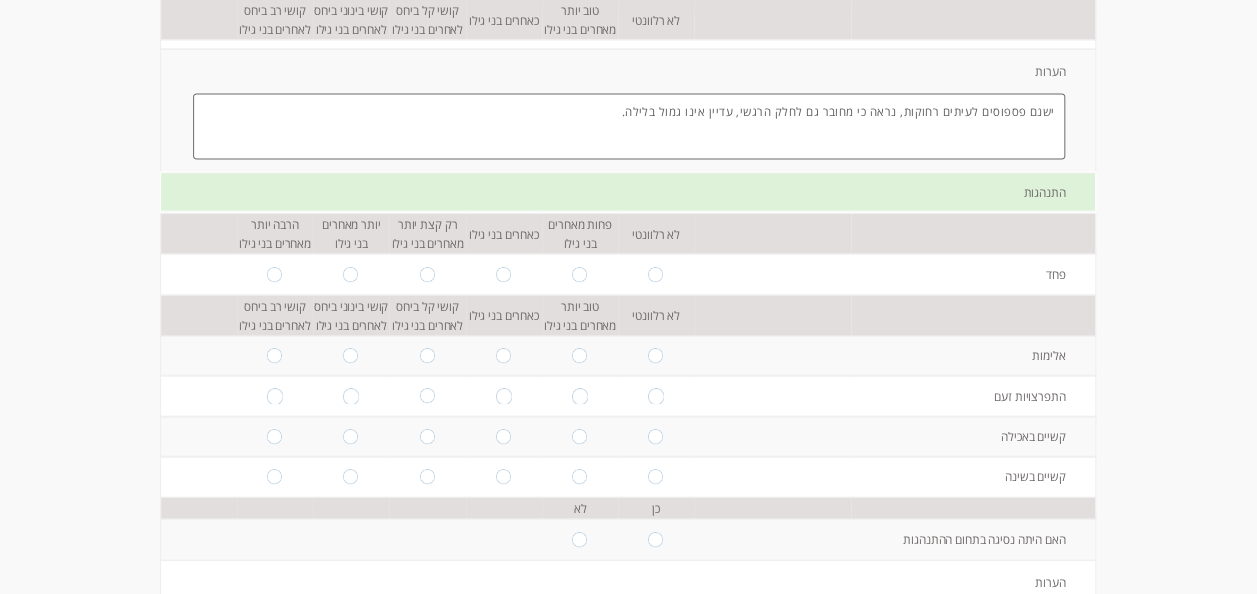 type on "ישנם פספוסים לעיתים רחוקות, נראה כי מחובר גם לחלק הרגשי, עדיין אינו גמול בלילה." 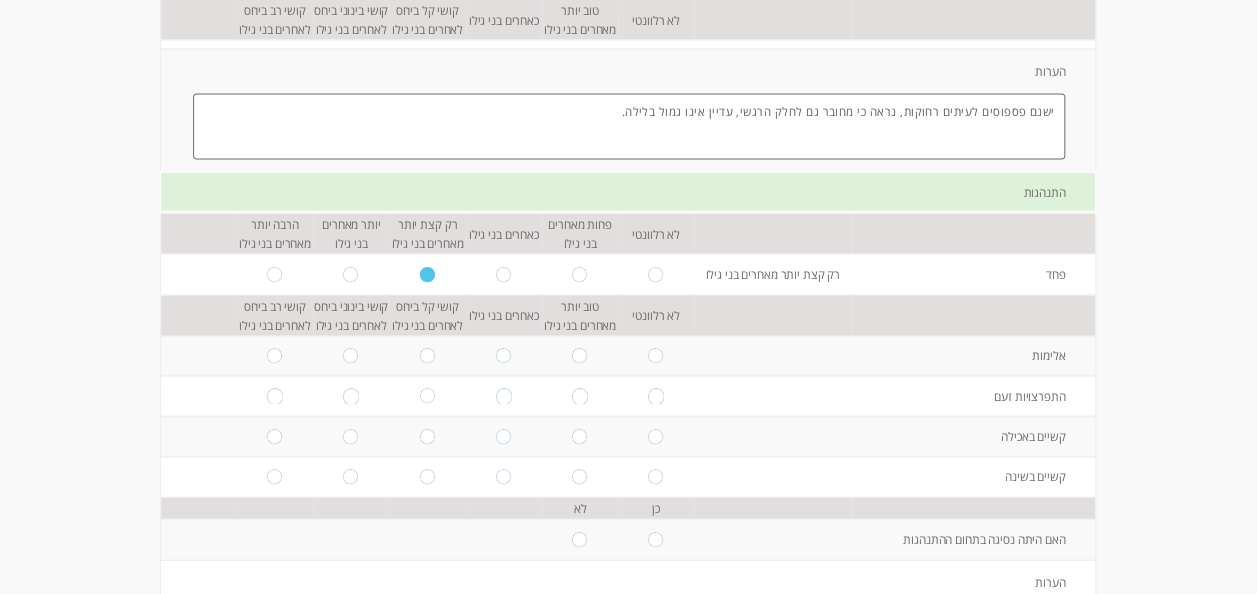 click at bounding box center [656, 356] 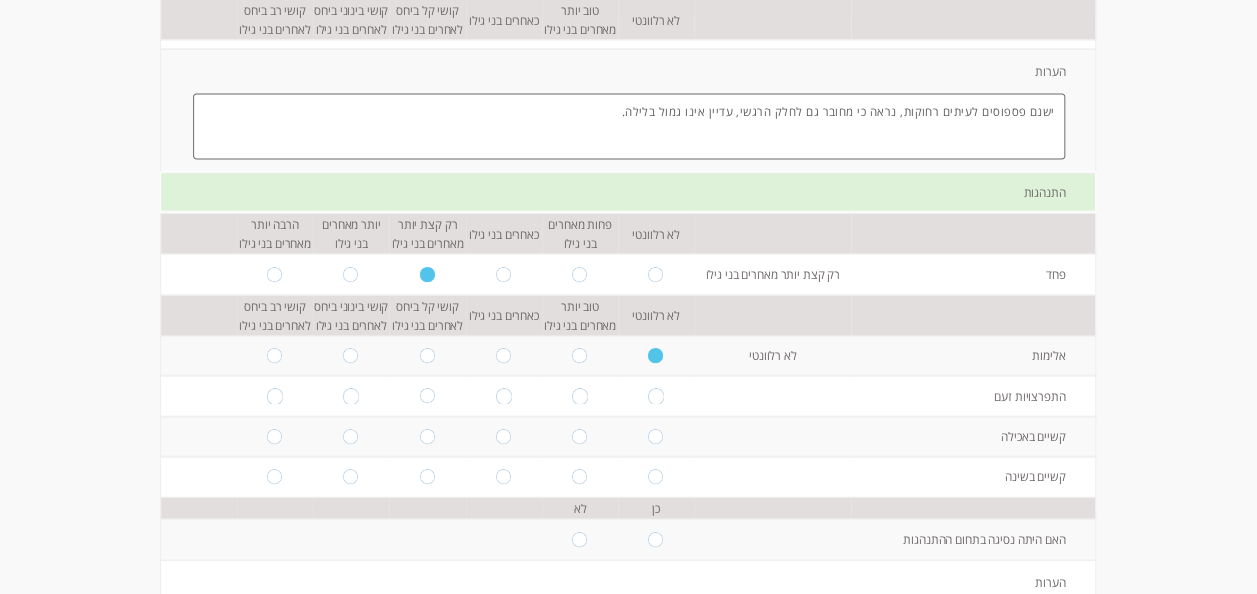 click at bounding box center [504, 396] 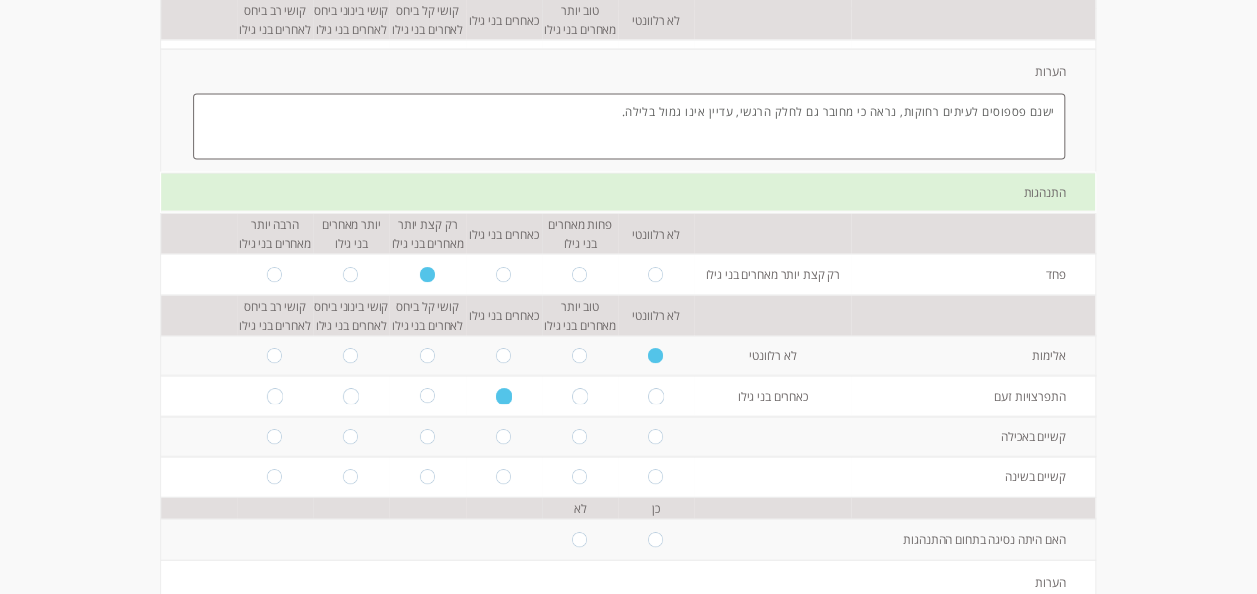 click at bounding box center (504, 356) 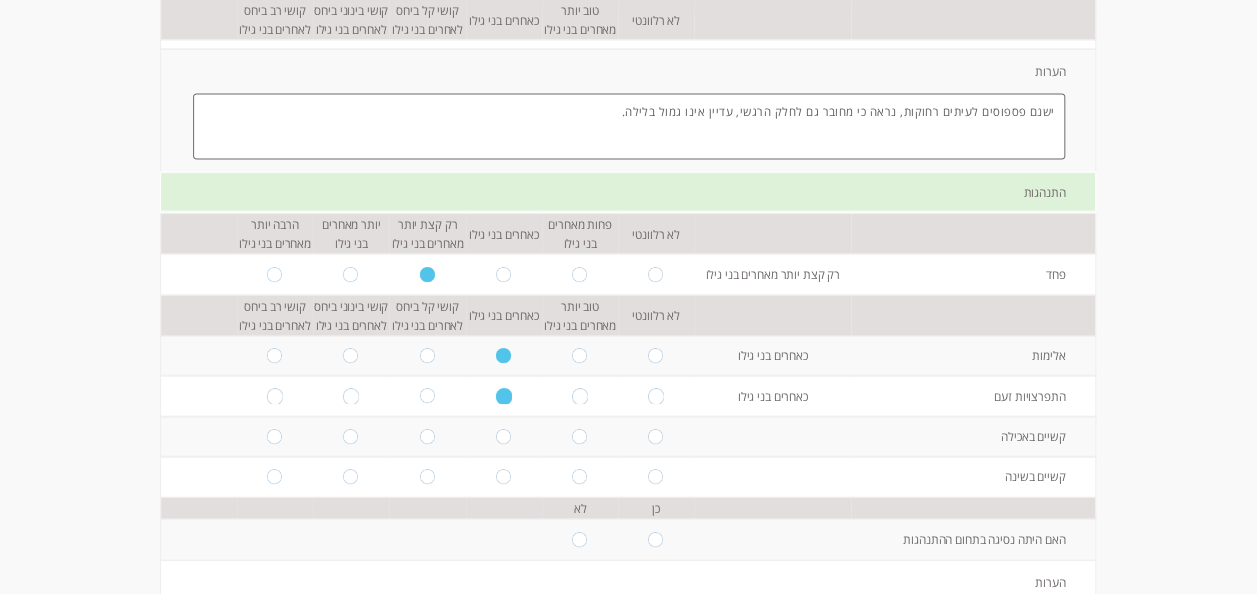 click at bounding box center [580, 436] 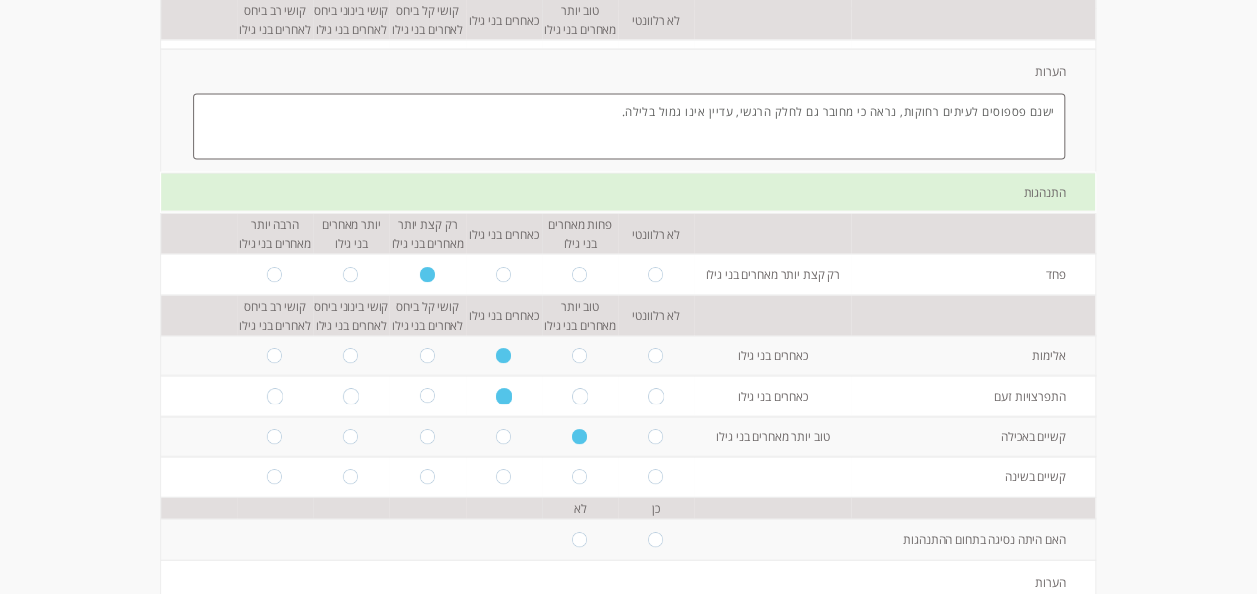 click at bounding box center (580, 477) 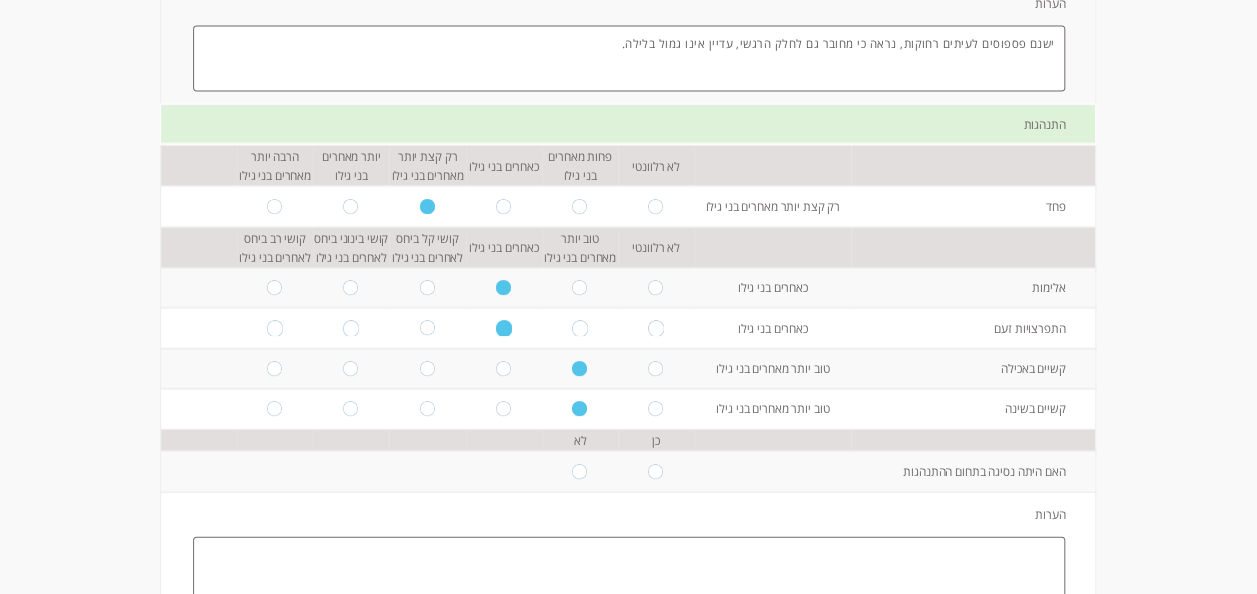 scroll, scrollTop: 2200, scrollLeft: 0, axis: vertical 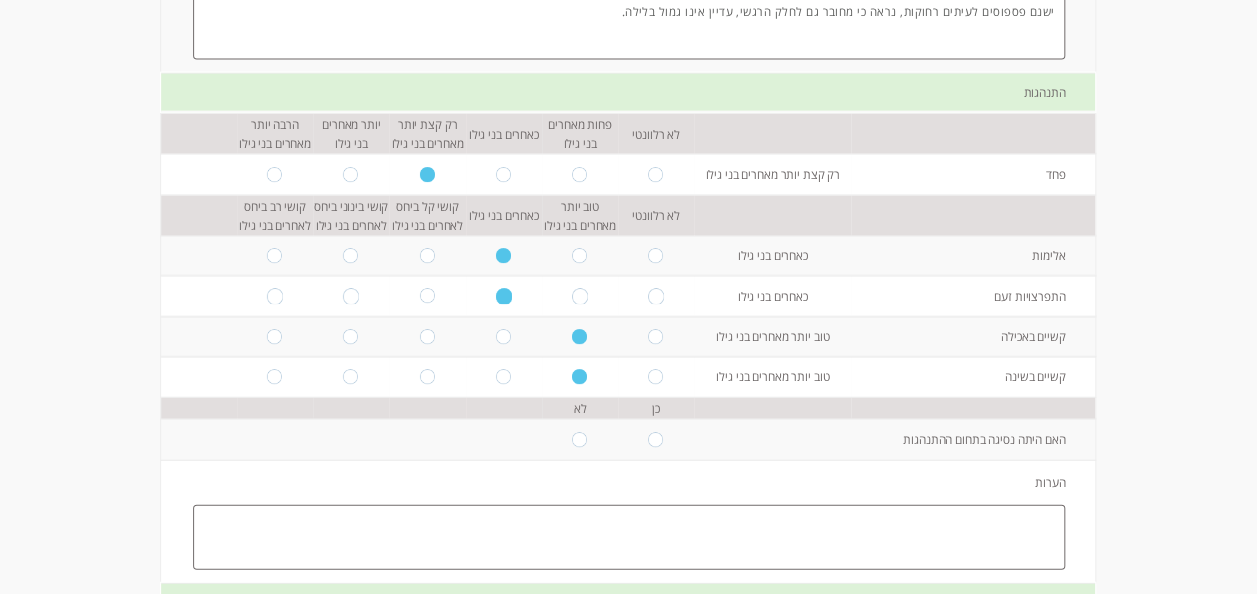 click at bounding box center [580, 439] 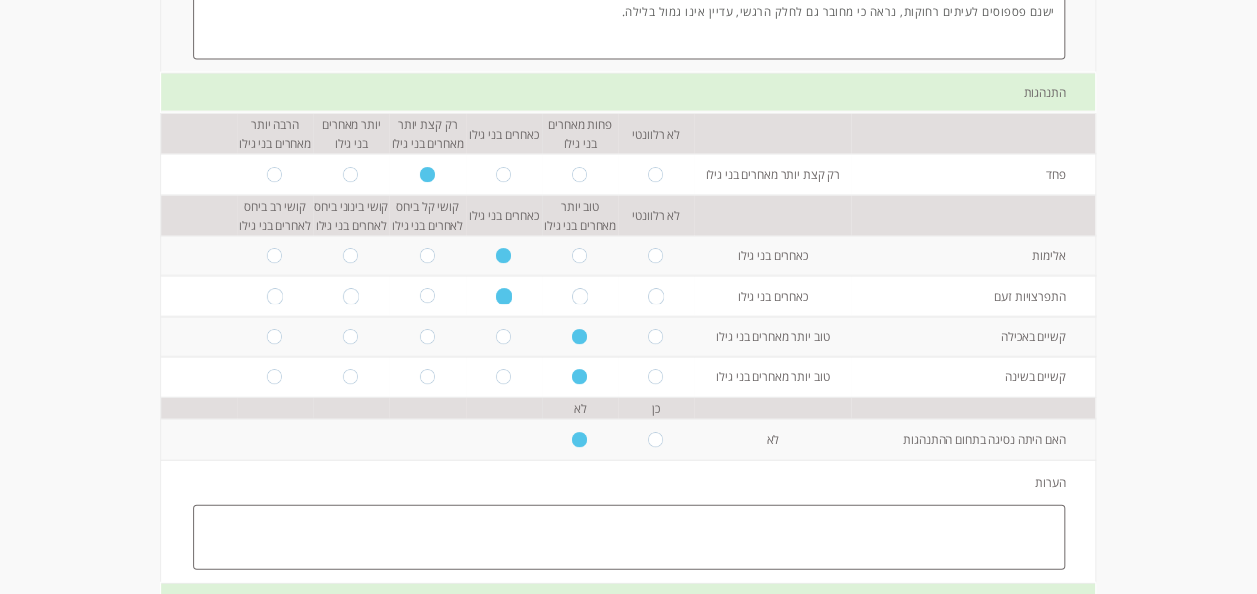 click at bounding box center [656, 439] 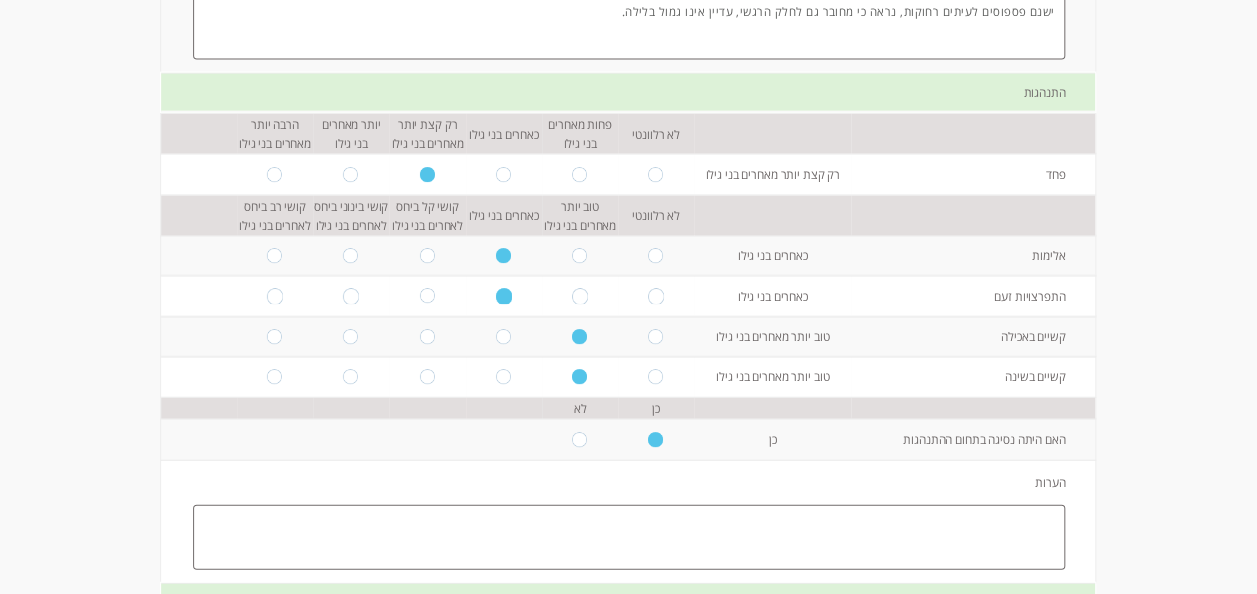 click at bounding box center (629, 538) 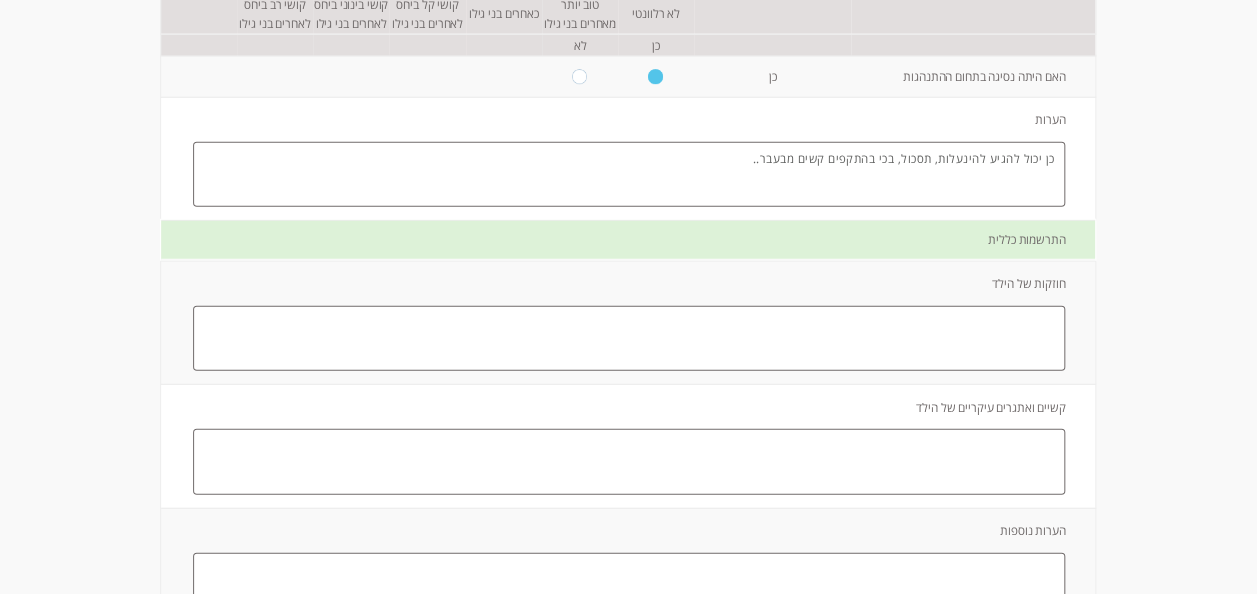 scroll, scrollTop: 2600, scrollLeft: 0, axis: vertical 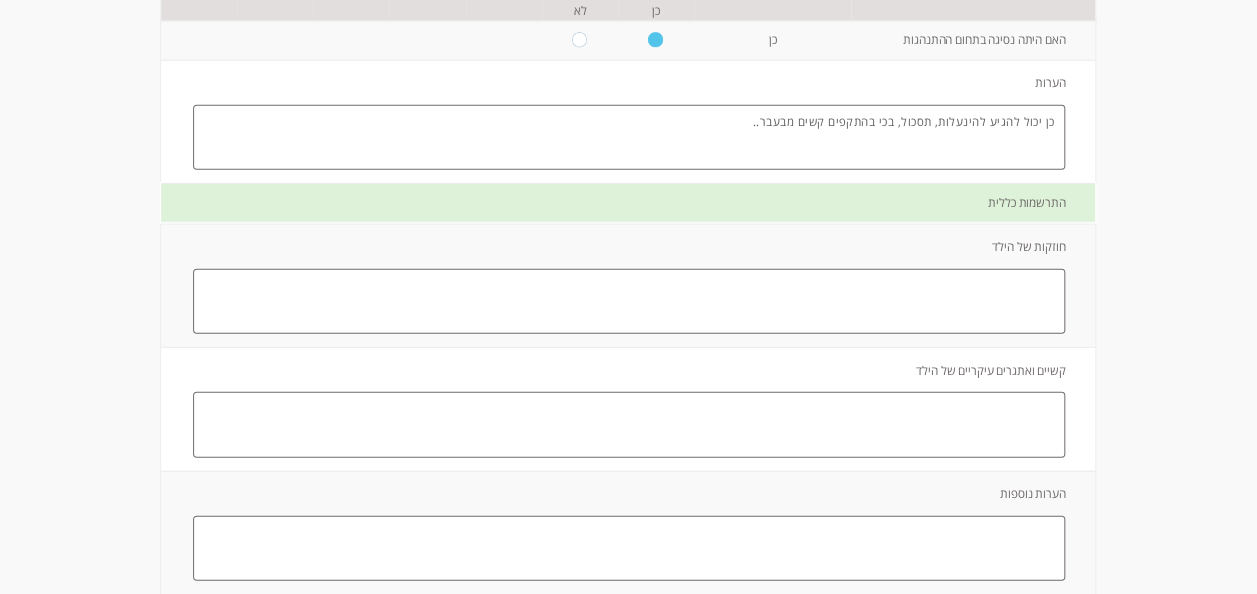 type on "כן יכול להגיע להינעלות, תסכול, בכי בהתקפים קשים מבעבר.." 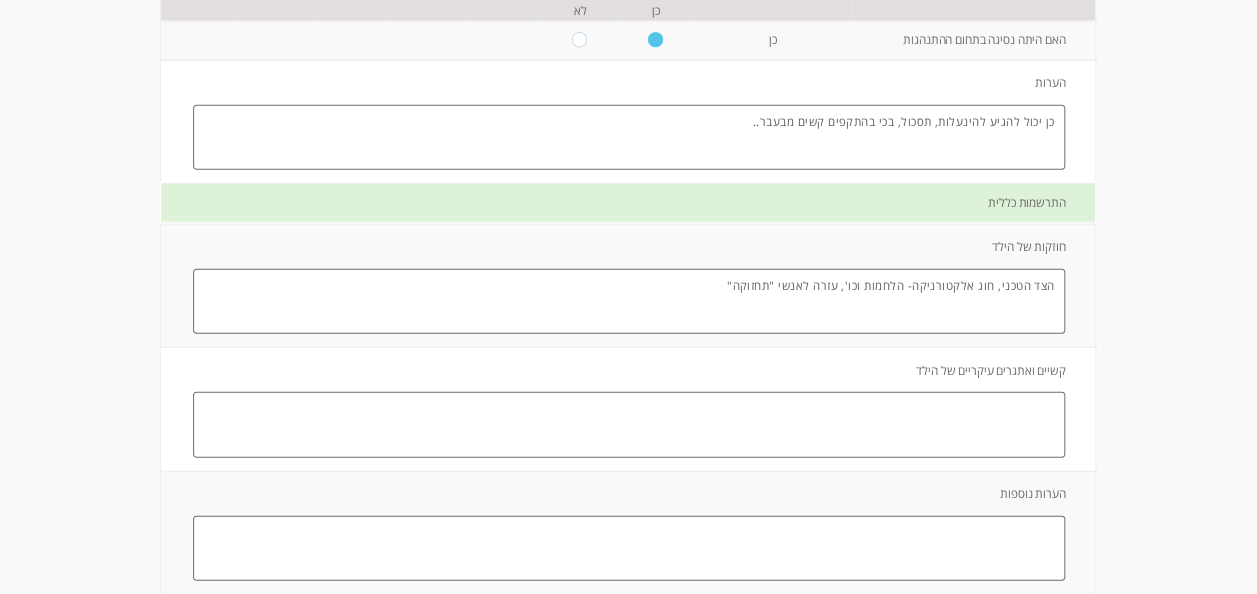 type on "הצד הטכני, חוג אלקטורניקה- הלחמות וכו', עזרה לאנשי "תחזוקה"" 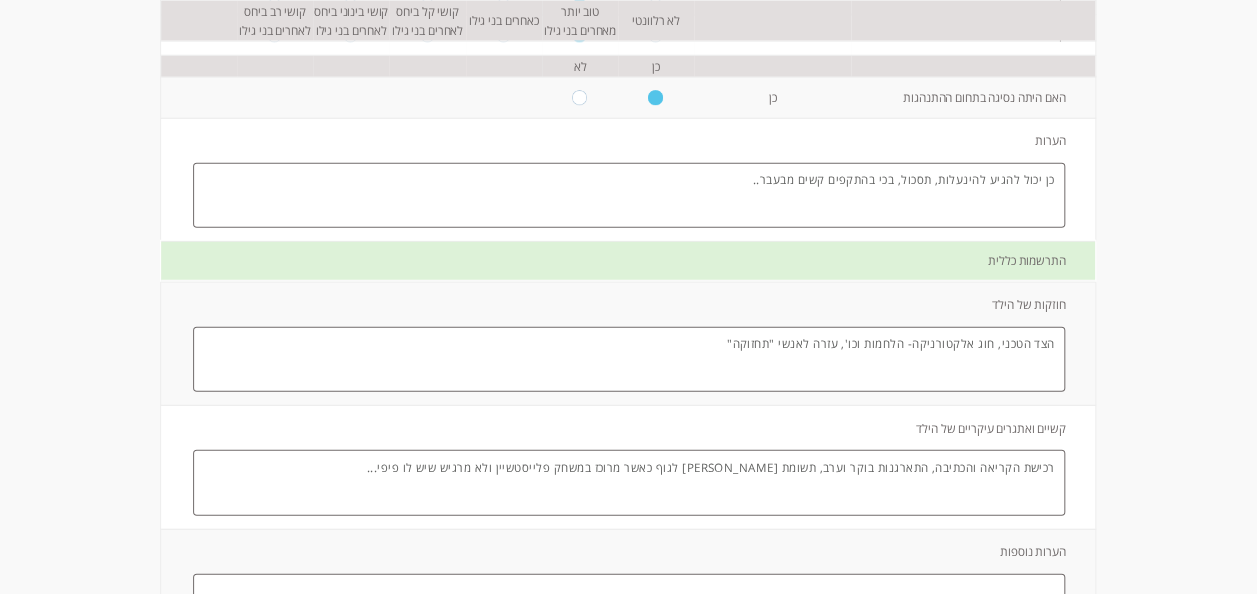 scroll, scrollTop: 2573, scrollLeft: 0, axis: vertical 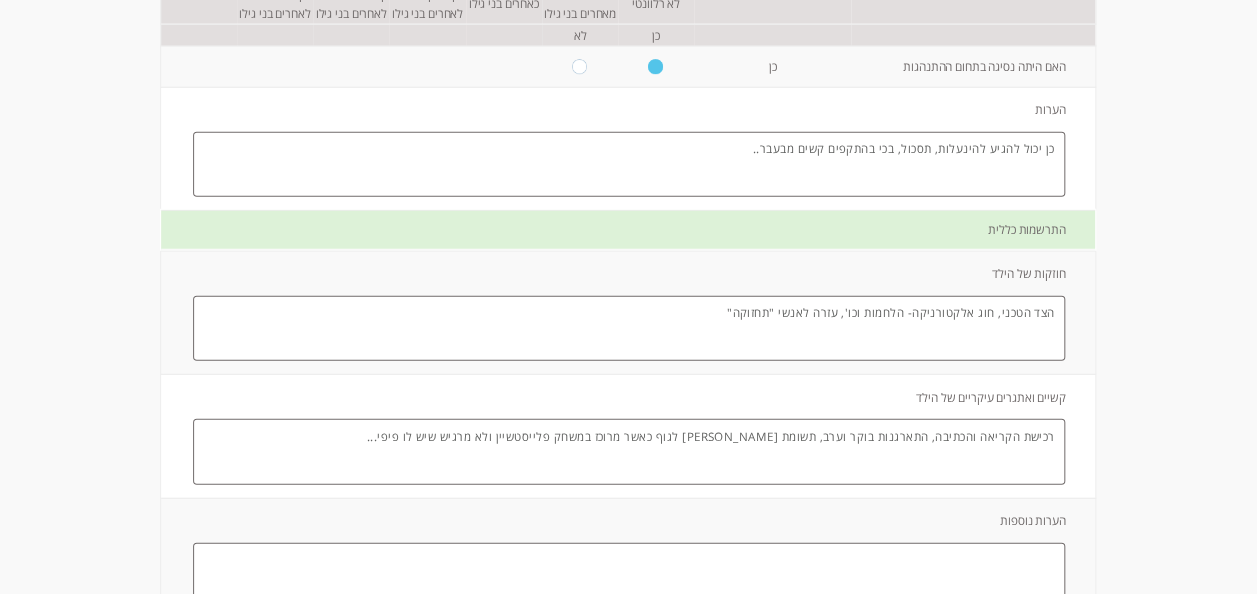 type on "רכישת הקריאה והכתיבה, התארגנות בוקר וערב, תשומת [PERSON_NAME] לגוף כאשר מרוכז במשחק פלייסטשיין ולא מרגיש שיש לו פיפי..." 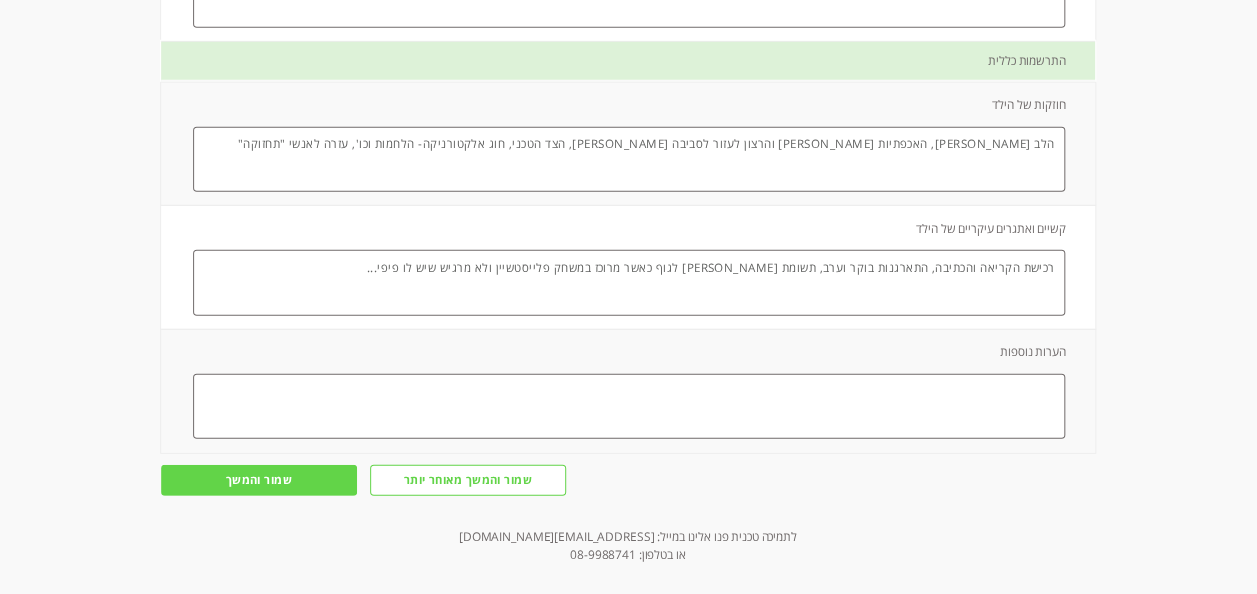 scroll, scrollTop: 2773, scrollLeft: 0, axis: vertical 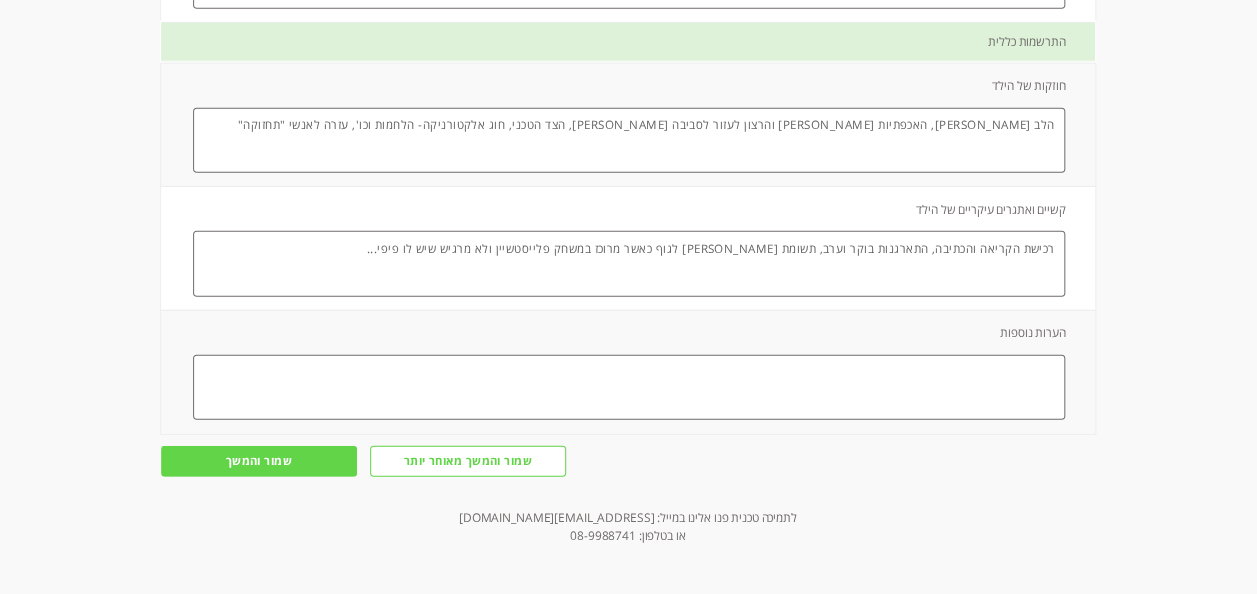 type on "הלב [PERSON_NAME], האכפתיות [PERSON_NAME] והרצון לעזור לסביבה [PERSON_NAME], הצד הטכני, חוג אלקטורניקה- הלחמות וכו', עזרה לאנשי "תחזוקה"" 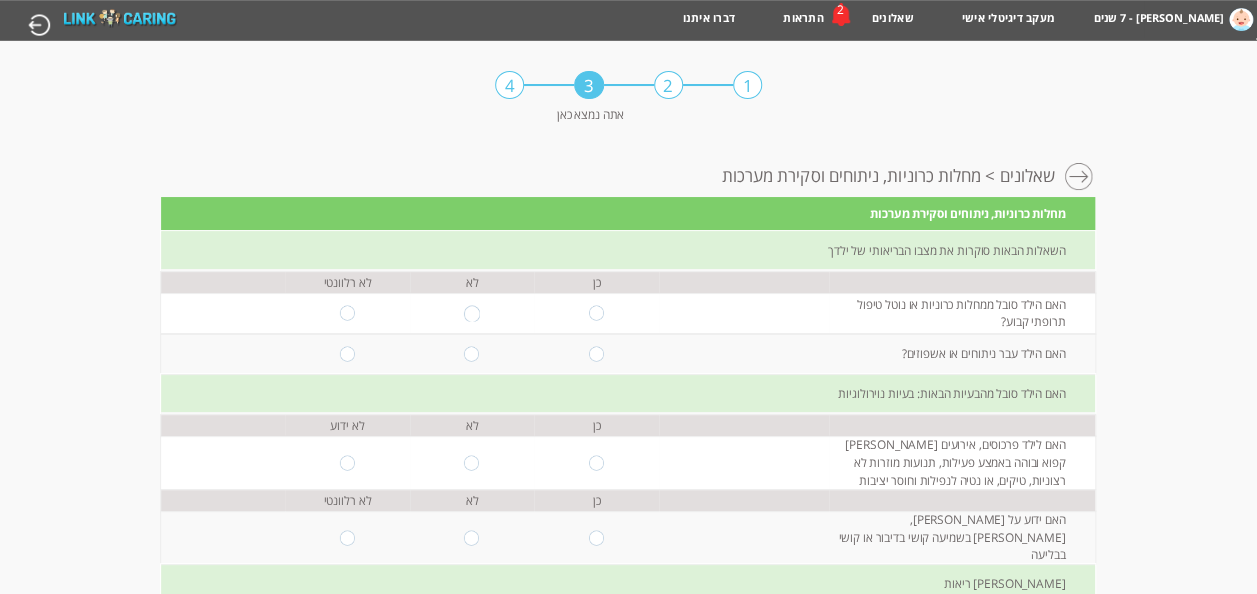 click at bounding box center (596, 313) 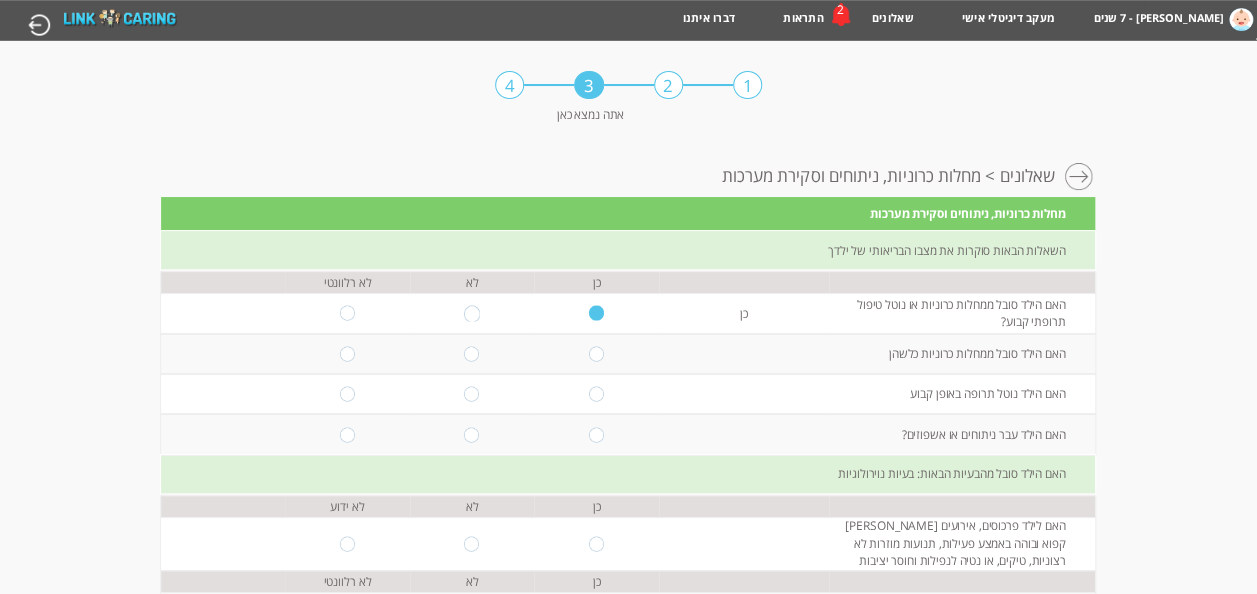 click at bounding box center [472, 353] 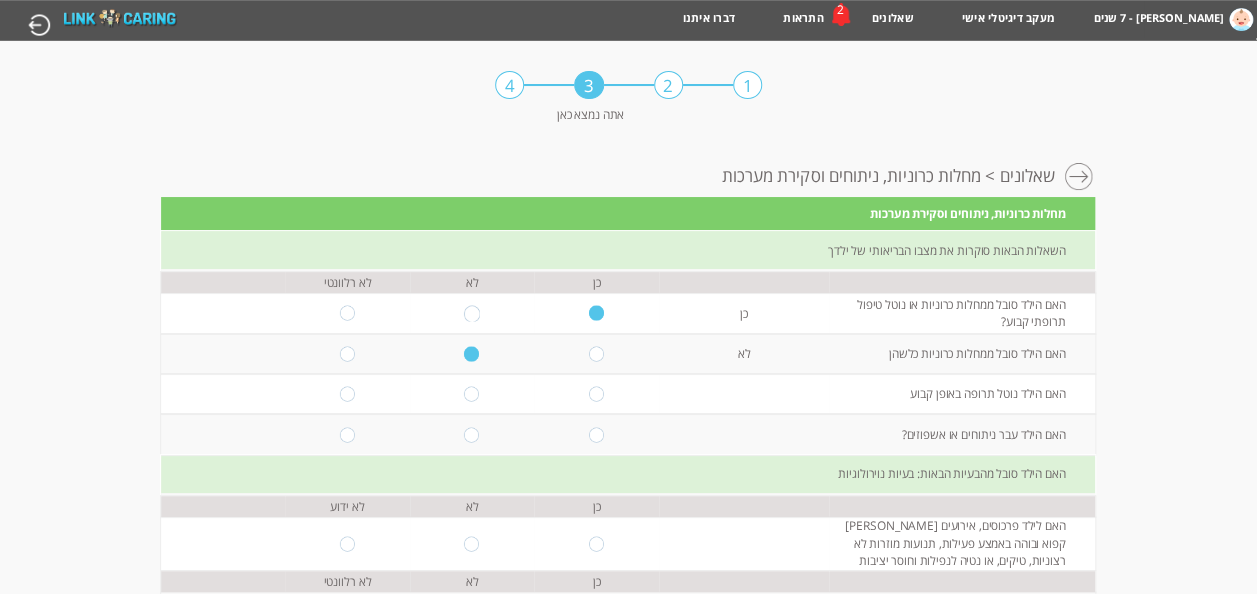click at bounding box center [596, 394] 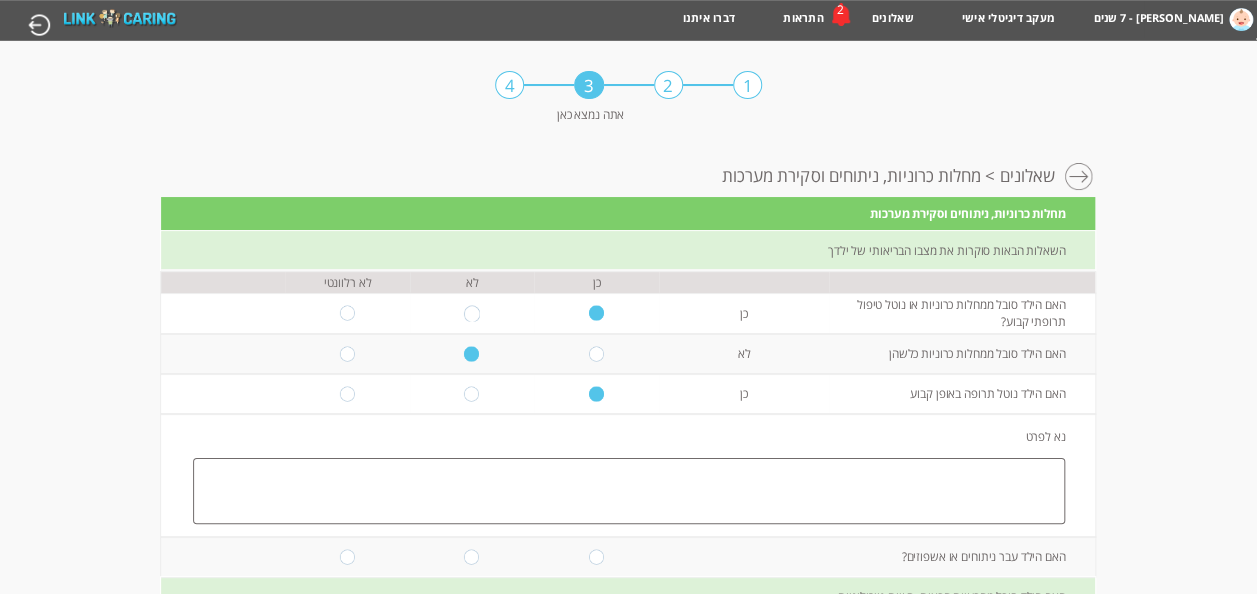 click at bounding box center (629, 491) 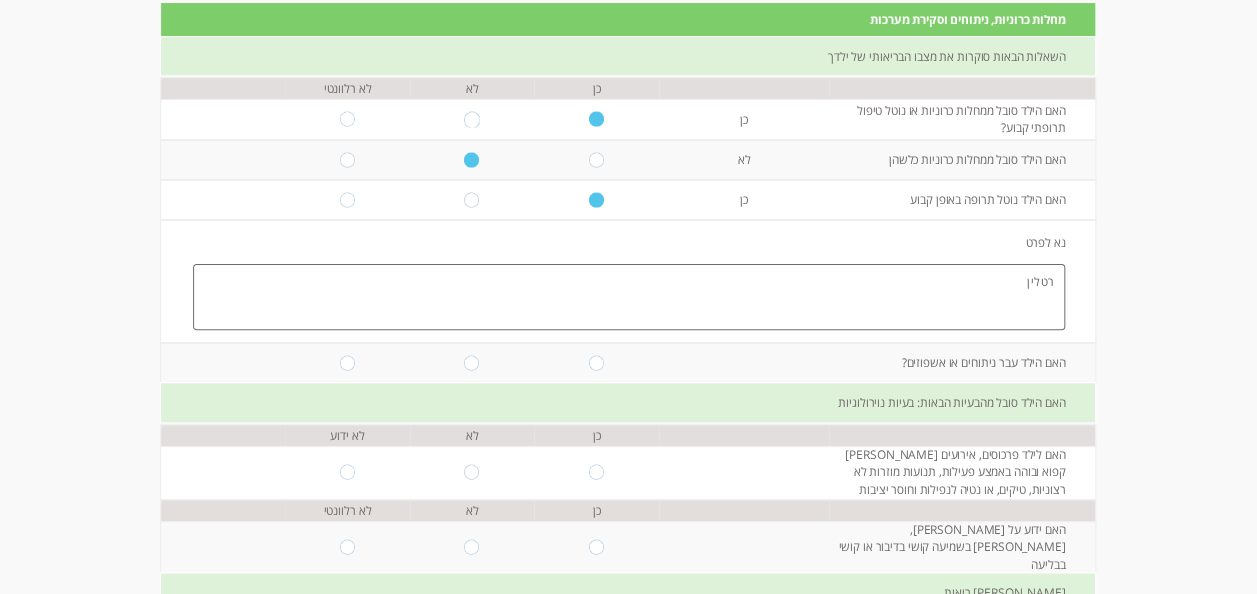 scroll, scrollTop: 200, scrollLeft: 0, axis: vertical 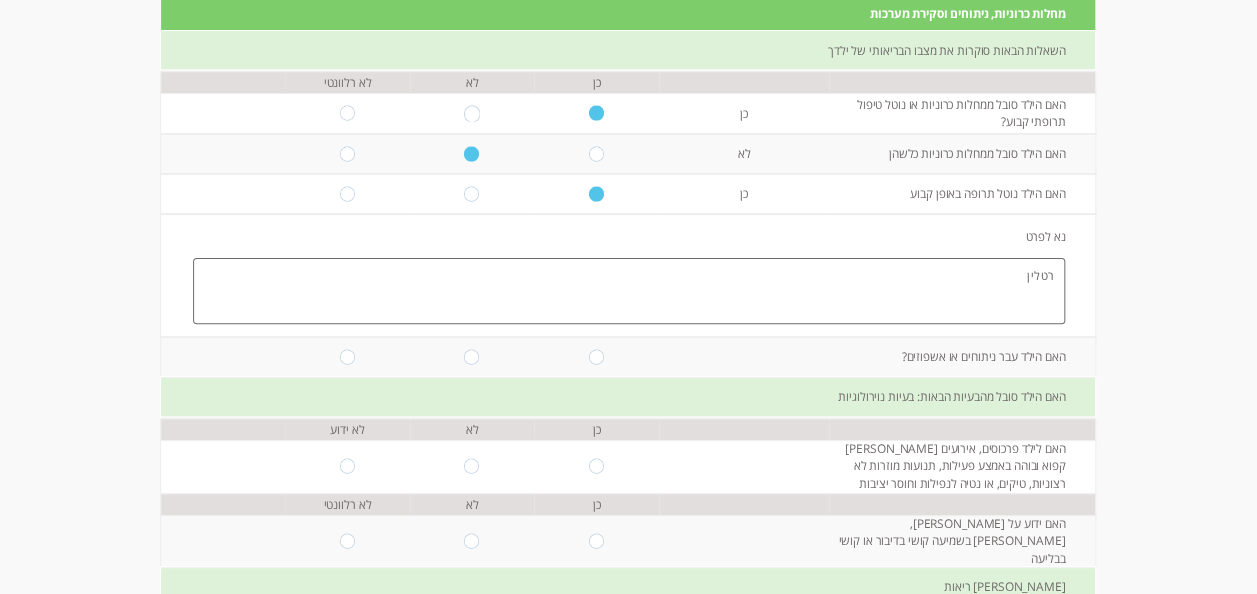 type on "רטלין" 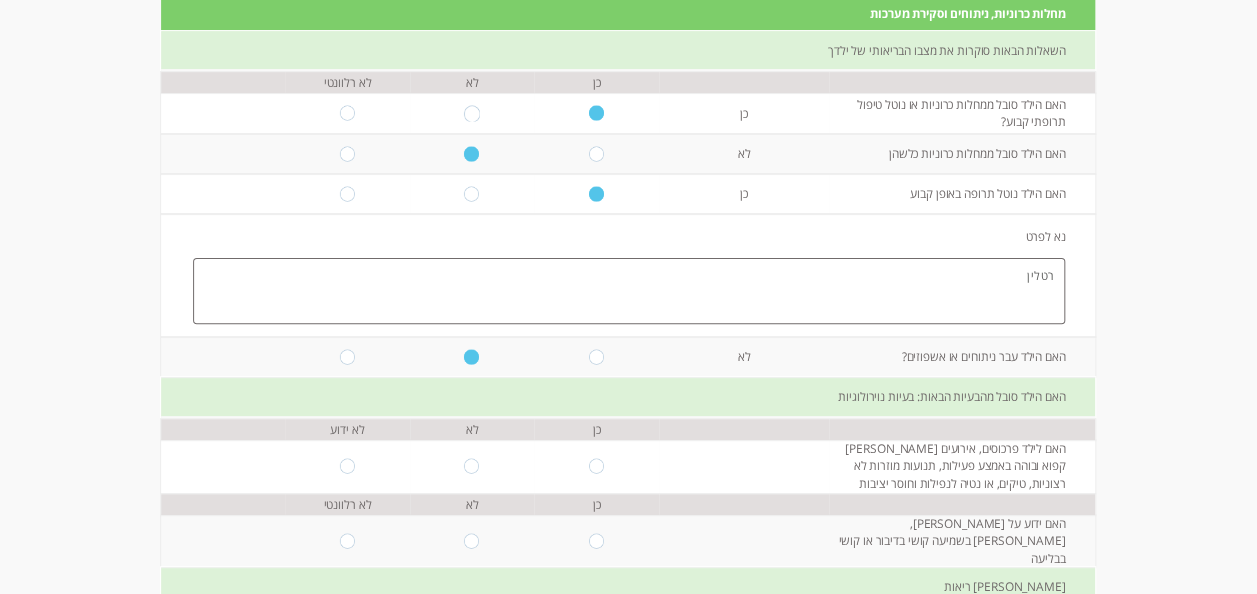 click at bounding box center [472, 466] 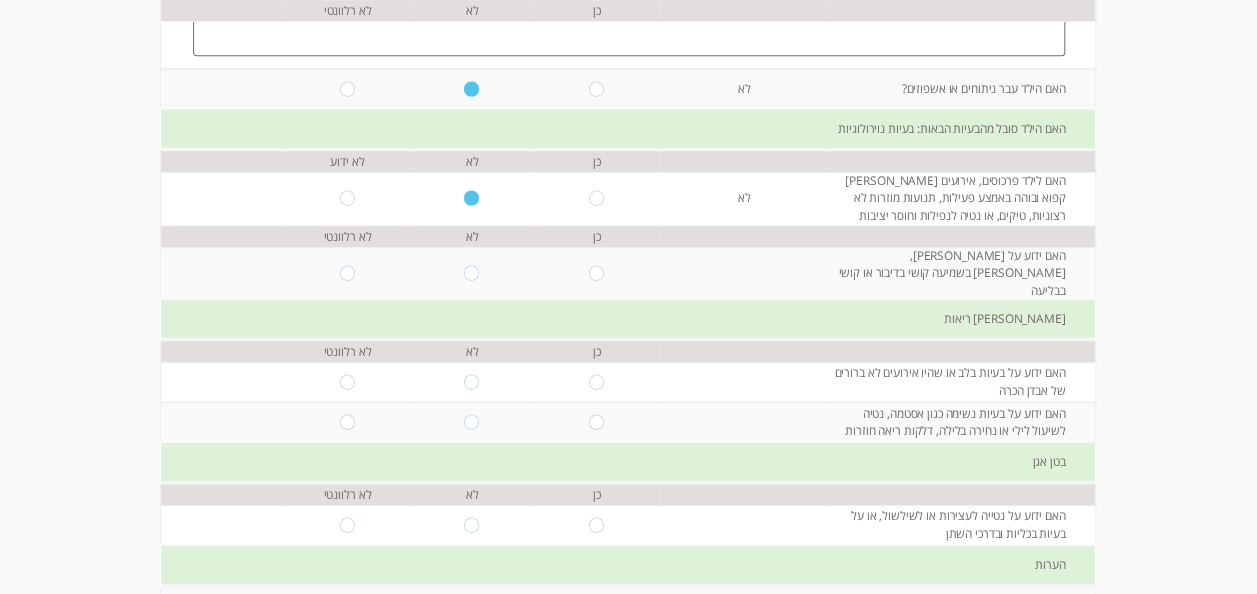 scroll, scrollTop: 500, scrollLeft: 0, axis: vertical 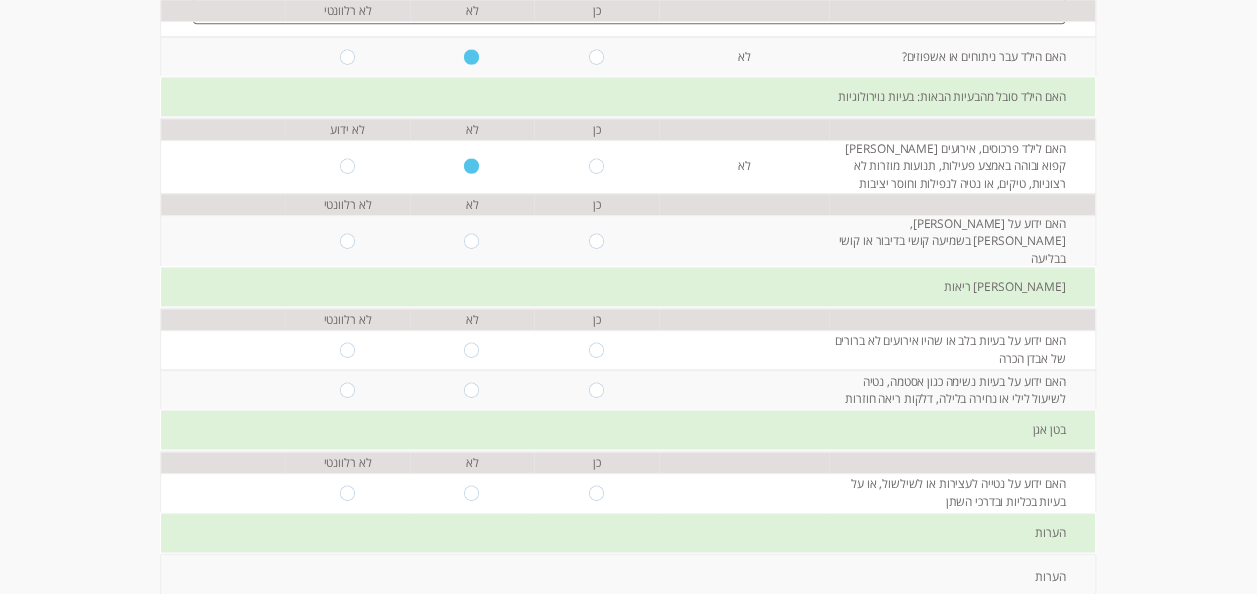 click at bounding box center (472, 241) 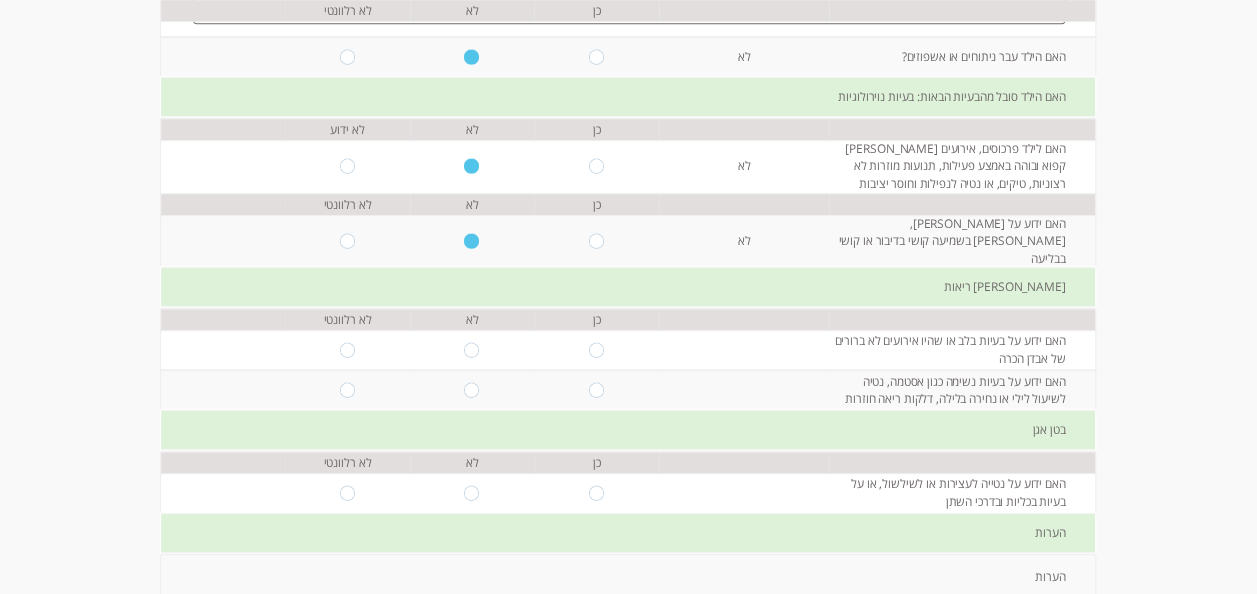 click at bounding box center [472, 349] 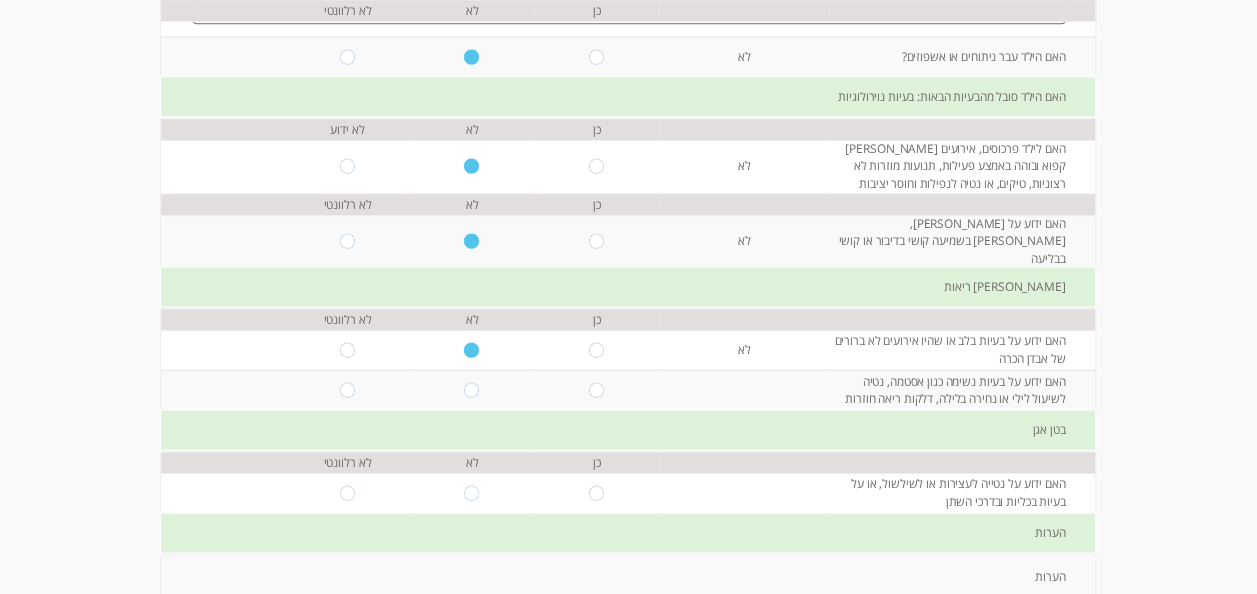 click at bounding box center [472, 390] 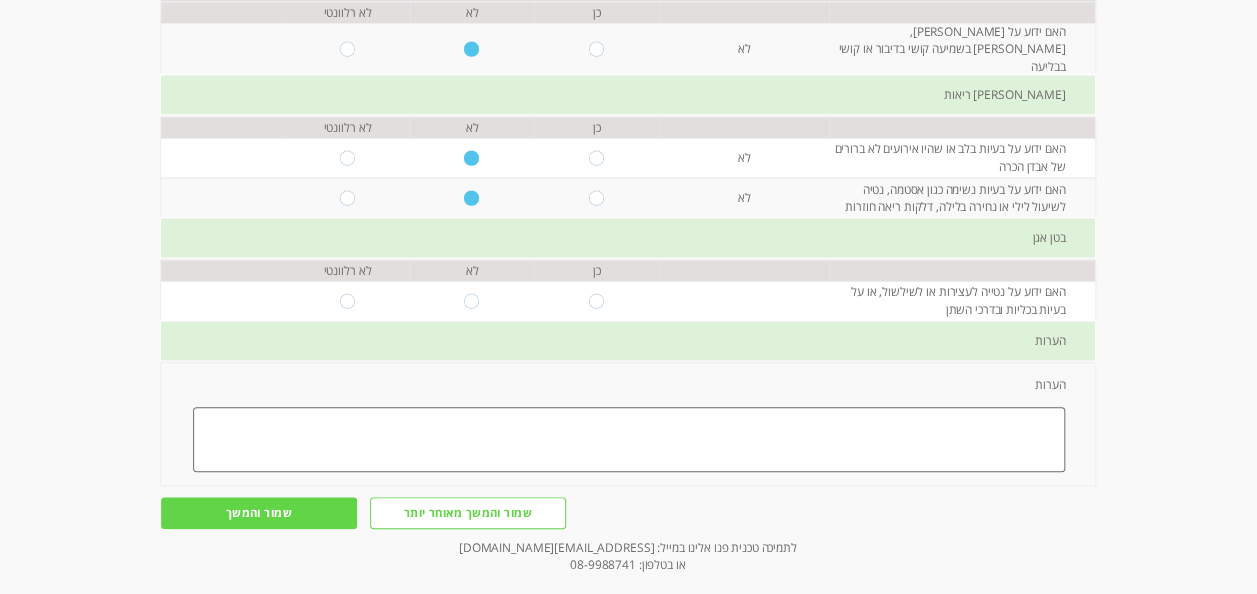 scroll, scrollTop: 700, scrollLeft: 0, axis: vertical 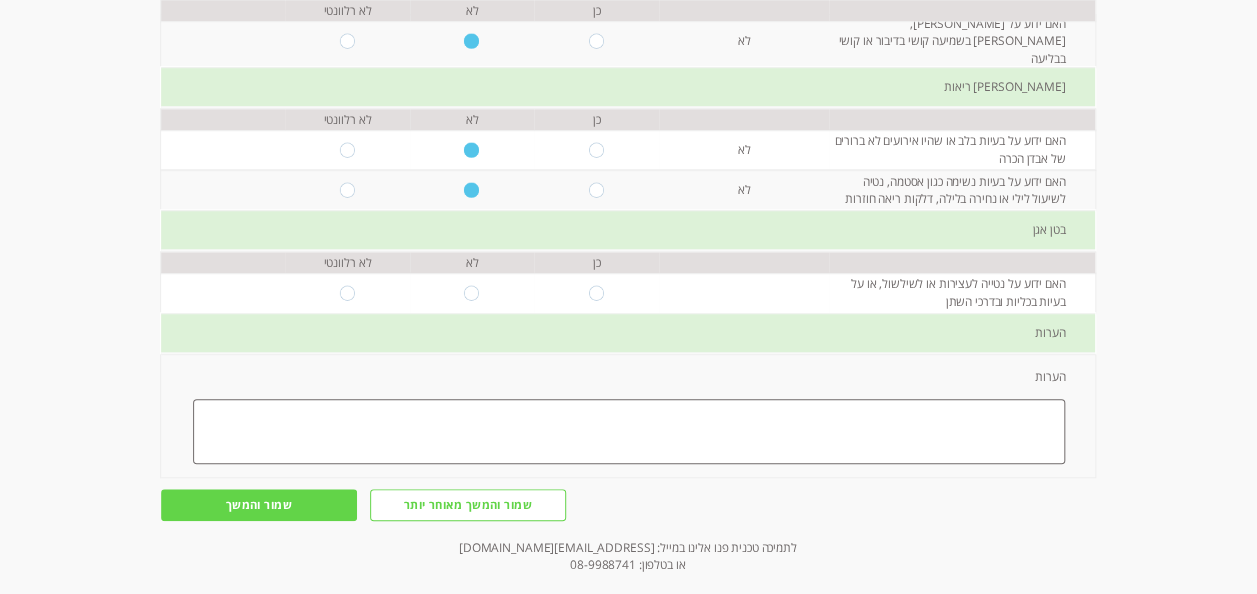 click at bounding box center [472, 292] 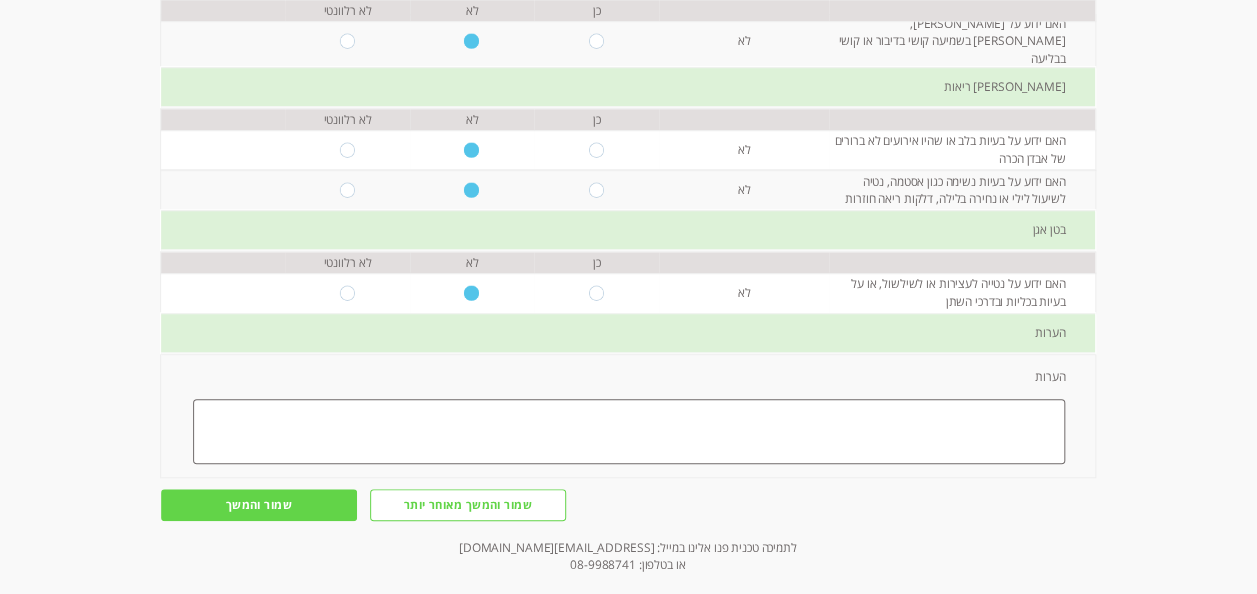 click on "שמור והמשך" at bounding box center [259, 504] 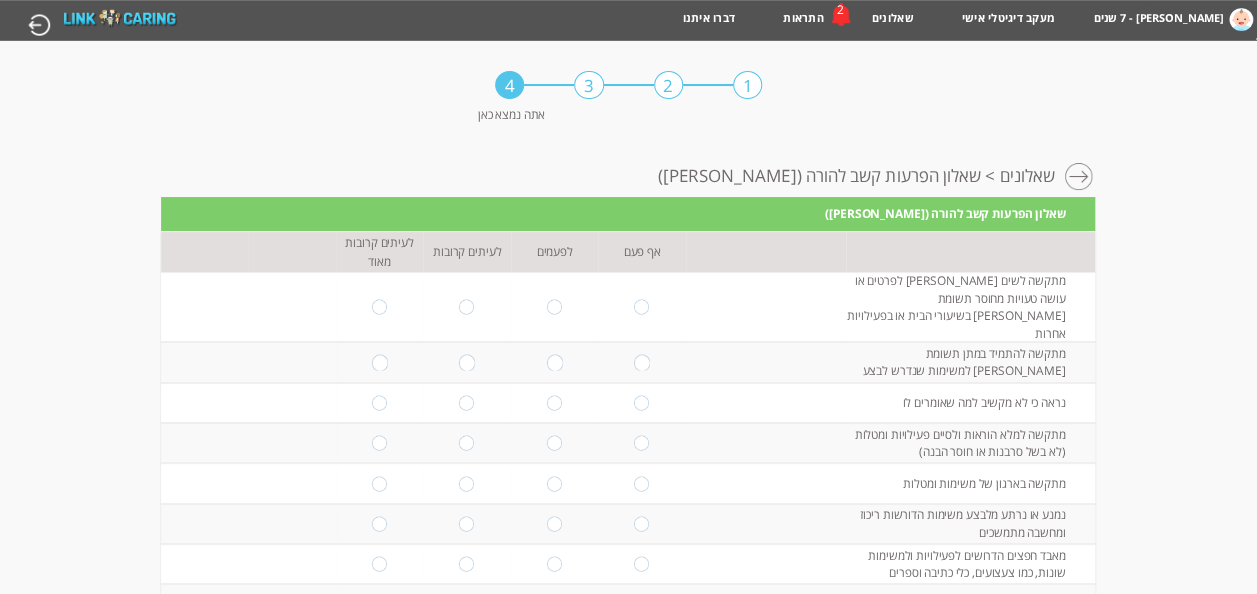 click at bounding box center (555, 307) 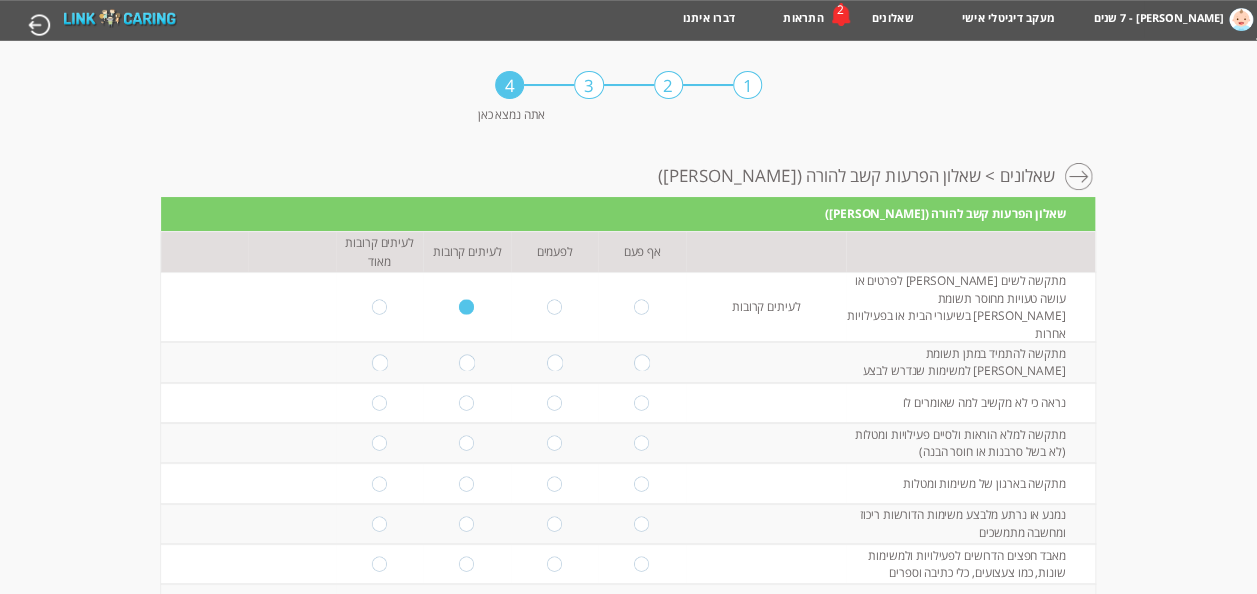 click at bounding box center (467, 362) 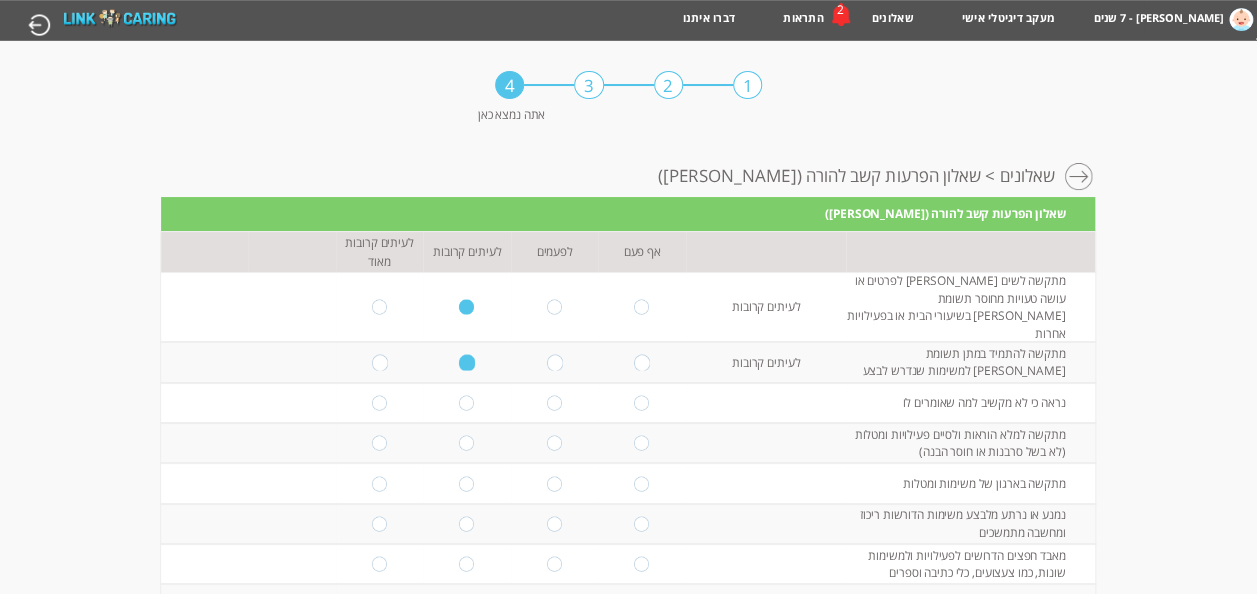 click at bounding box center [555, 402] 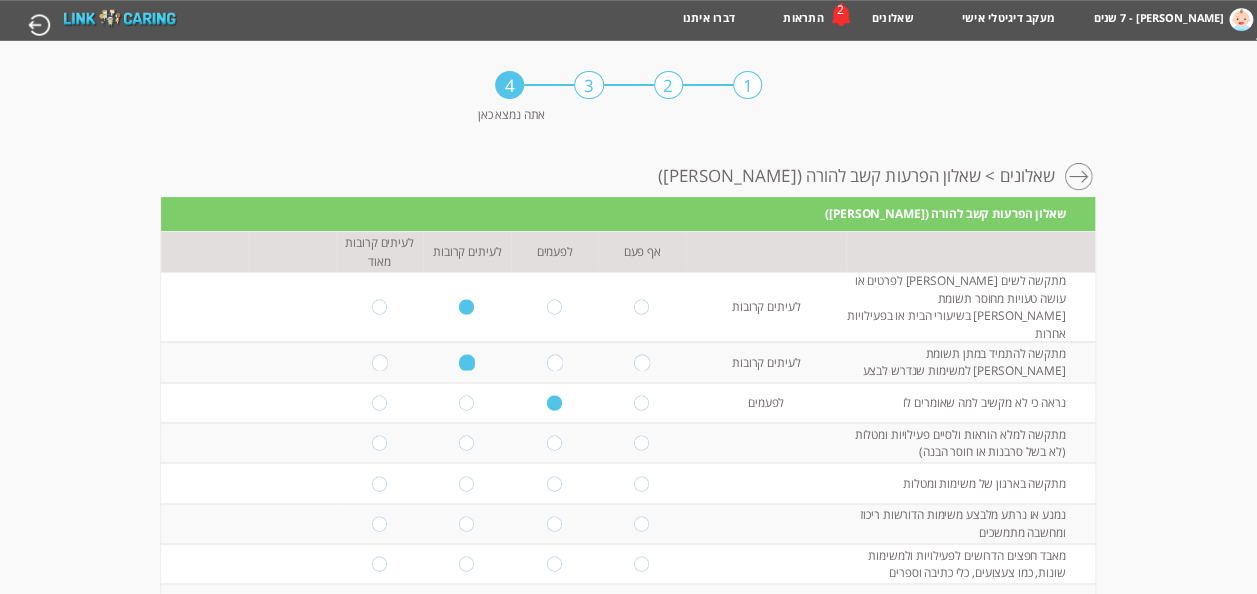 click at bounding box center [467, 443] 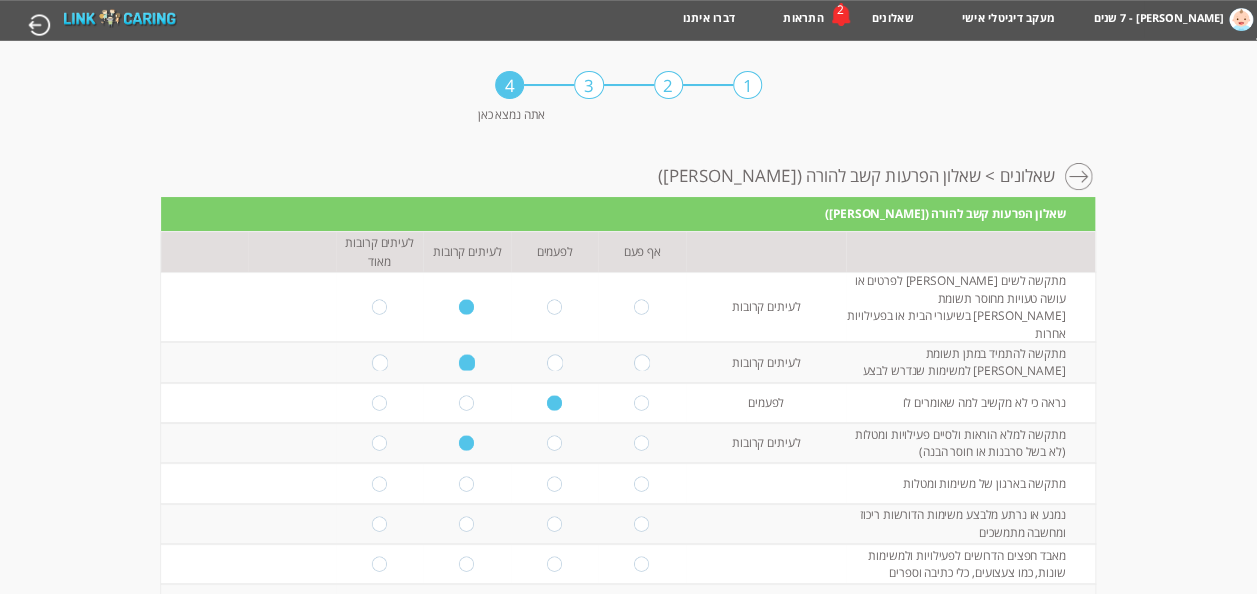 click at bounding box center [467, 483] 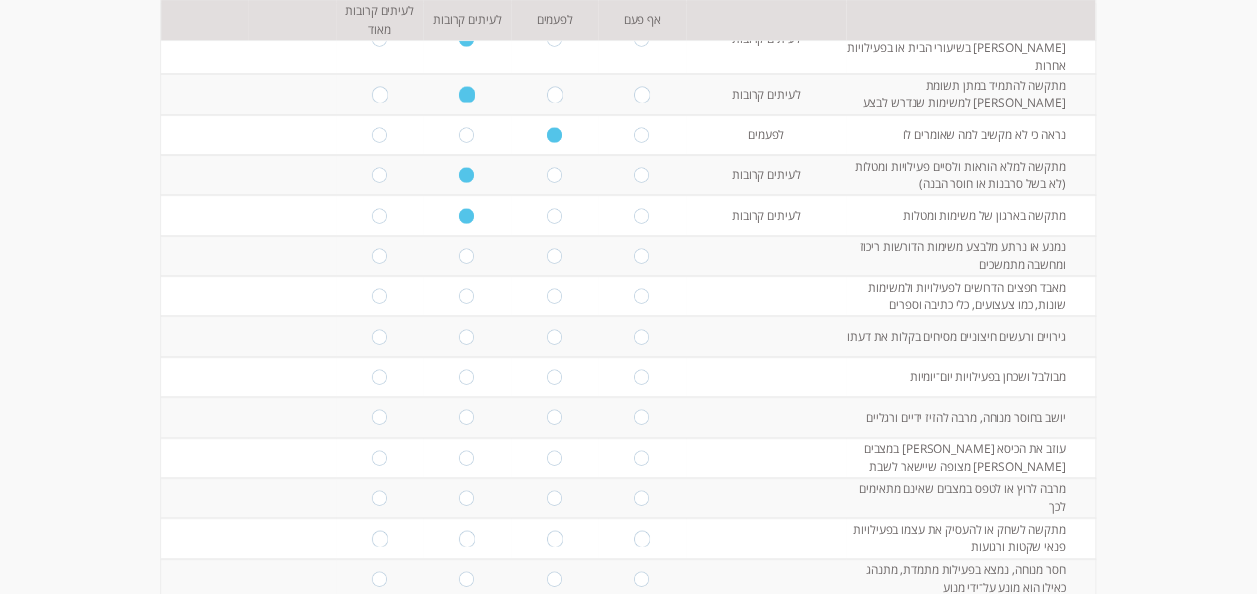 scroll, scrollTop: 300, scrollLeft: 0, axis: vertical 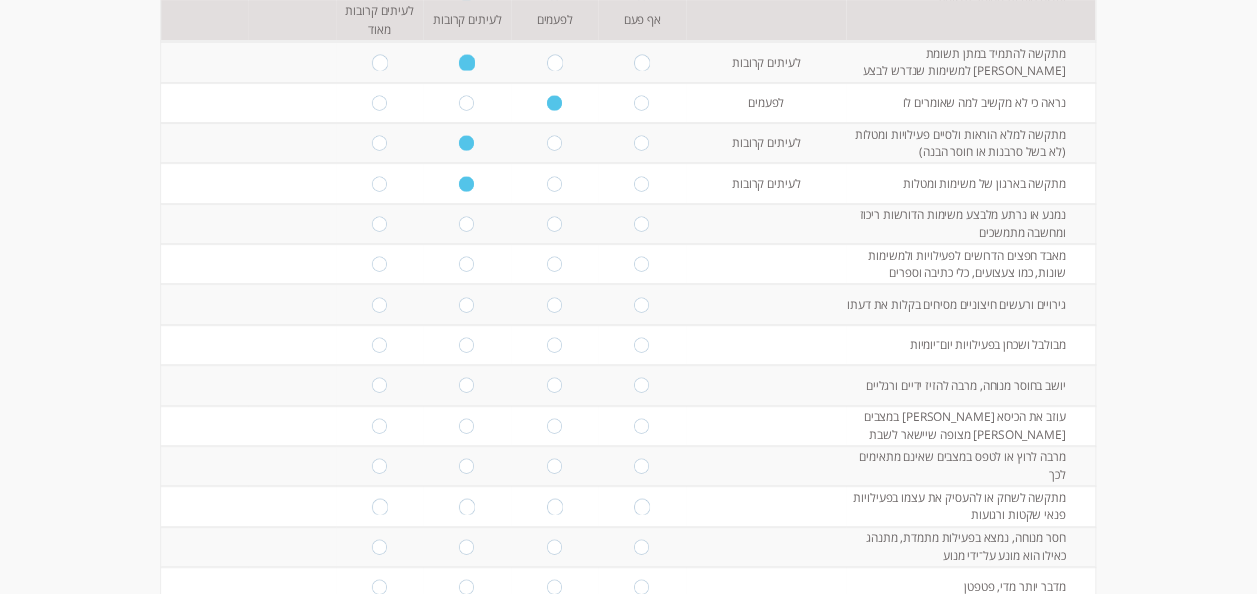 click at bounding box center [555, 223] 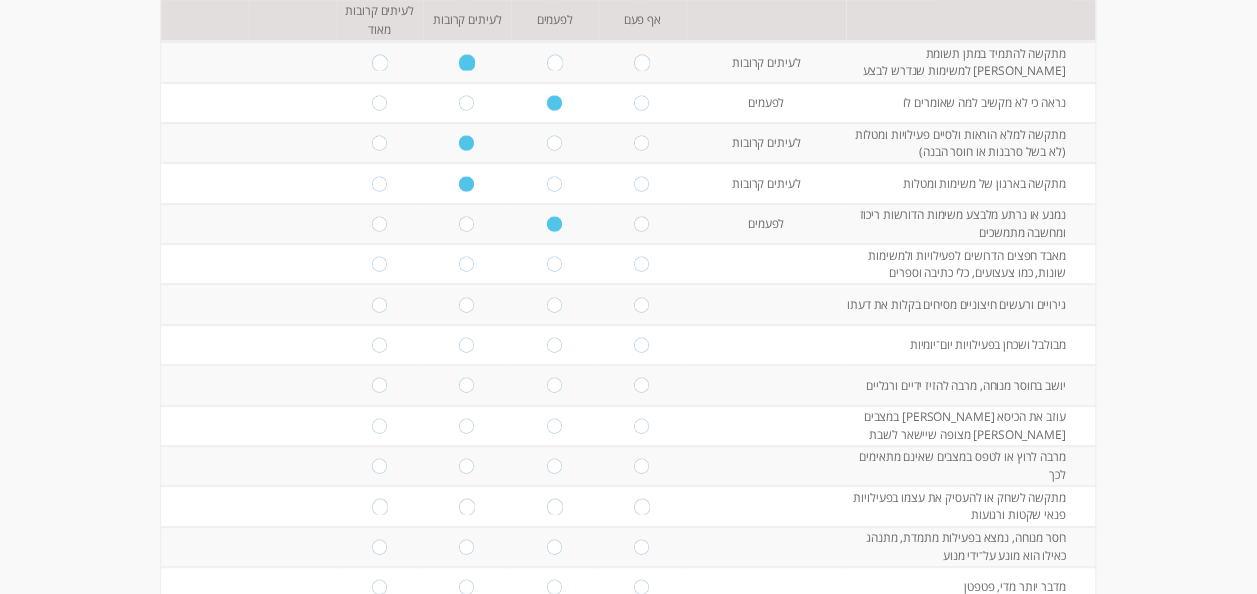 click at bounding box center [467, 264] 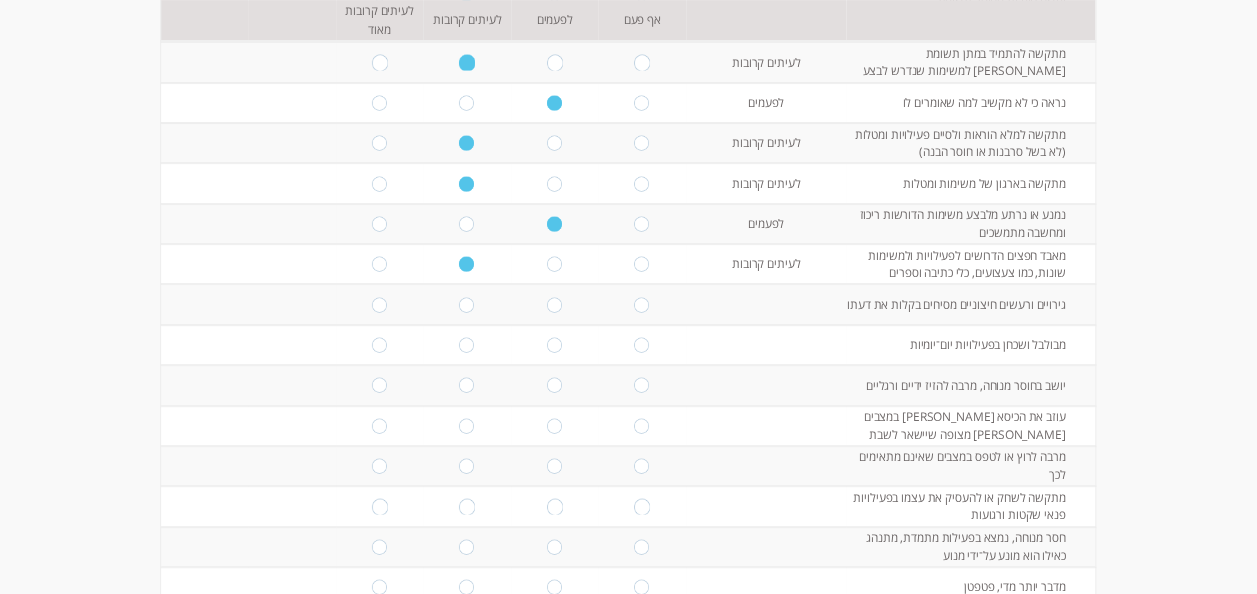 click at bounding box center (555, 264) 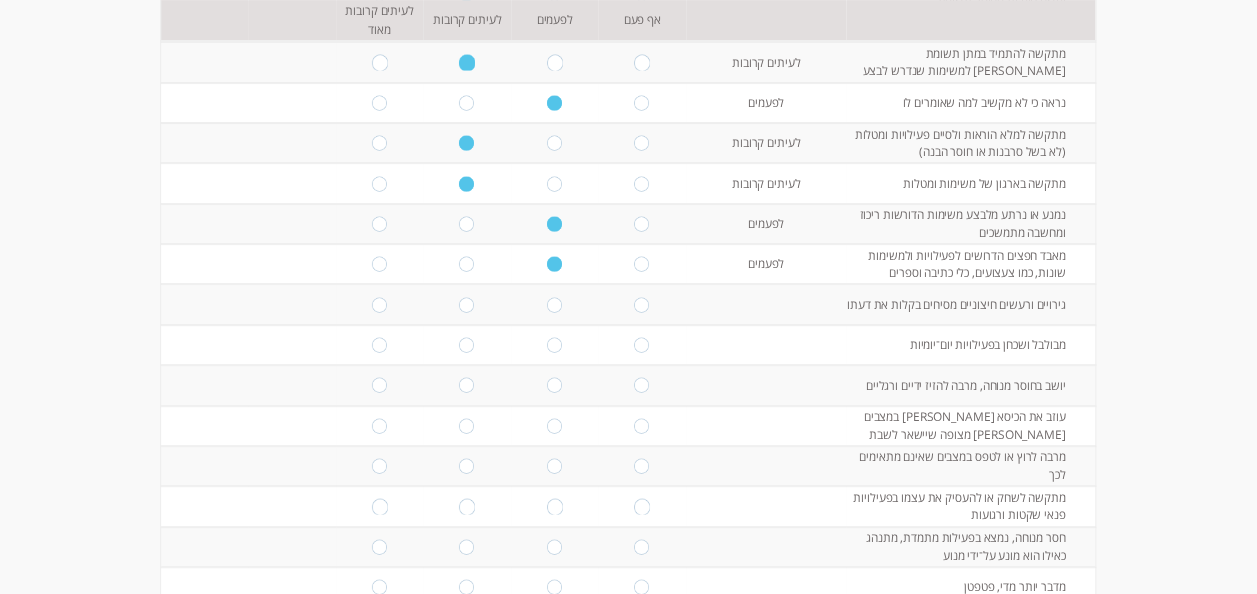 click at bounding box center [467, 304] 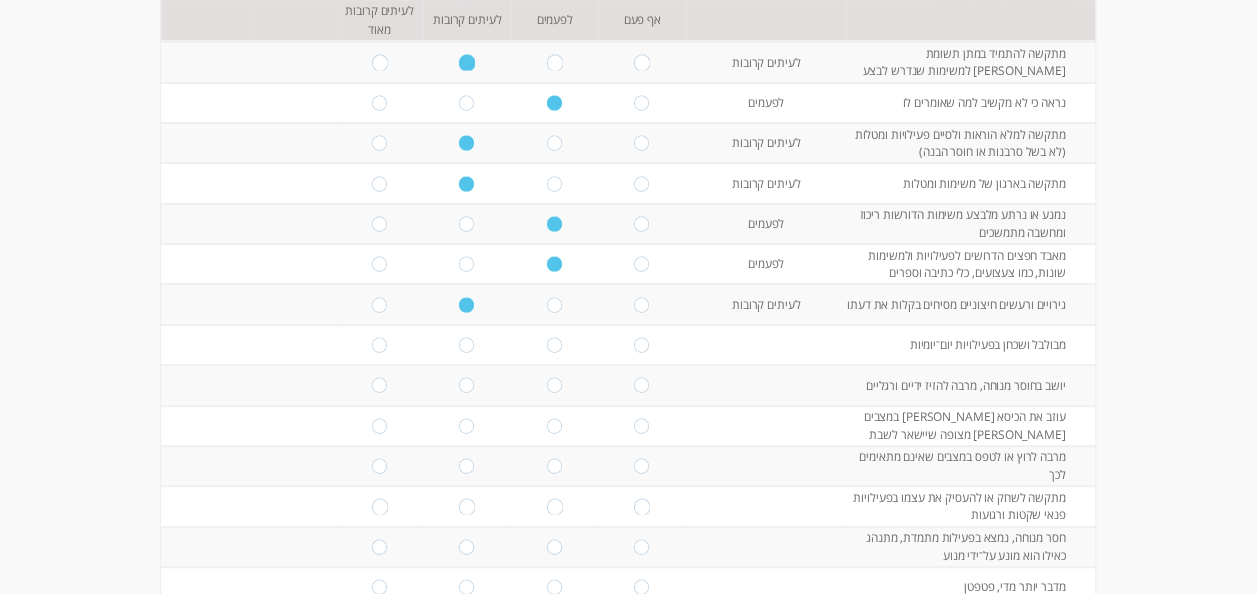 click at bounding box center [555, 344] 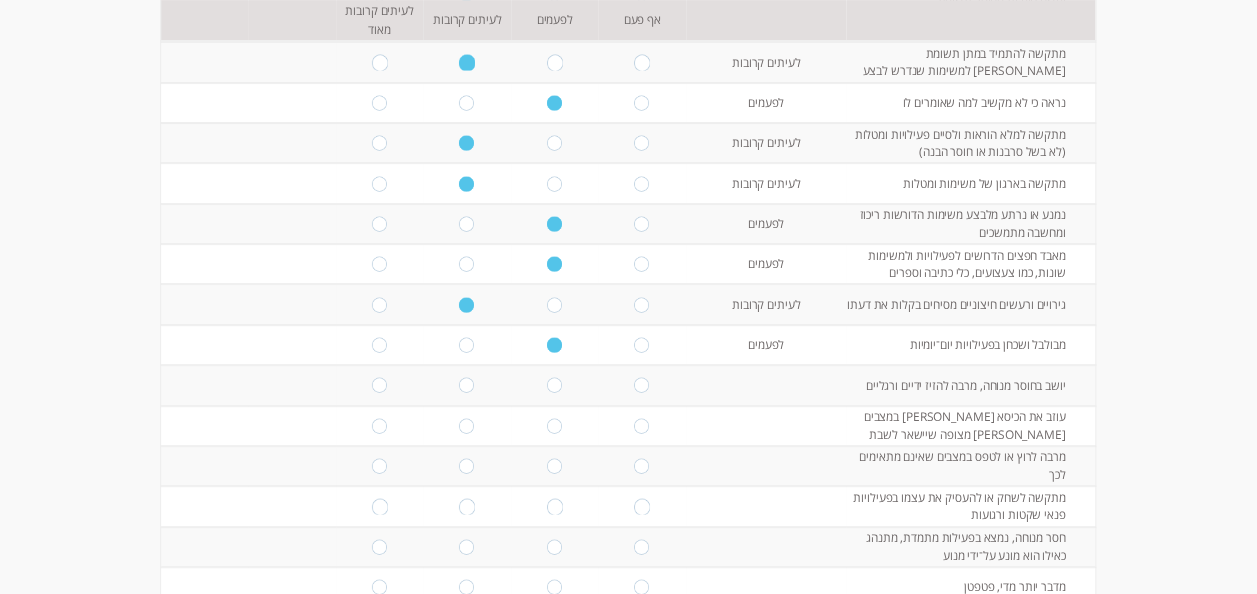click at bounding box center [467, 385] 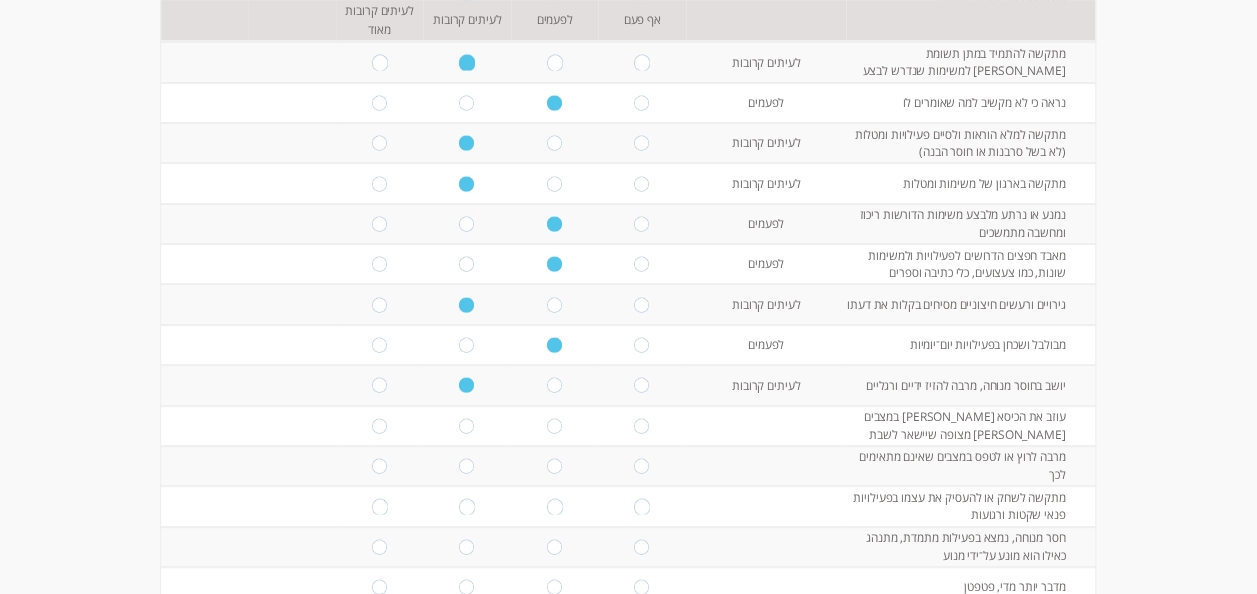 click at bounding box center (467, 426) 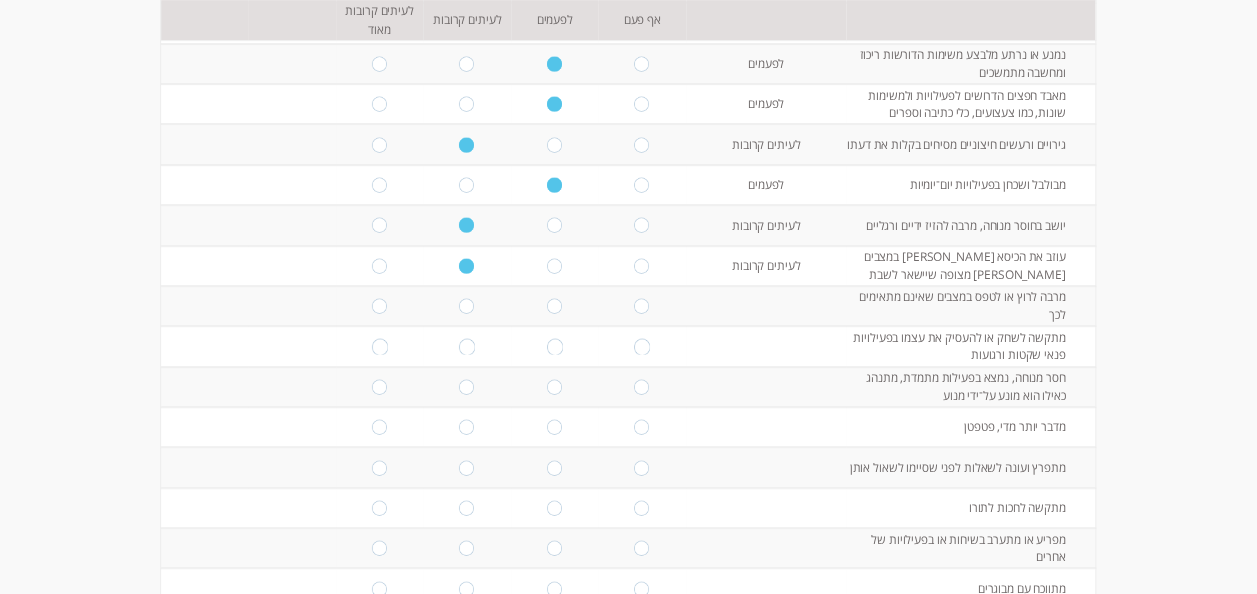 scroll, scrollTop: 500, scrollLeft: 0, axis: vertical 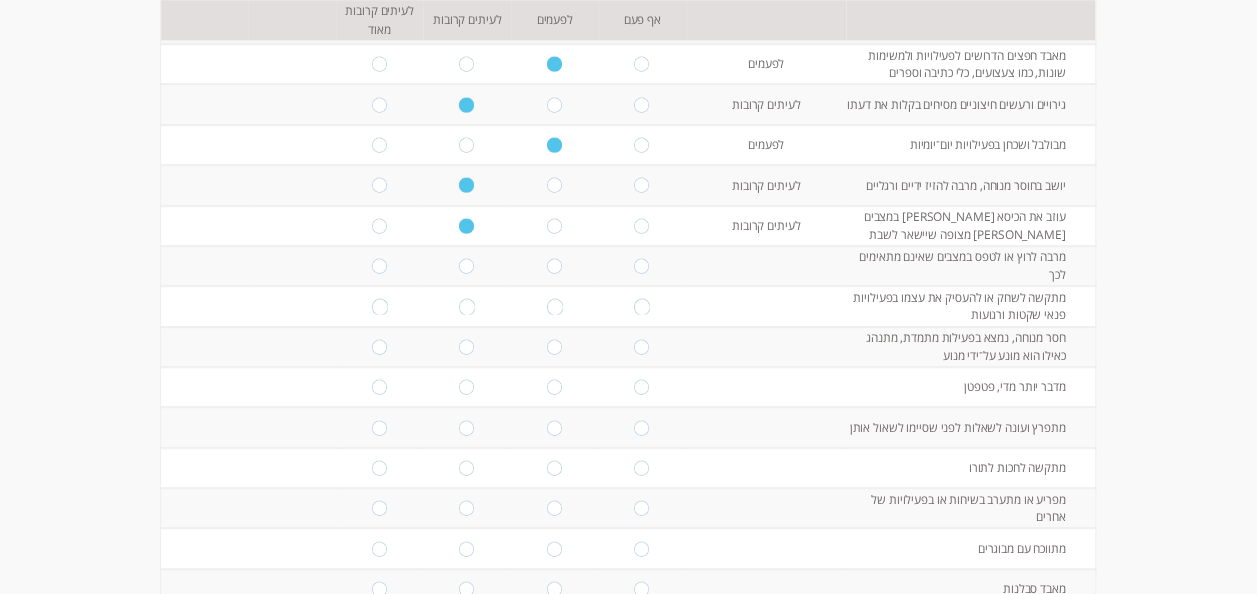 click at bounding box center [555, 266] 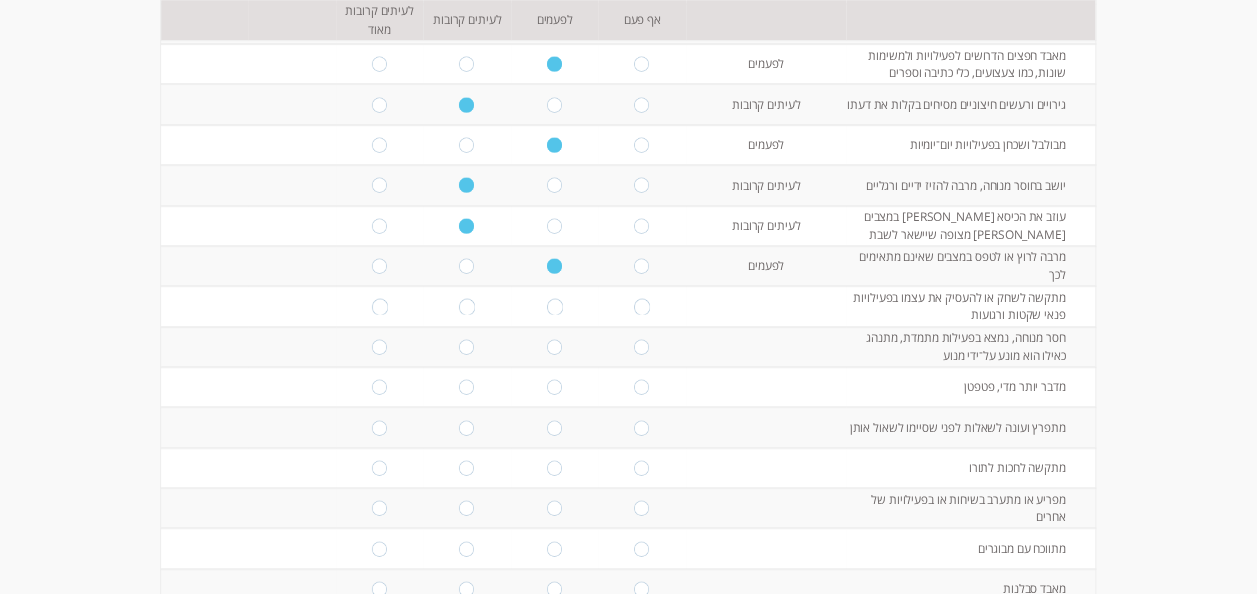 click at bounding box center (555, 306) 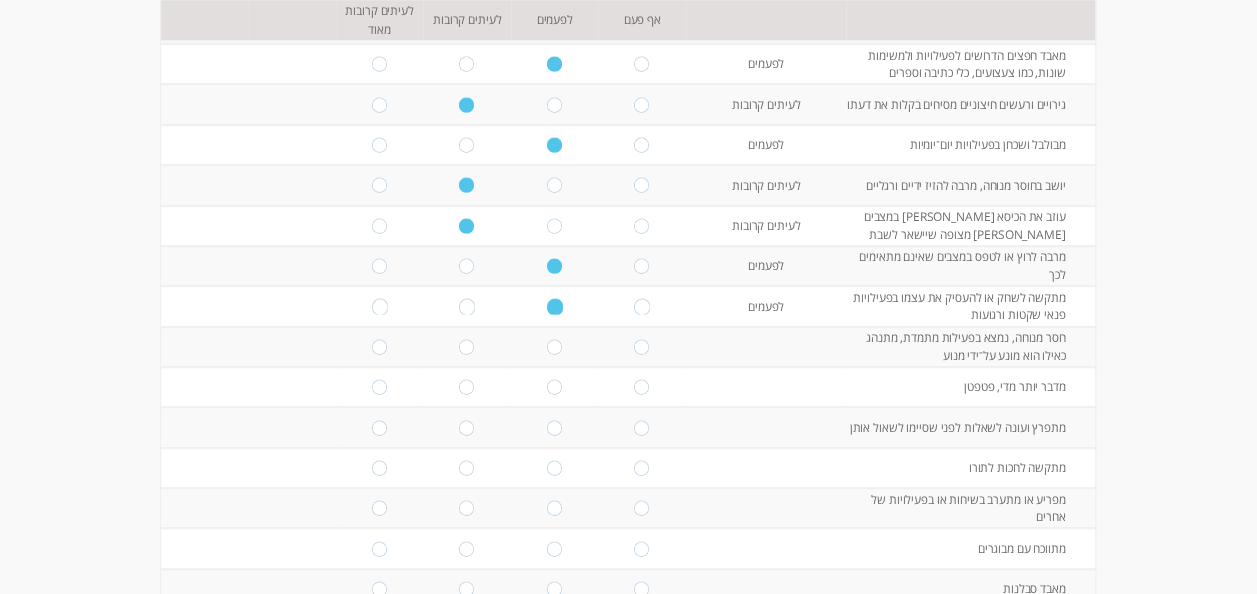 click at bounding box center [555, 346] 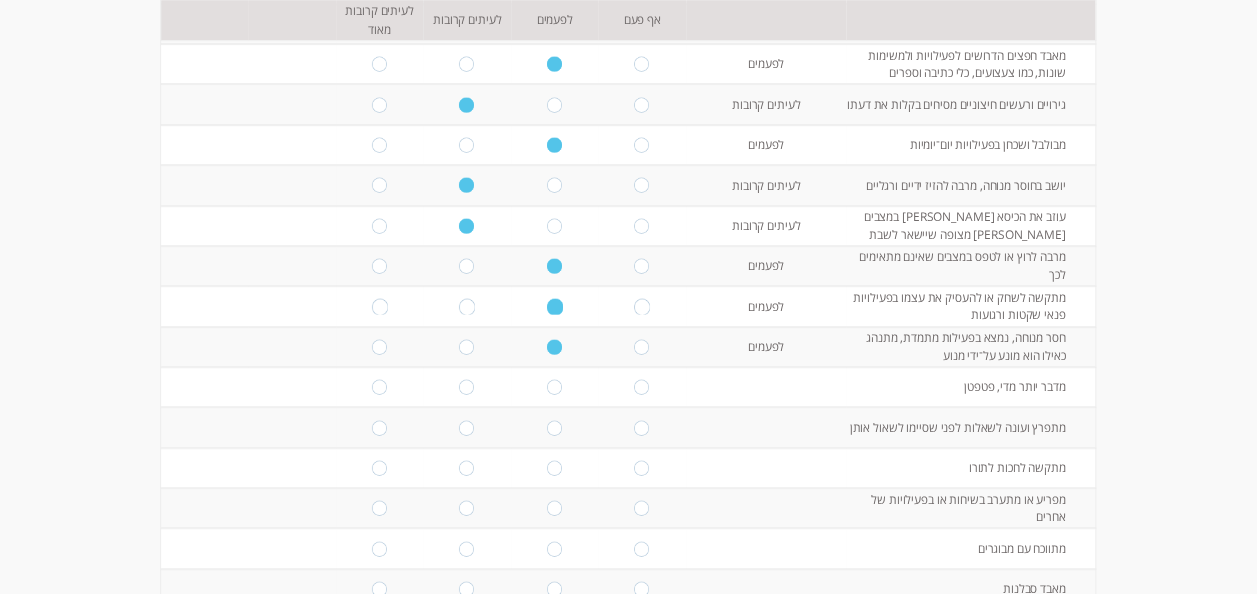 click at bounding box center [467, 387] 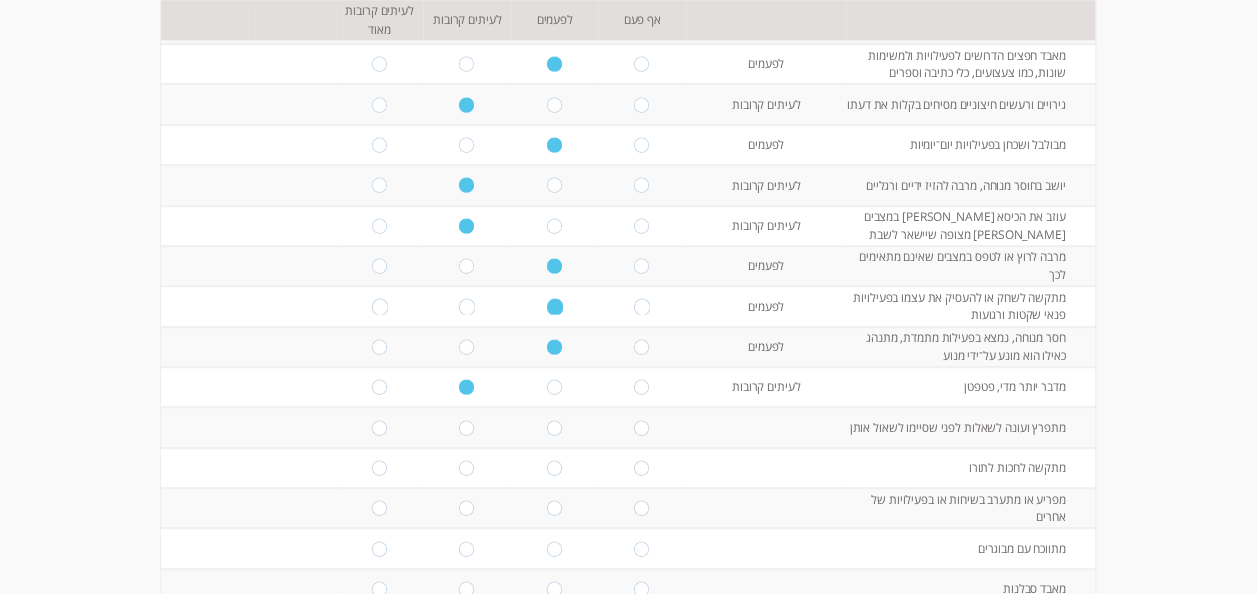 click at bounding box center [555, 427] 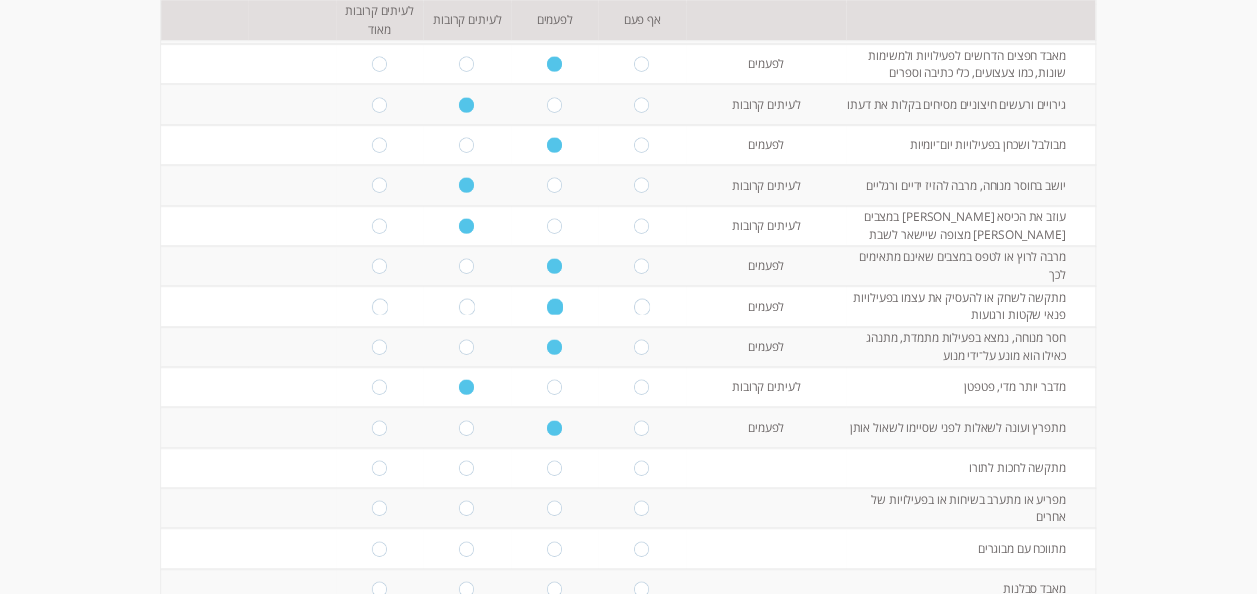click at bounding box center [555, 467] 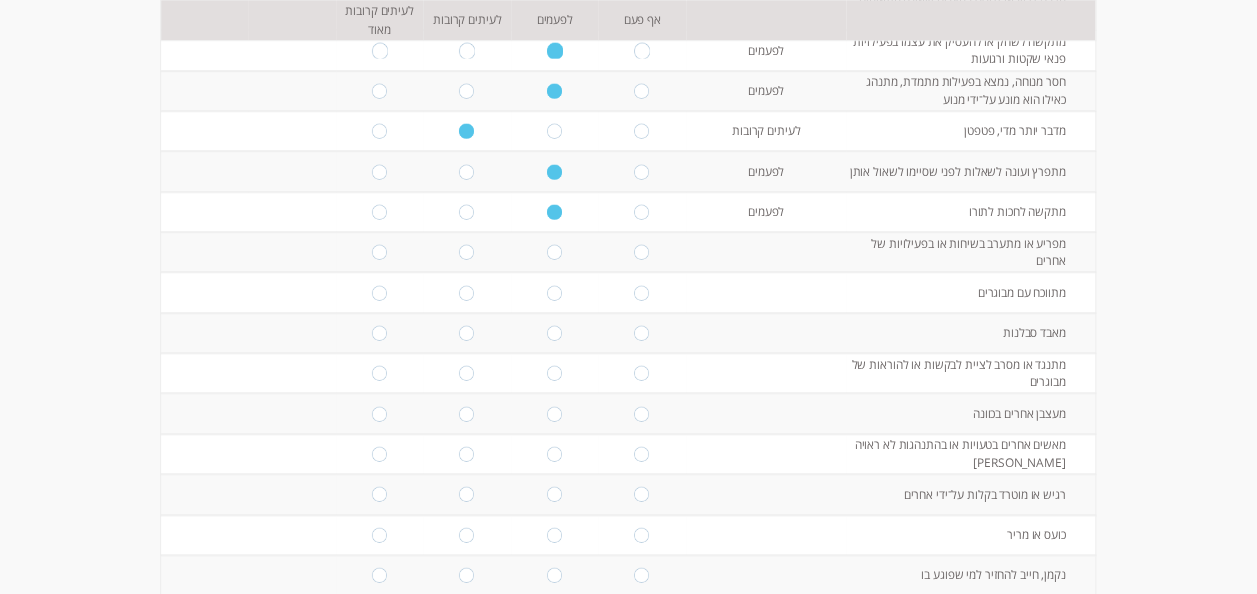 scroll, scrollTop: 800, scrollLeft: 0, axis: vertical 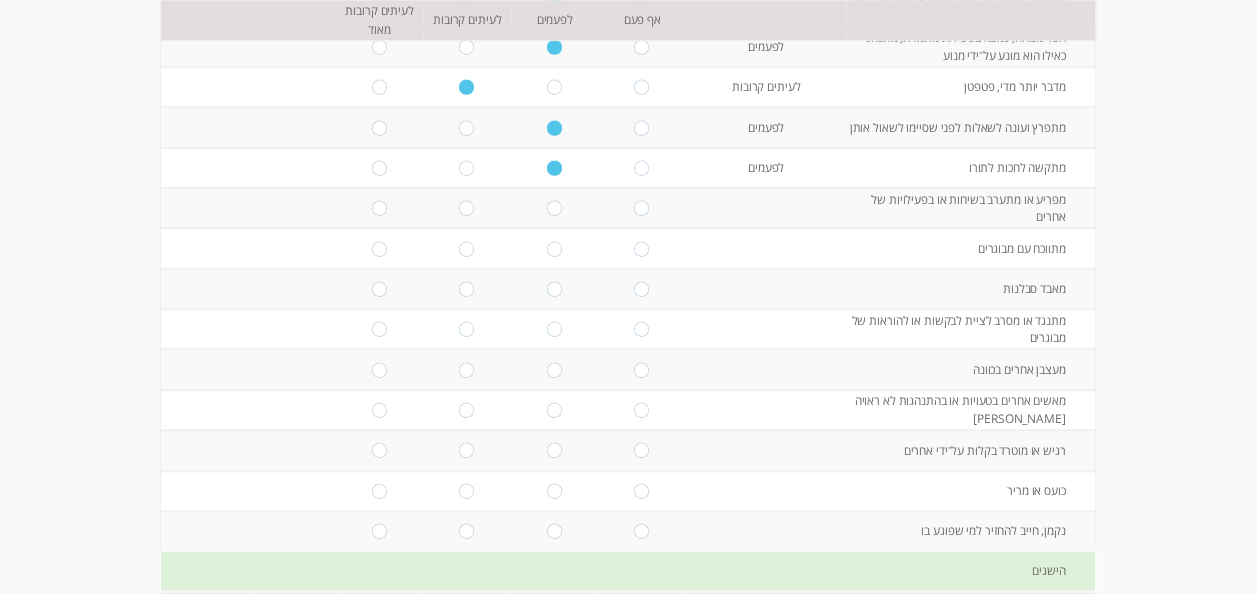 click at bounding box center (555, 208) 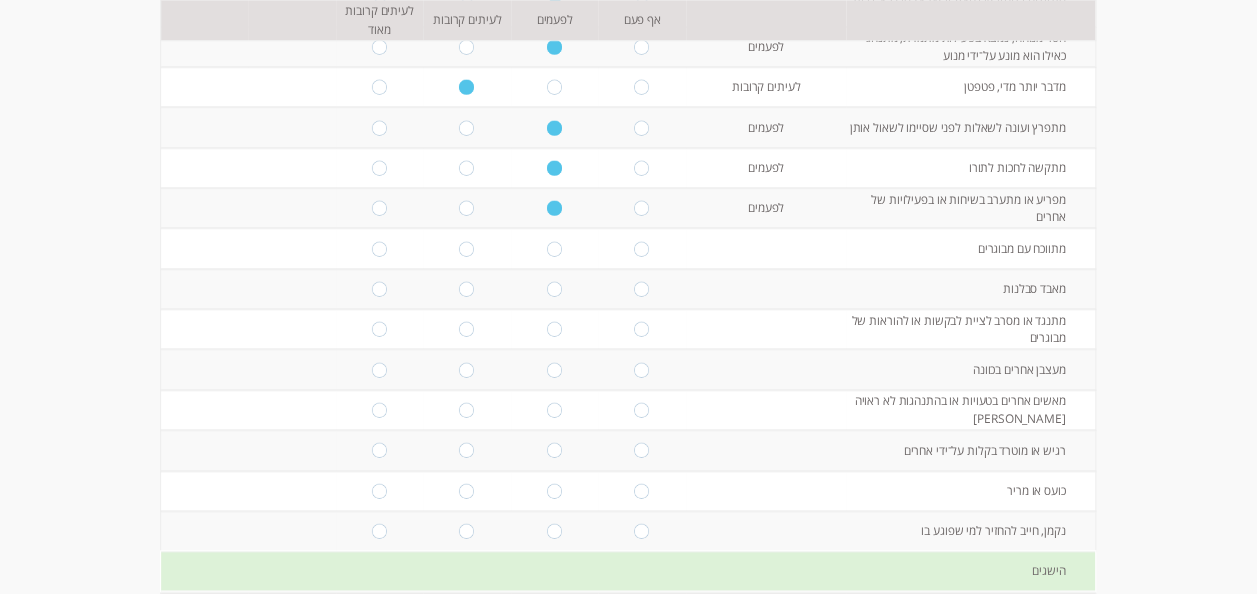 click at bounding box center [555, 248] 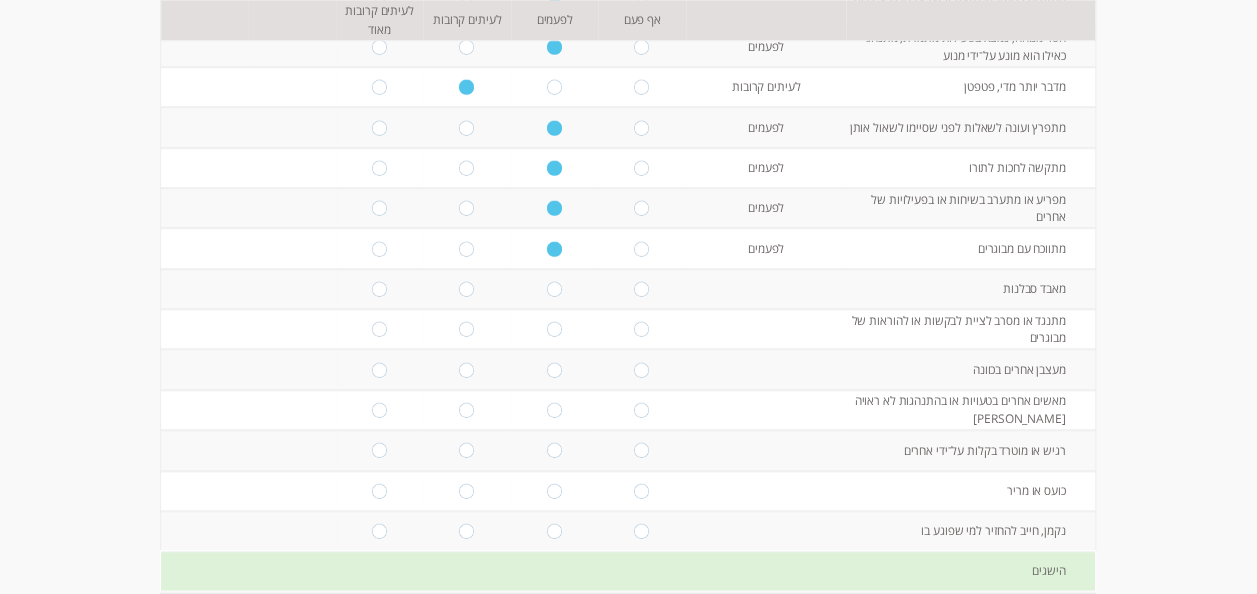 click at bounding box center [467, 288] 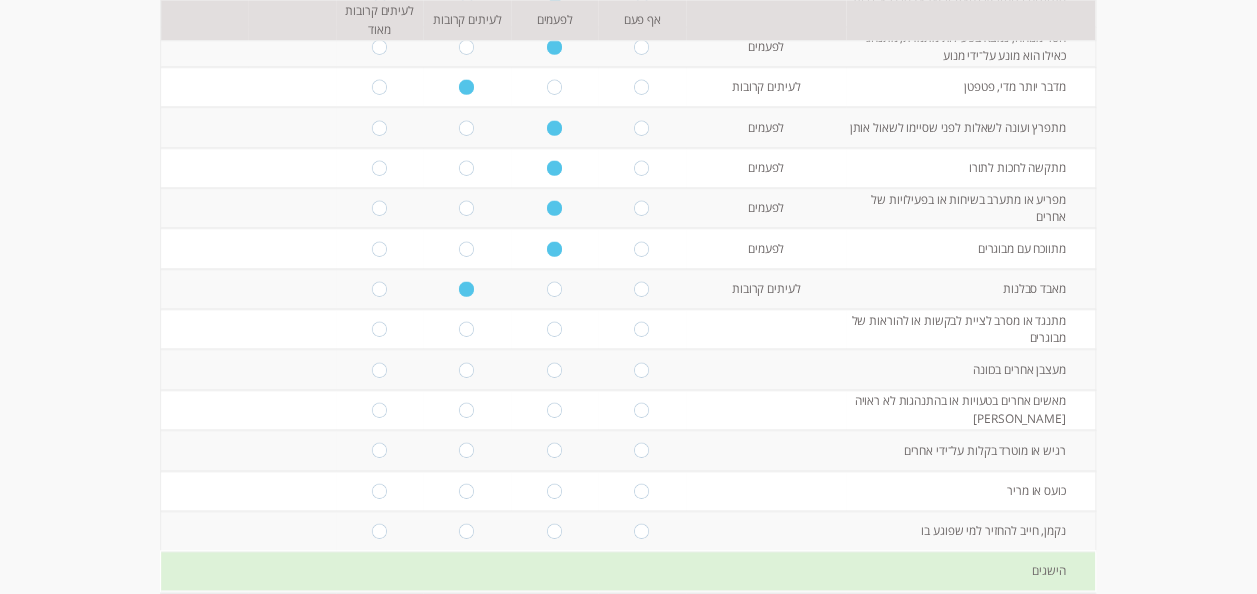 click at bounding box center (555, 329) 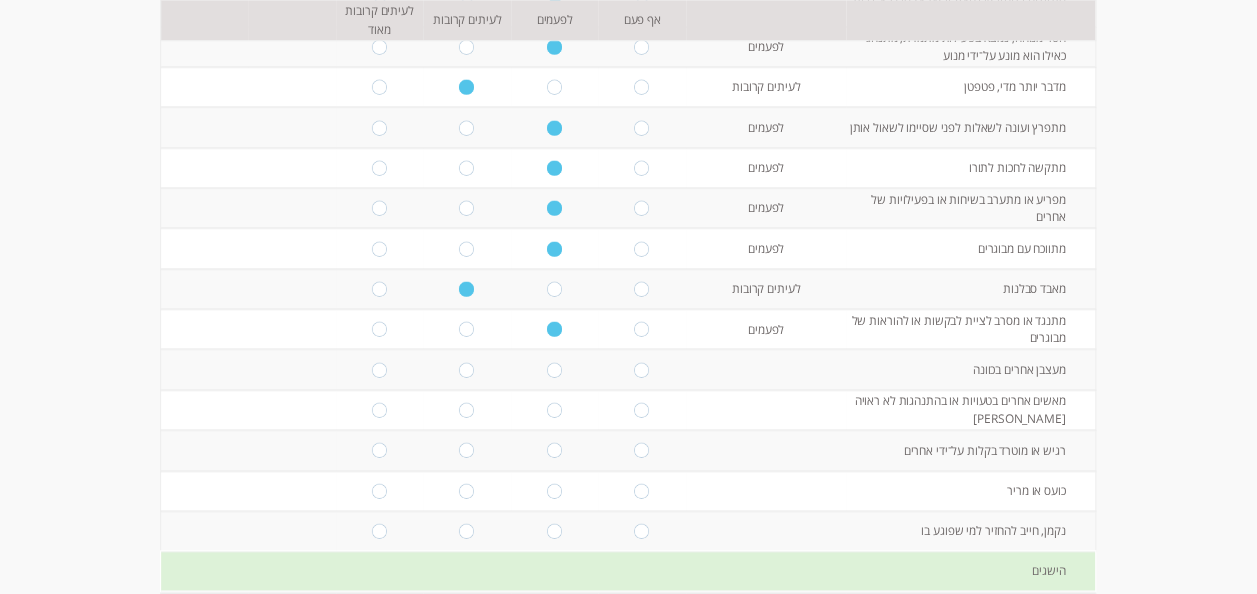click at bounding box center [555, 369] 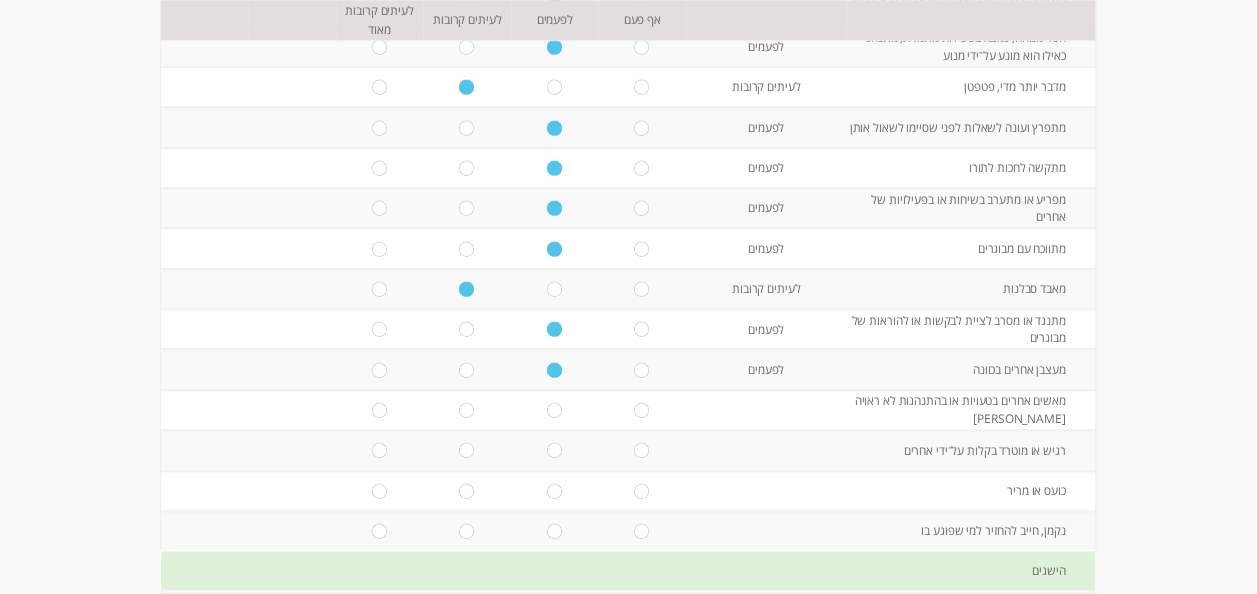 click at bounding box center (555, 409) 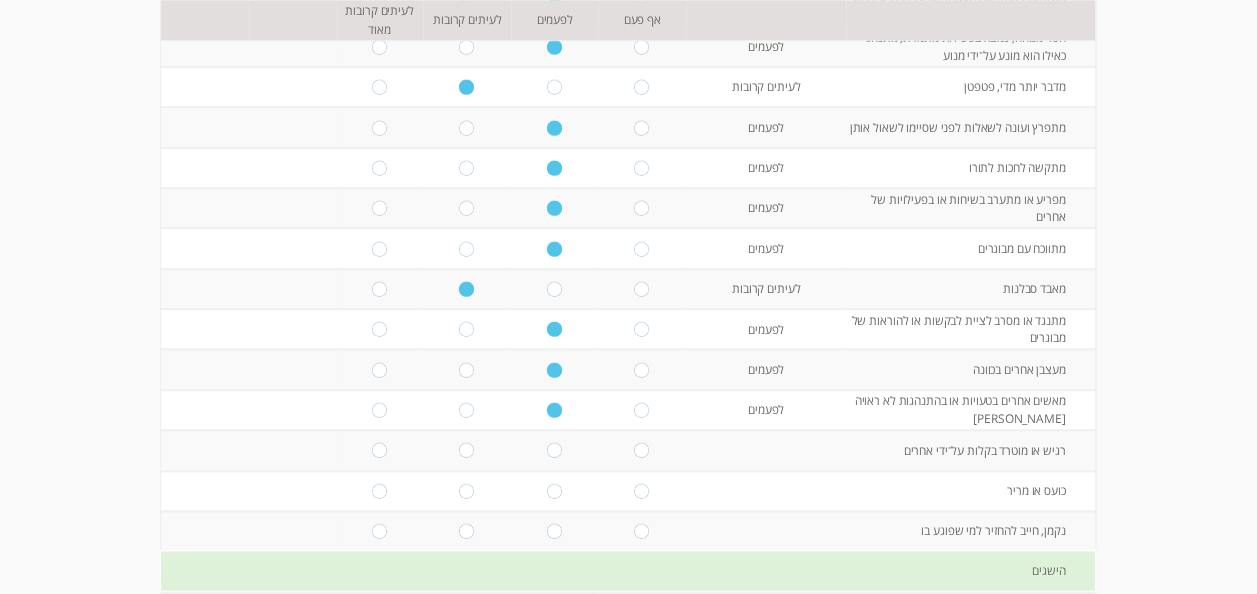 click at bounding box center [555, 450] 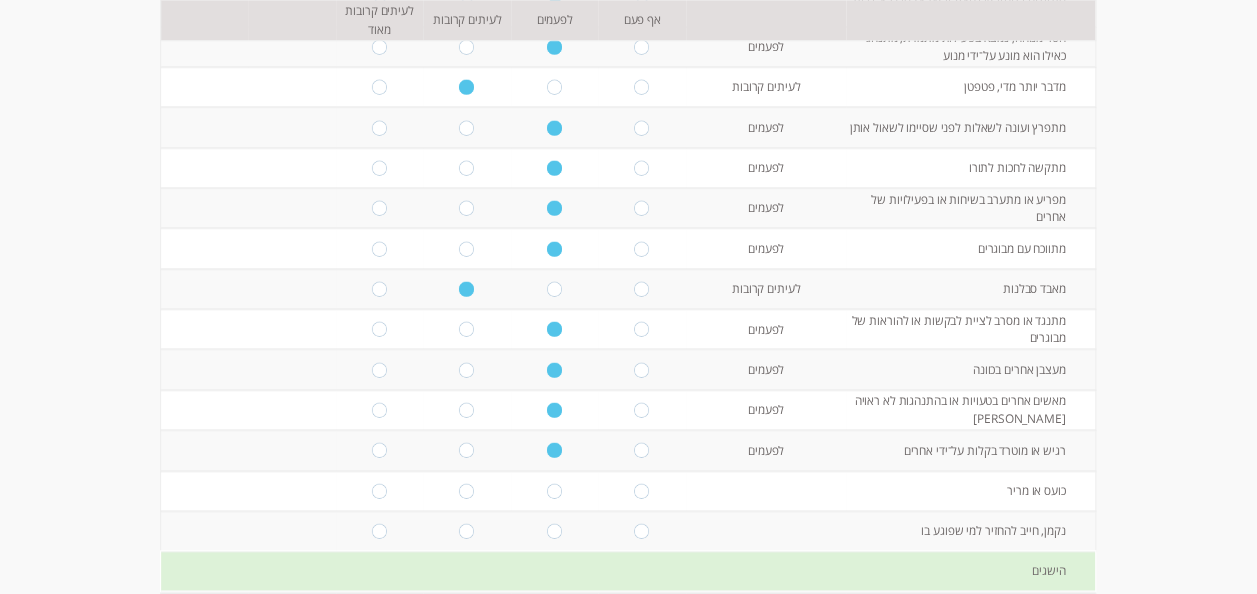 click at bounding box center (555, 490) 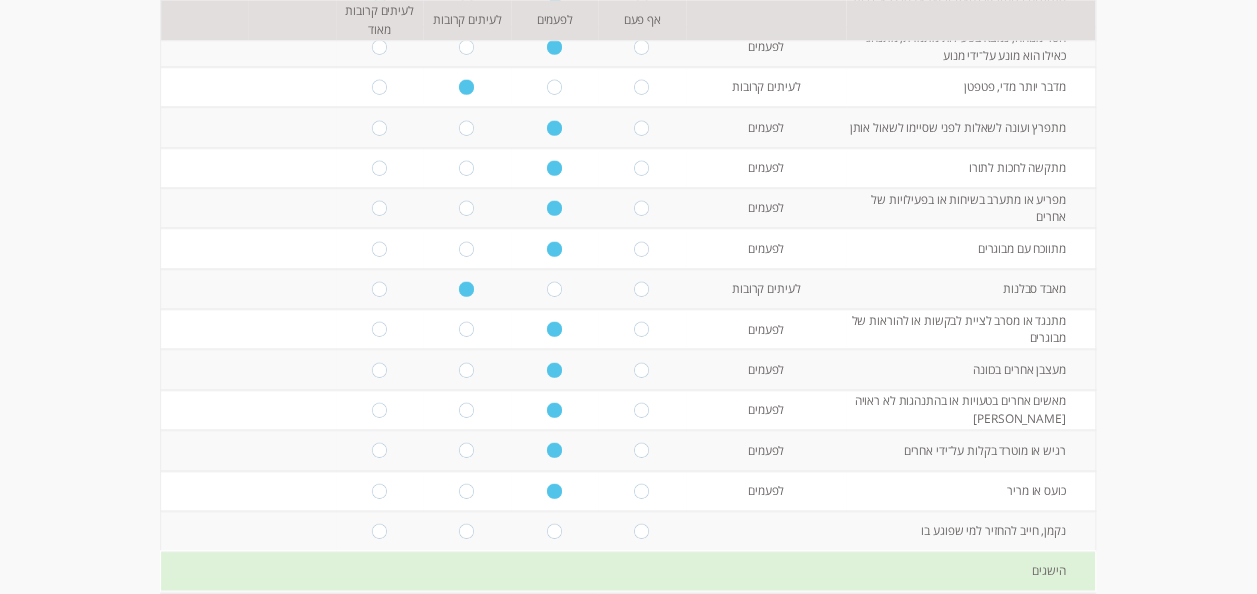 click at bounding box center [555, 531] 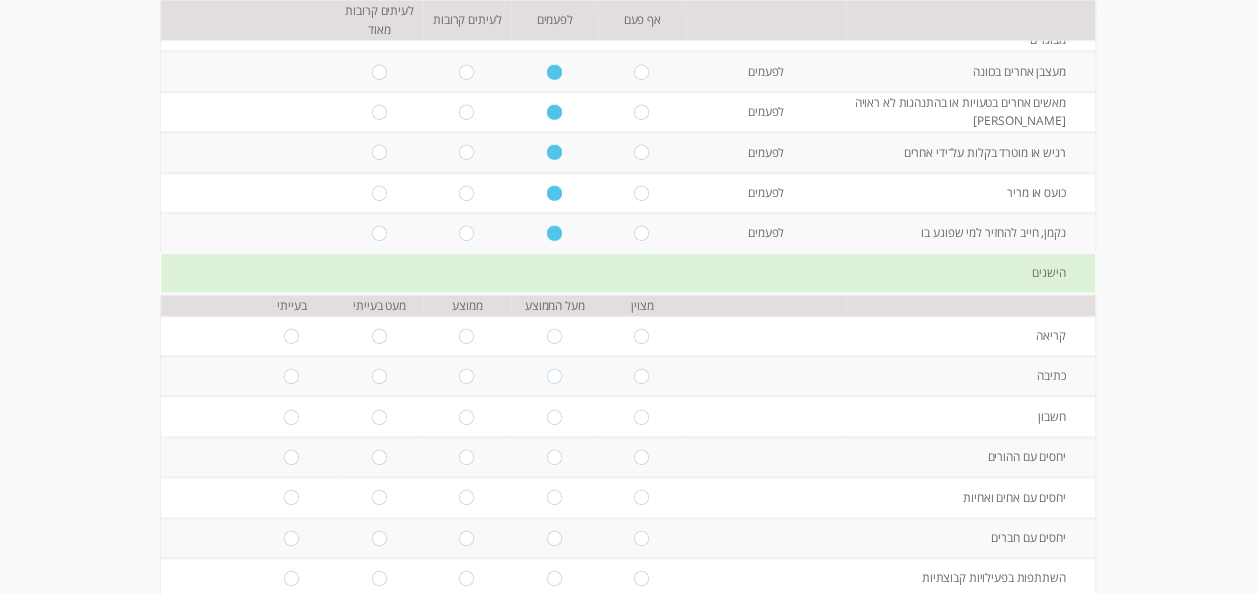 scroll, scrollTop: 1100, scrollLeft: 0, axis: vertical 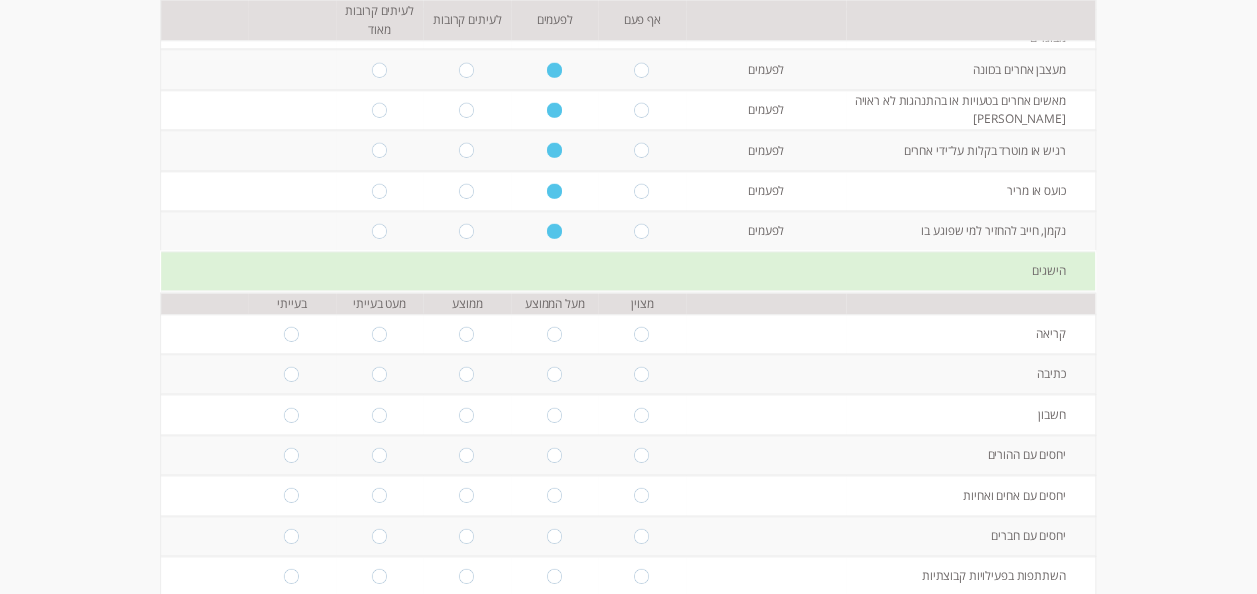click at bounding box center (292, 333) 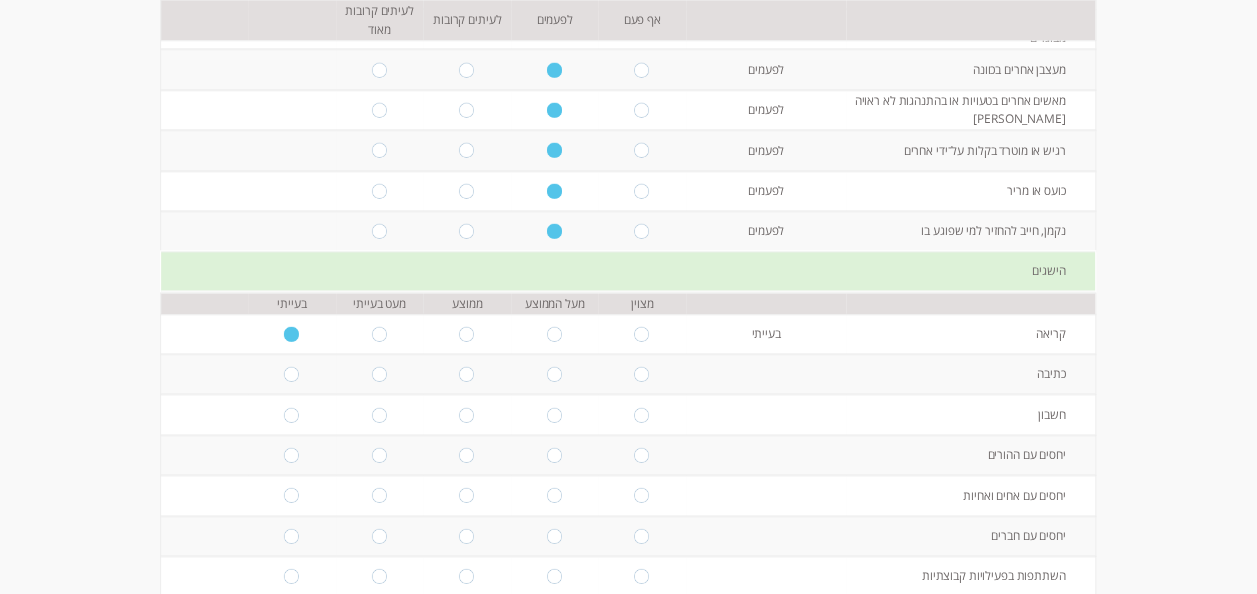 click at bounding box center [292, 374] 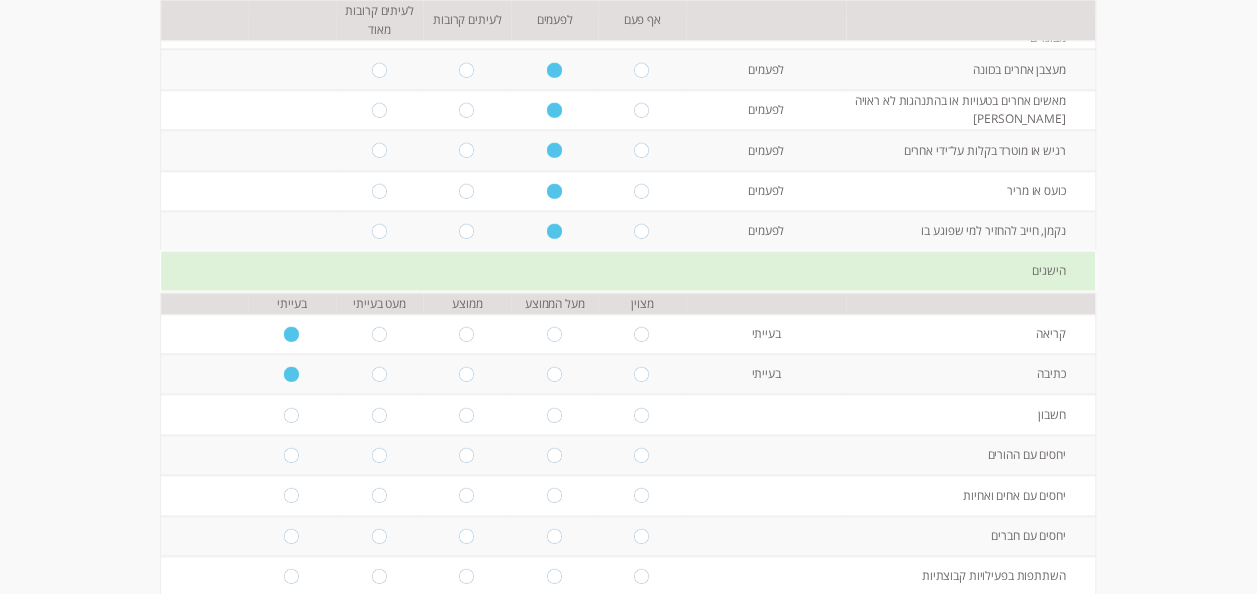 click at bounding box center (467, 414) 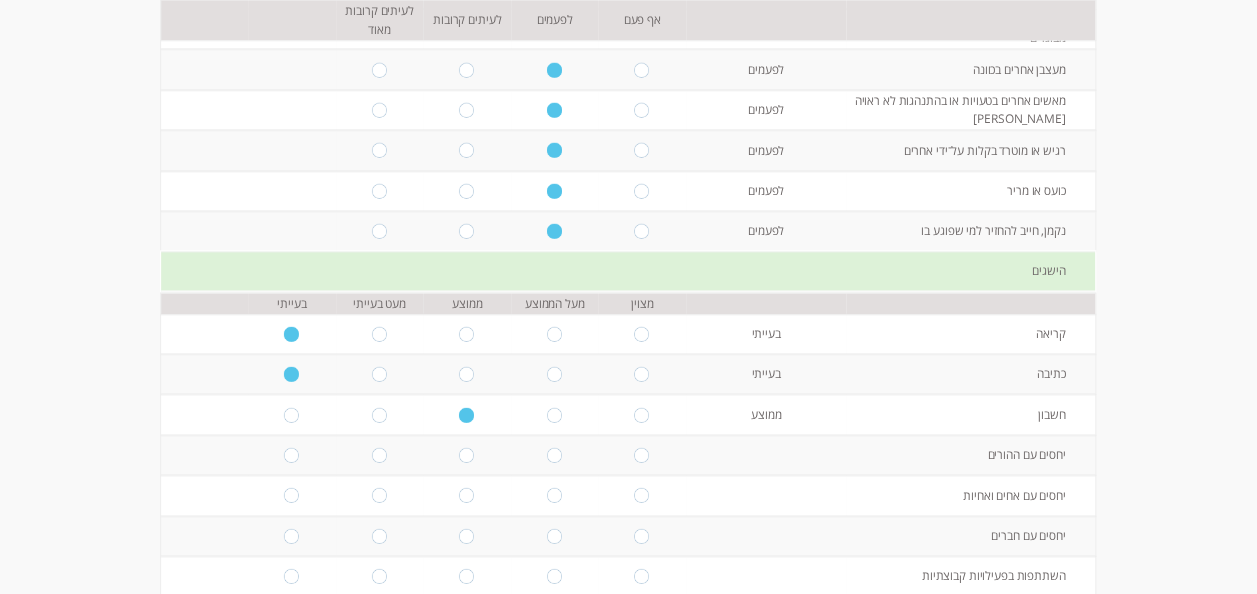 click at bounding box center [555, 454] 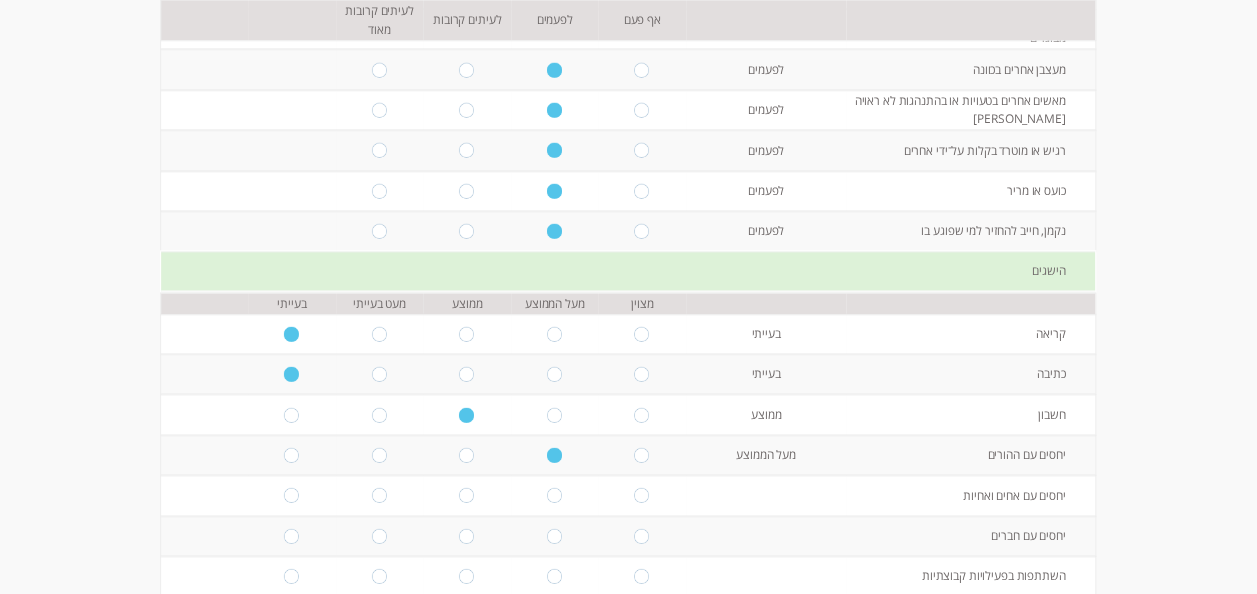 click at bounding box center [555, 495] 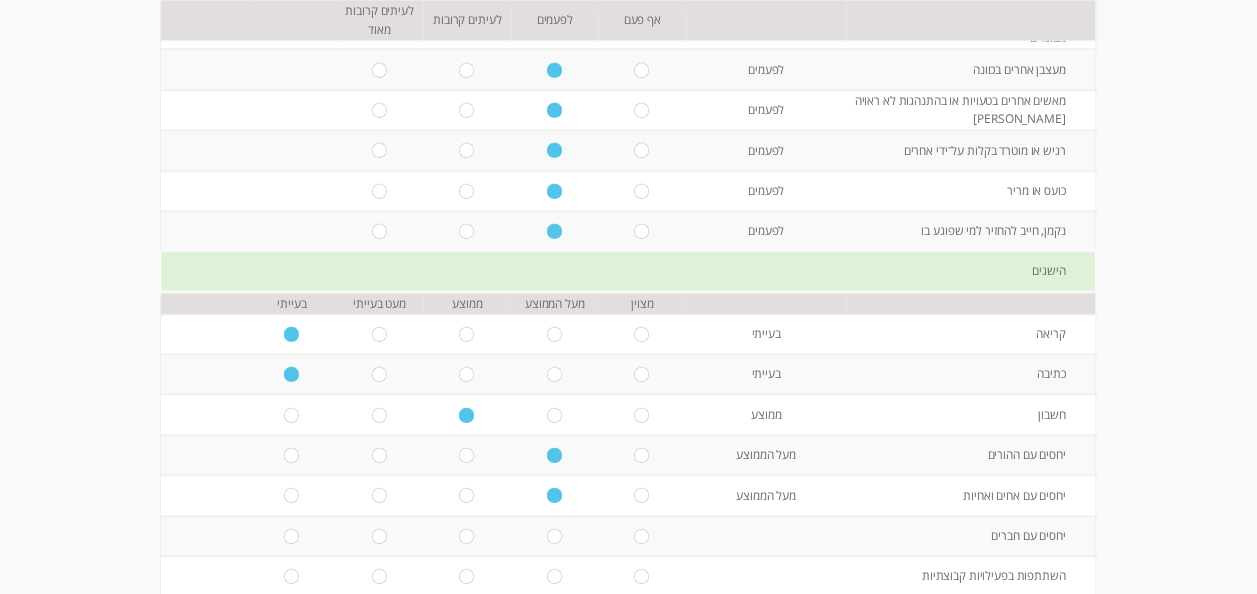 click at bounding box center (380, 535) 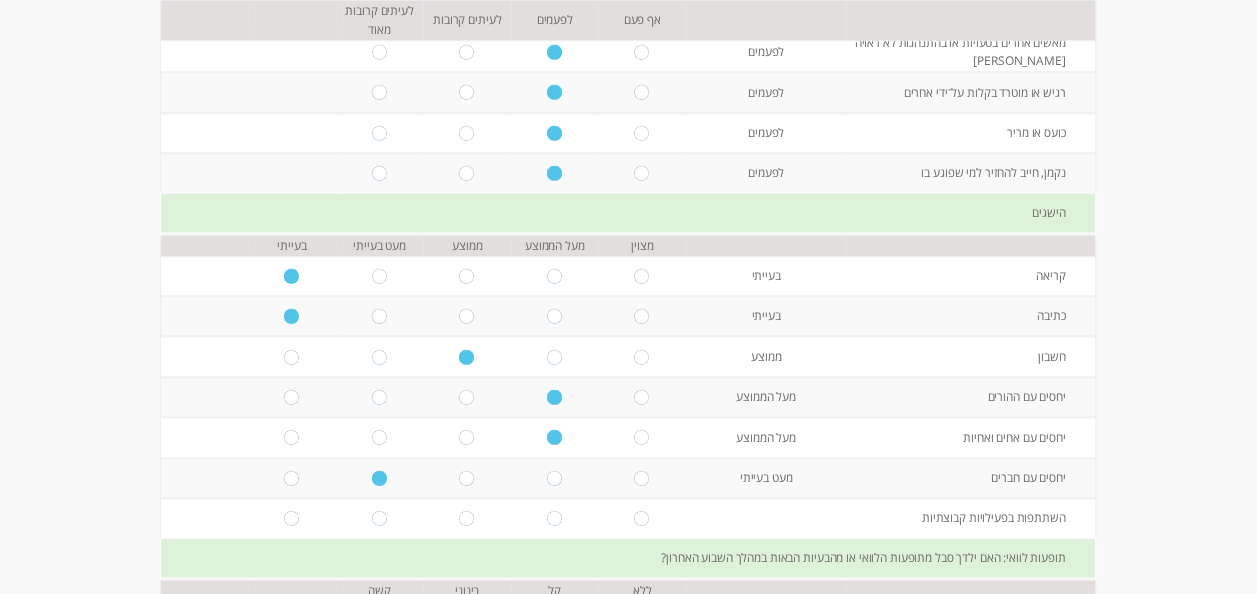 scroll, scrollTop: 1200, scrollLeft: 0, axis: vertical 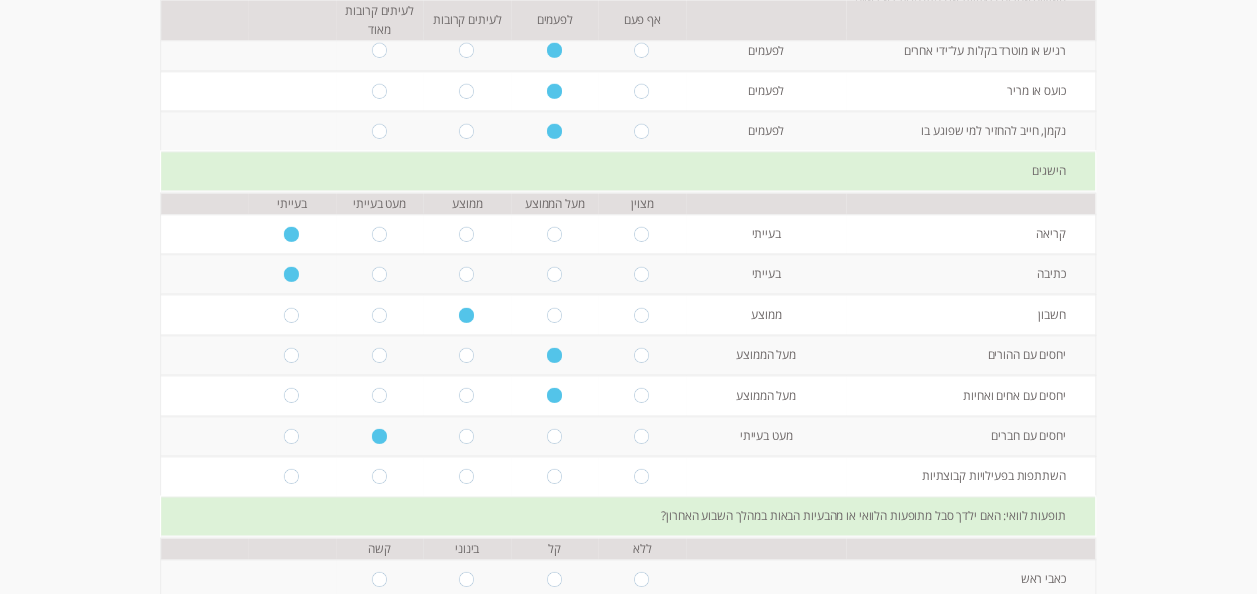 click at bounding box center [380, 475] 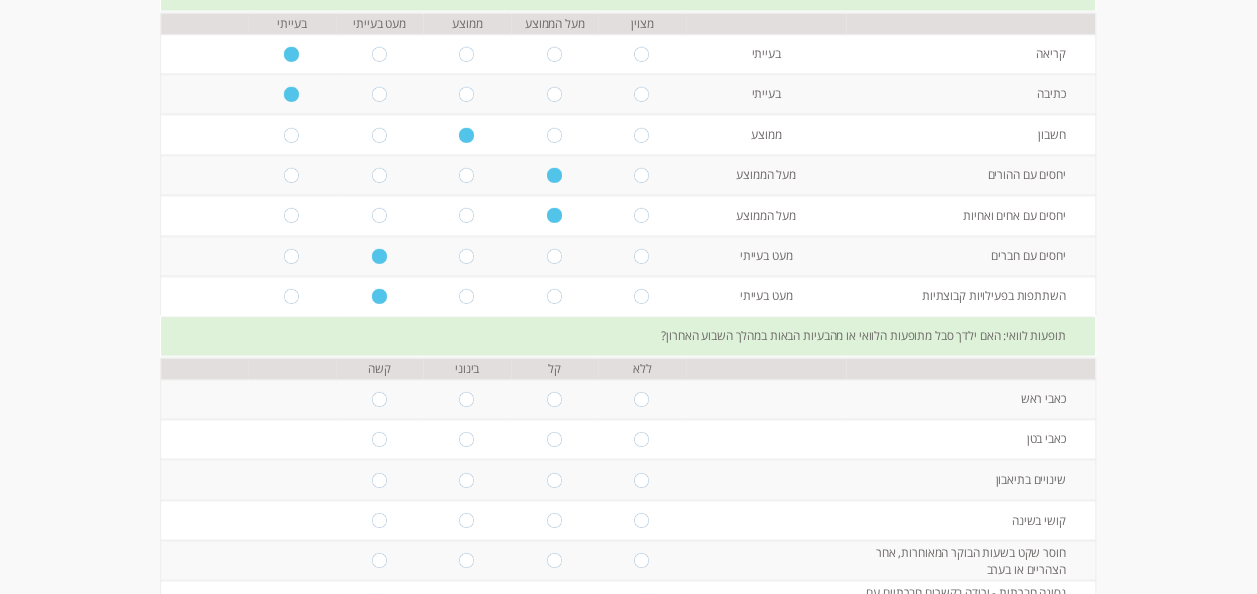 scroll, scrollTop: 1400, scrollLeft: 0, axis: vertical 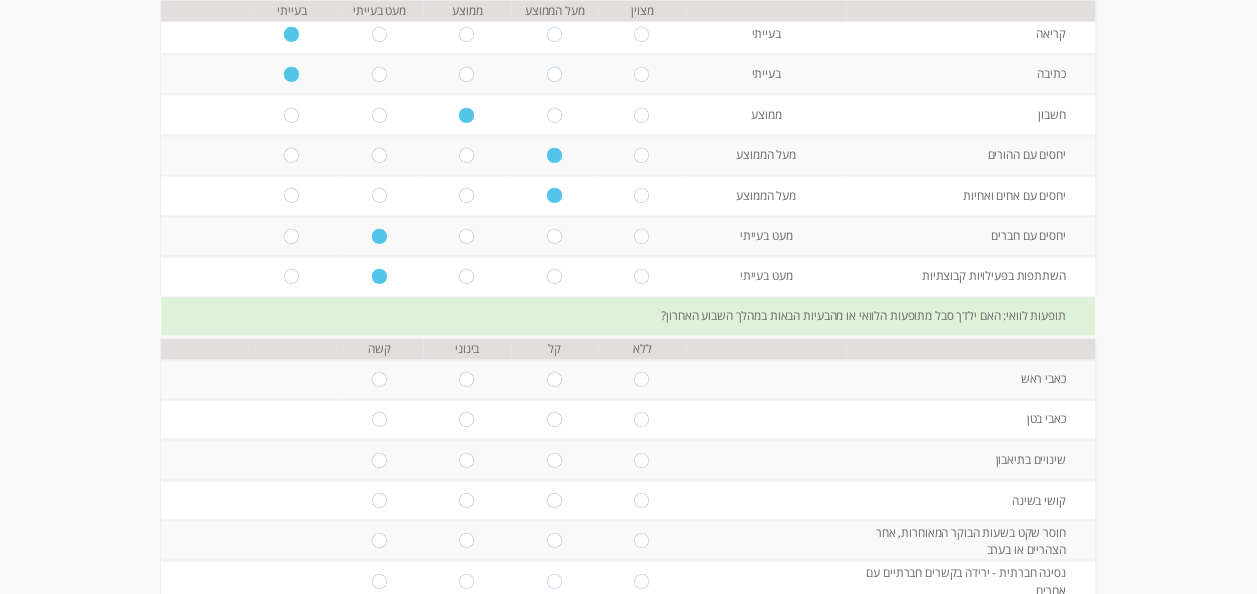 click at bounding box center [642, 378] 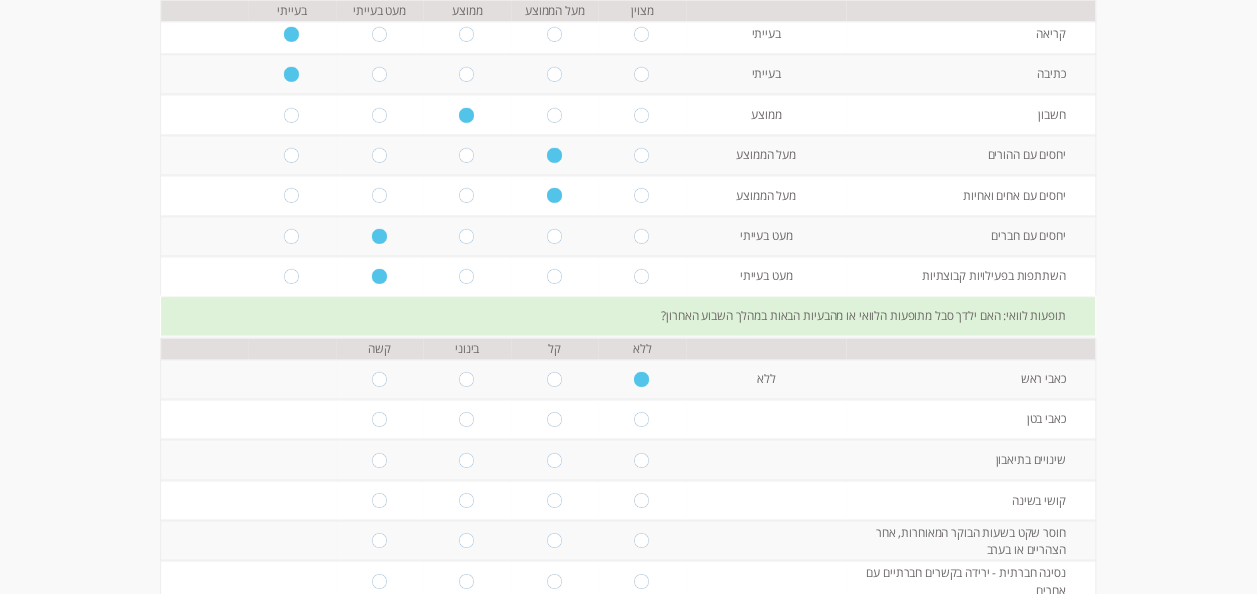 click at bounding box center [642, 419] 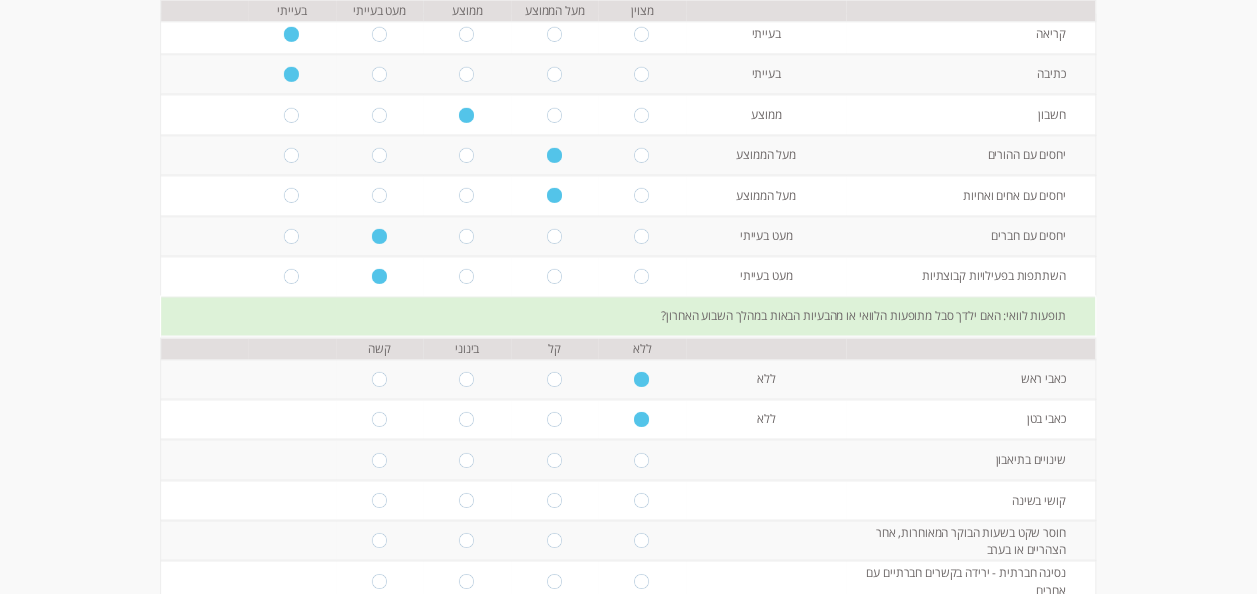 click at bounding box center [642, 459] 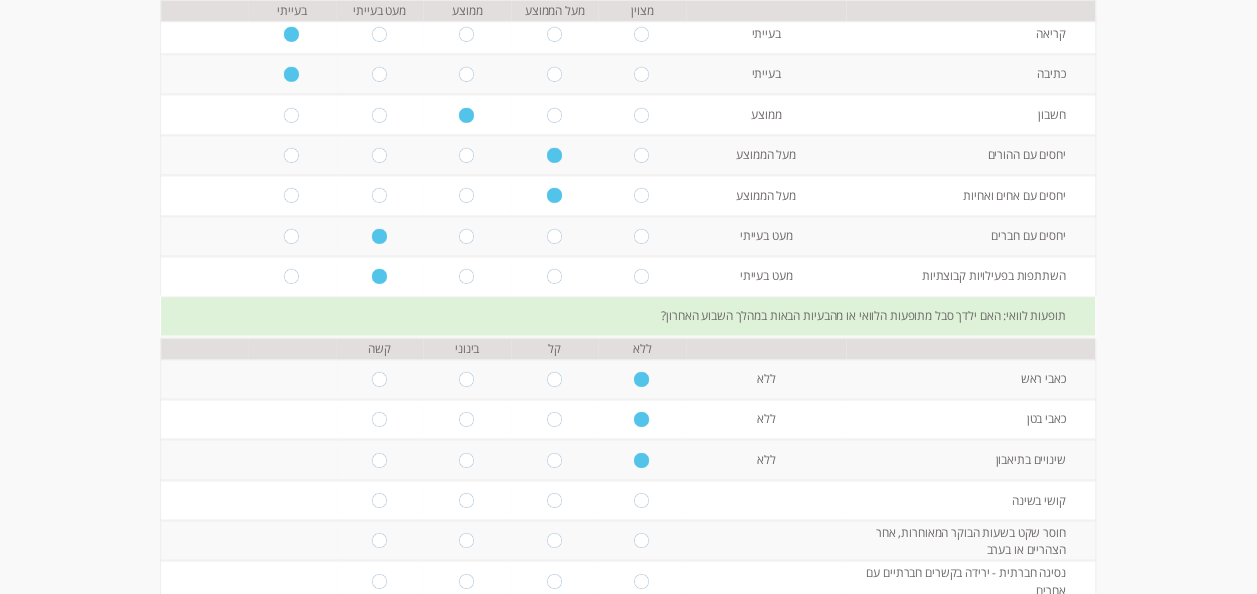 click at bounding box center (642, 499) 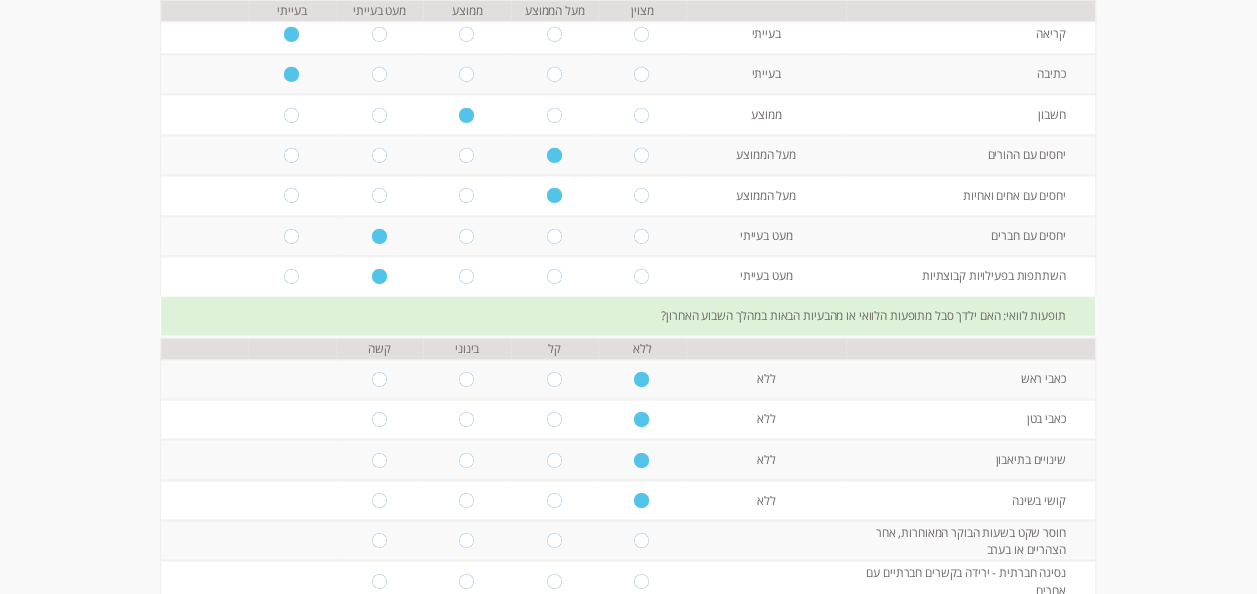 click at bounding box center (555, 540) 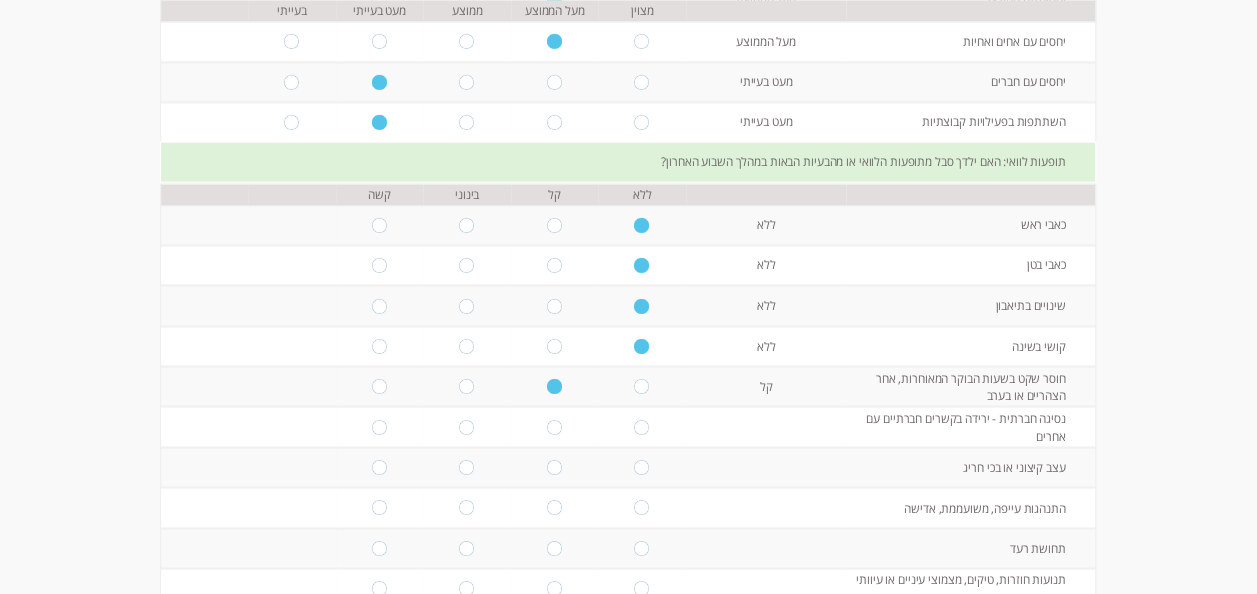 scroll, scrollTop: 1600, scrollLeft: 0, axis: vertical 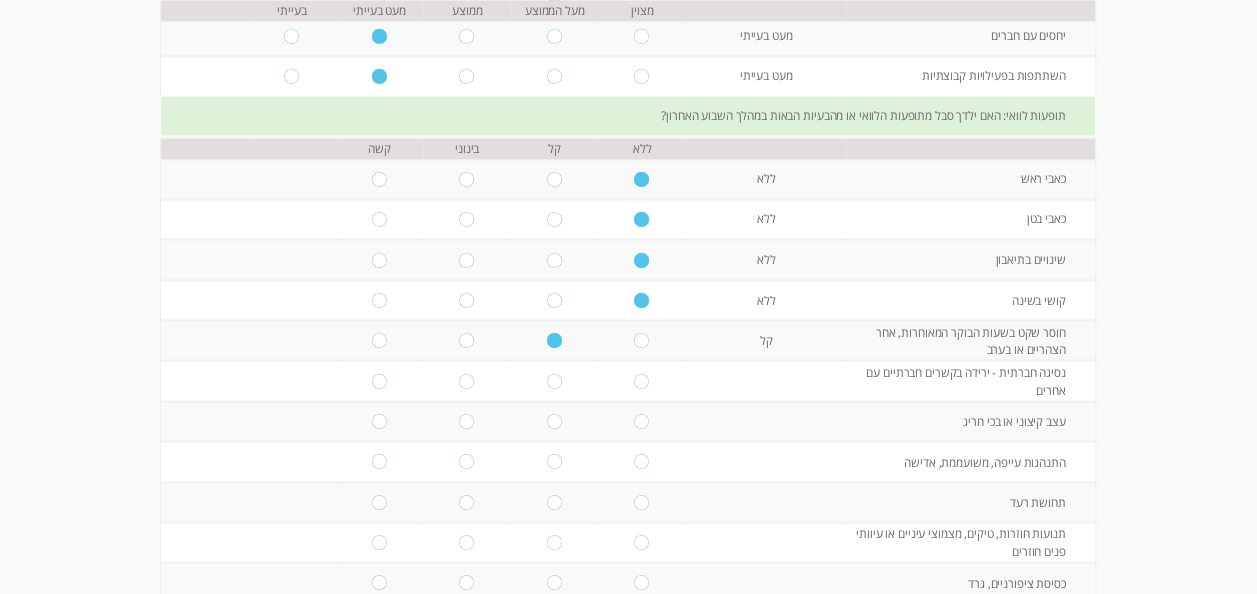 click at bounding box center (642, 380) 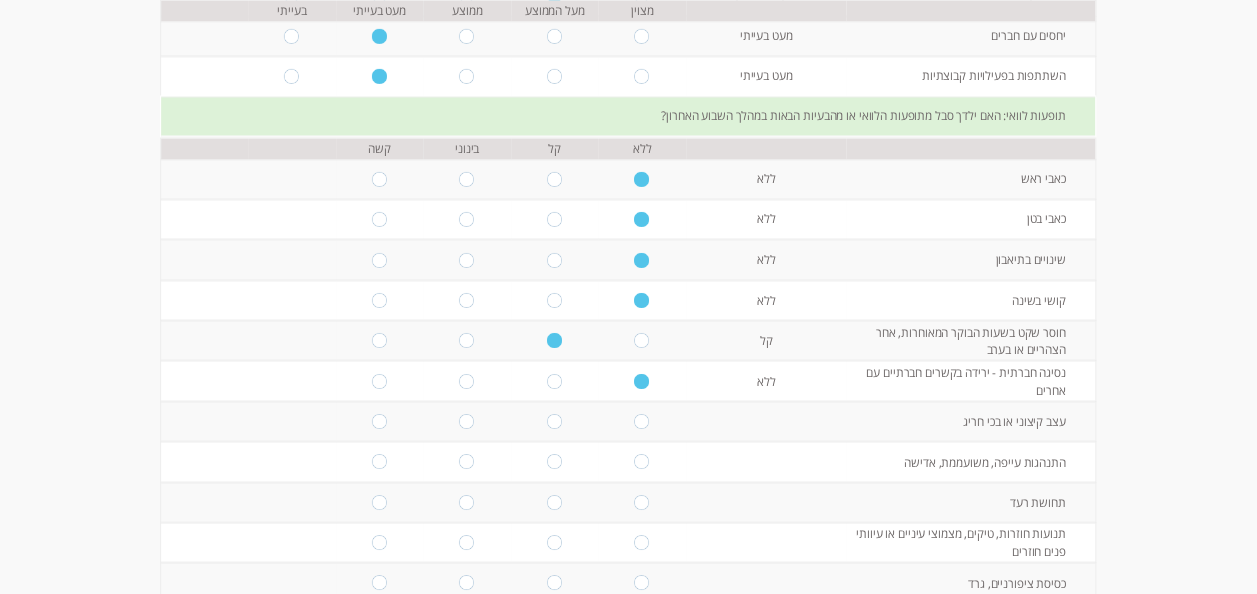 click at bounding box center [642, 420] 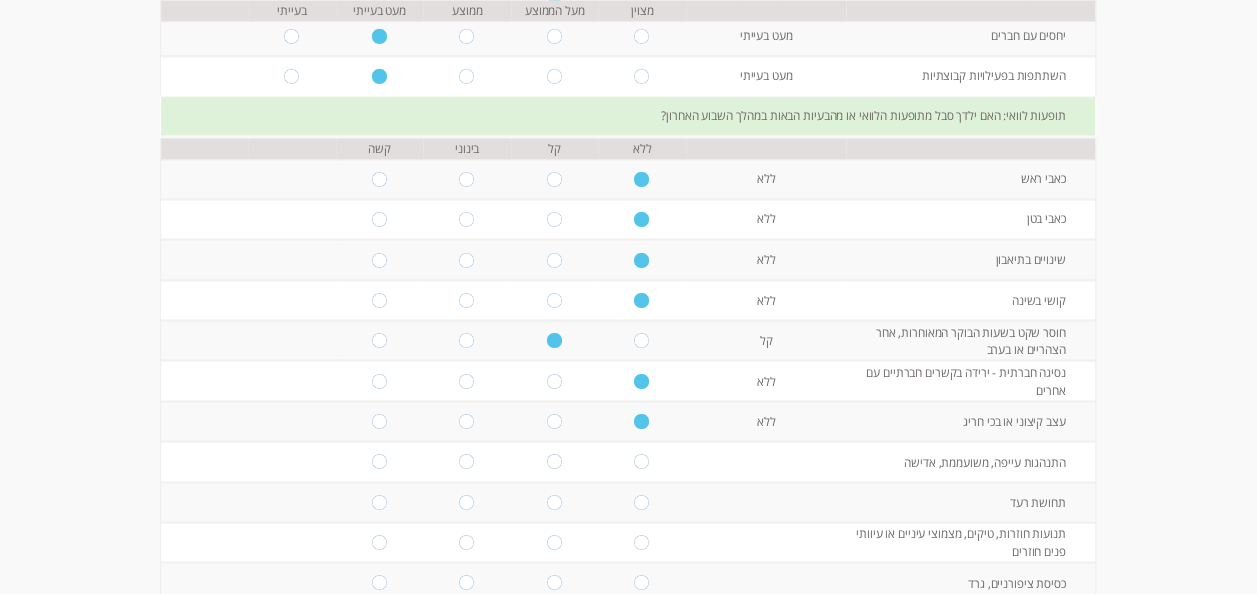 click at bounding box center (555, 461) 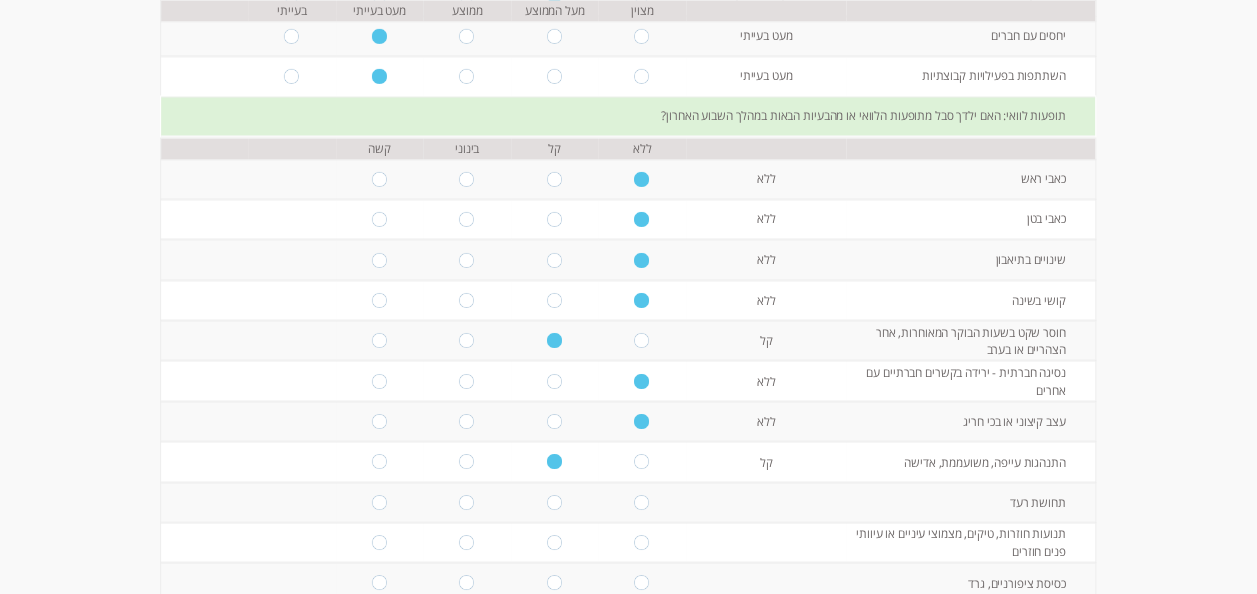 click at bounding box center (642, 502) 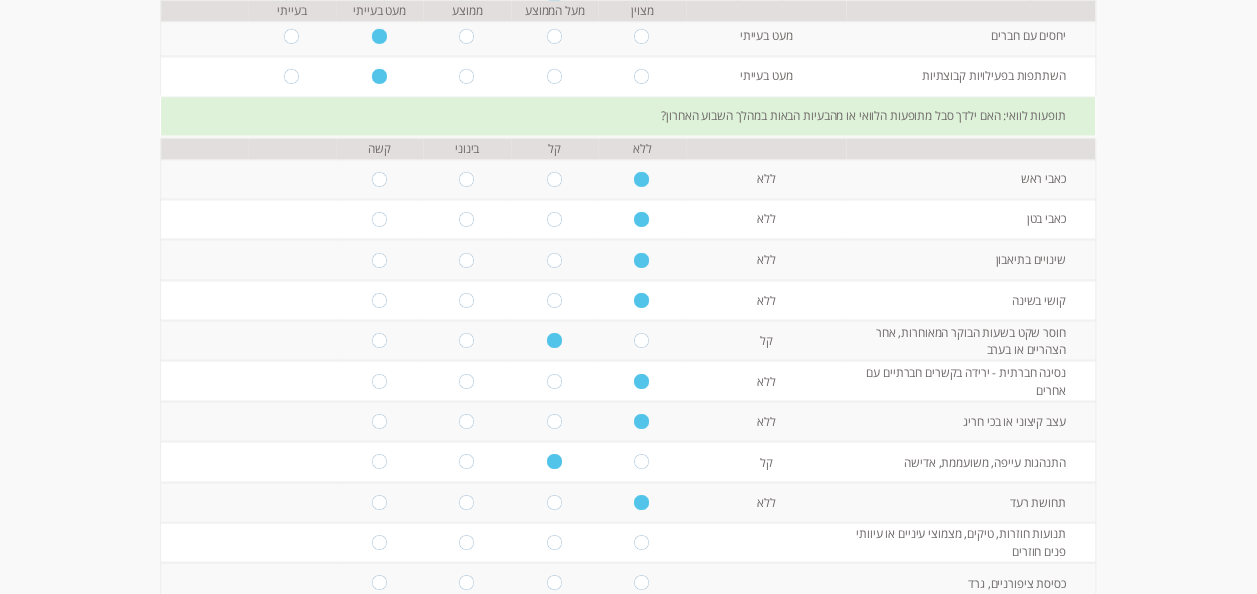 click at bounding box center (642, 542) 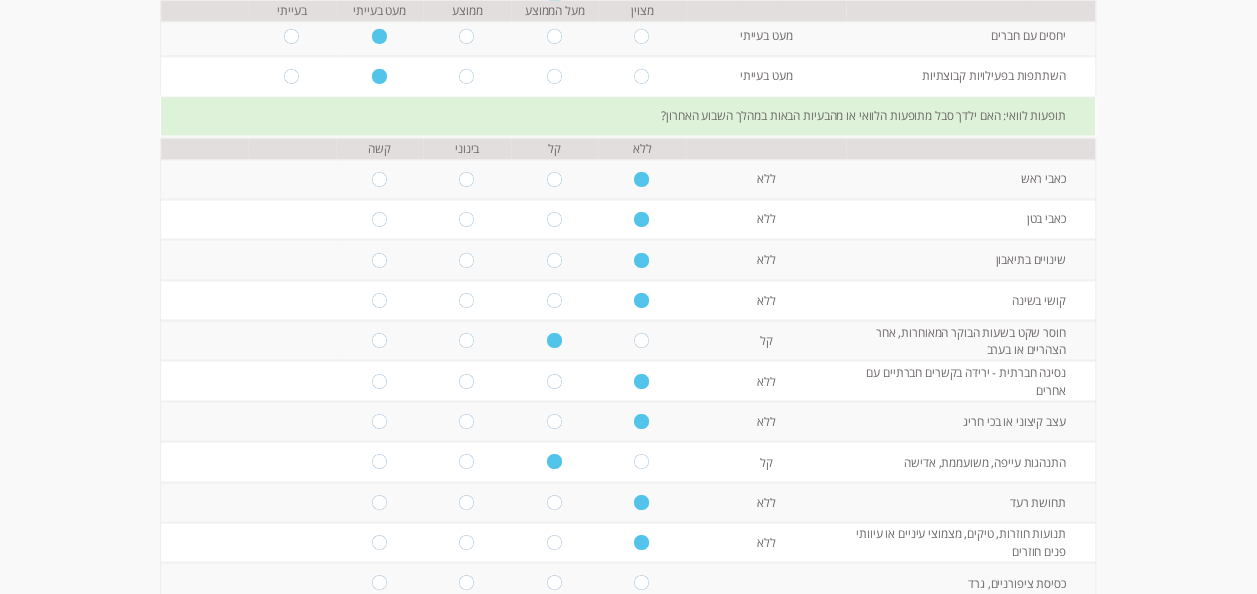 scroll, scrollTop: 1700, scrollLeft: 0, axis: vertical 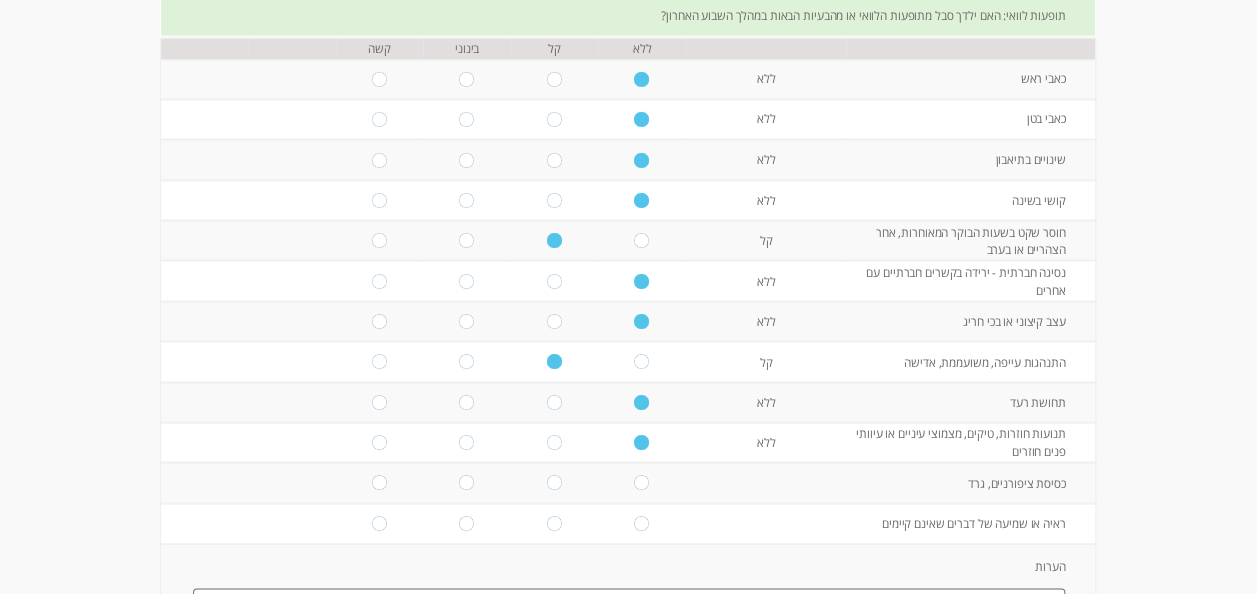 click at bounding box center (555, 442) 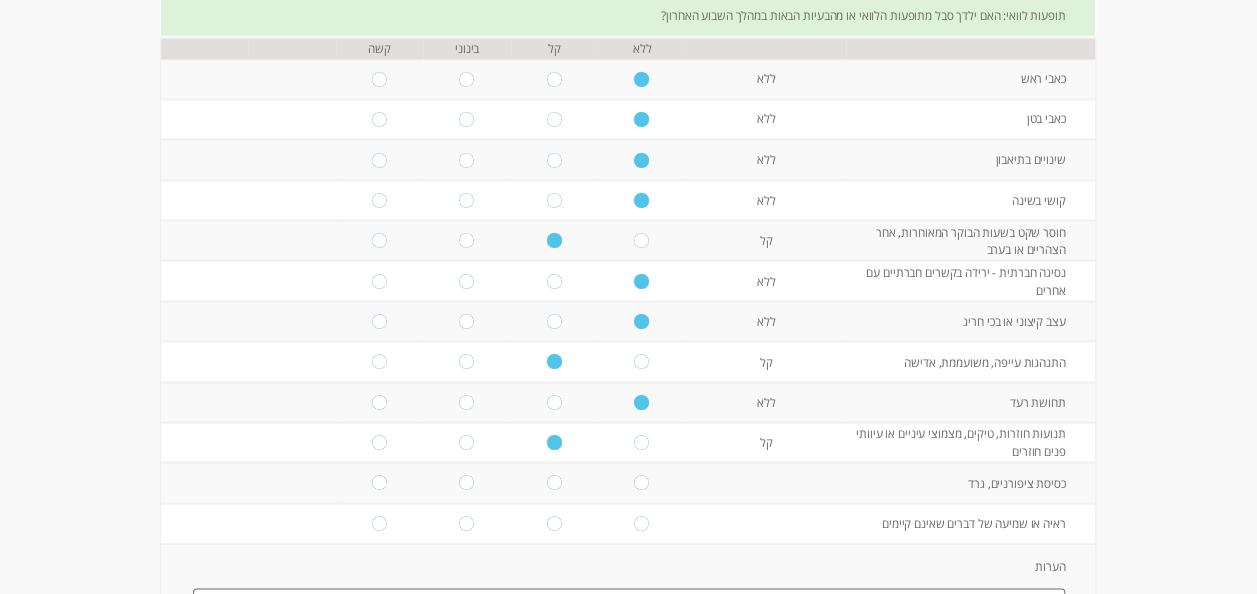click at bounding box center (555, 482) 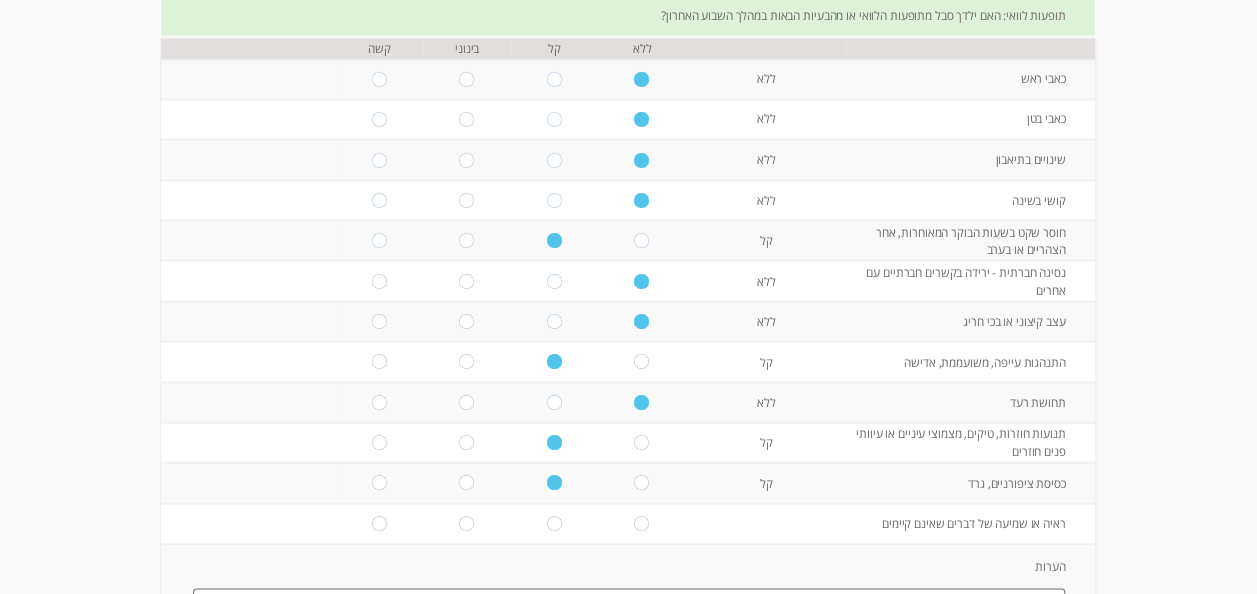 click at bounding box center [642, 522] 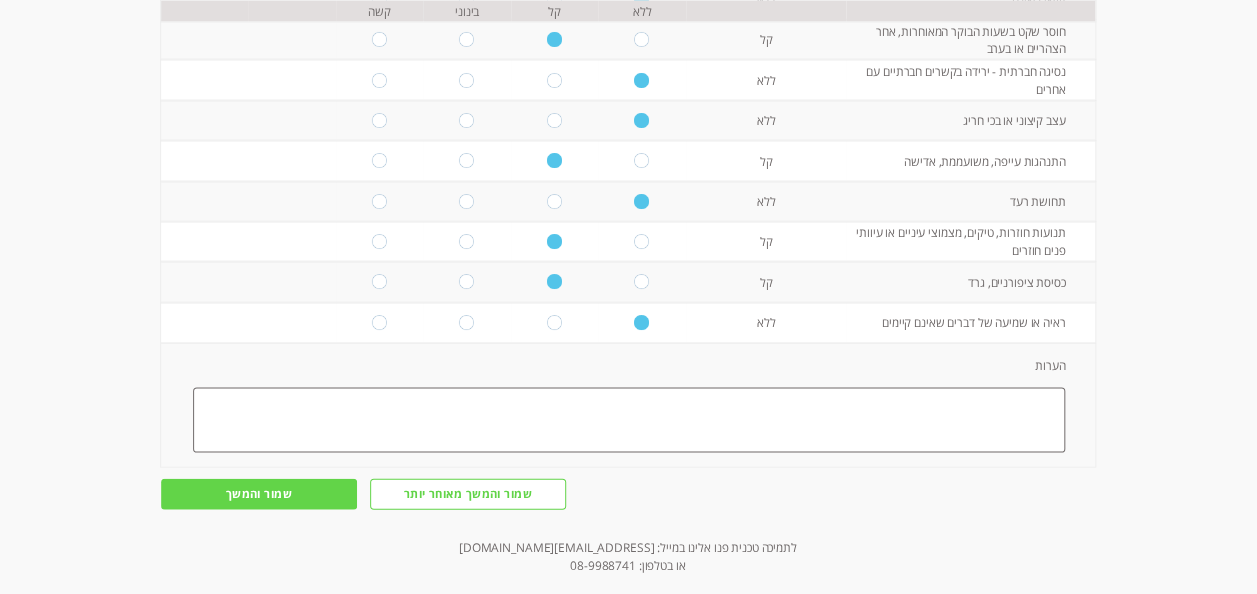 scroll, scrollTop: 1904, scrollLeft: 0, axis: vertical 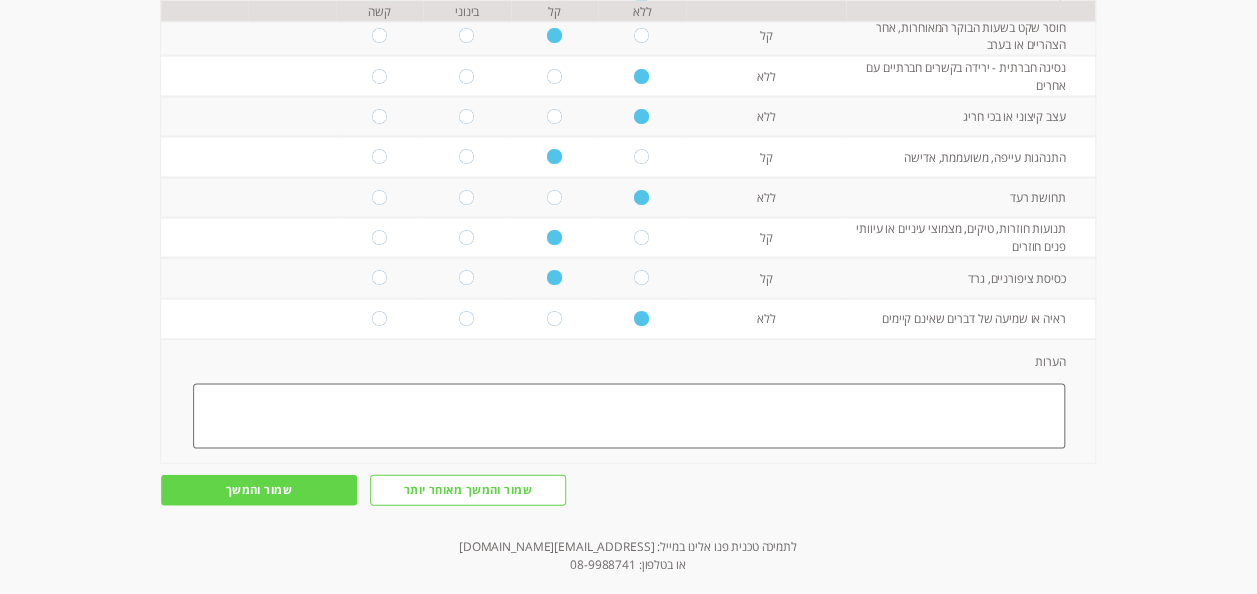 click on "שמור והמשך" at bounding box center [259, 490] 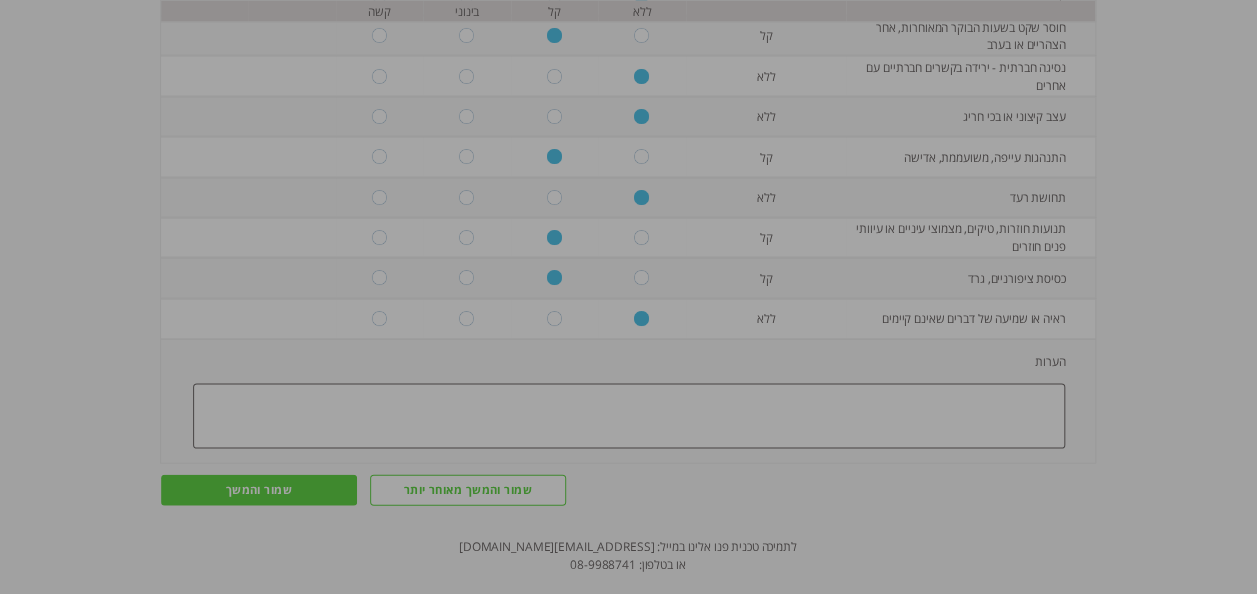 scroll, scrollTop: 0, scrollLeft: 0, axis: both 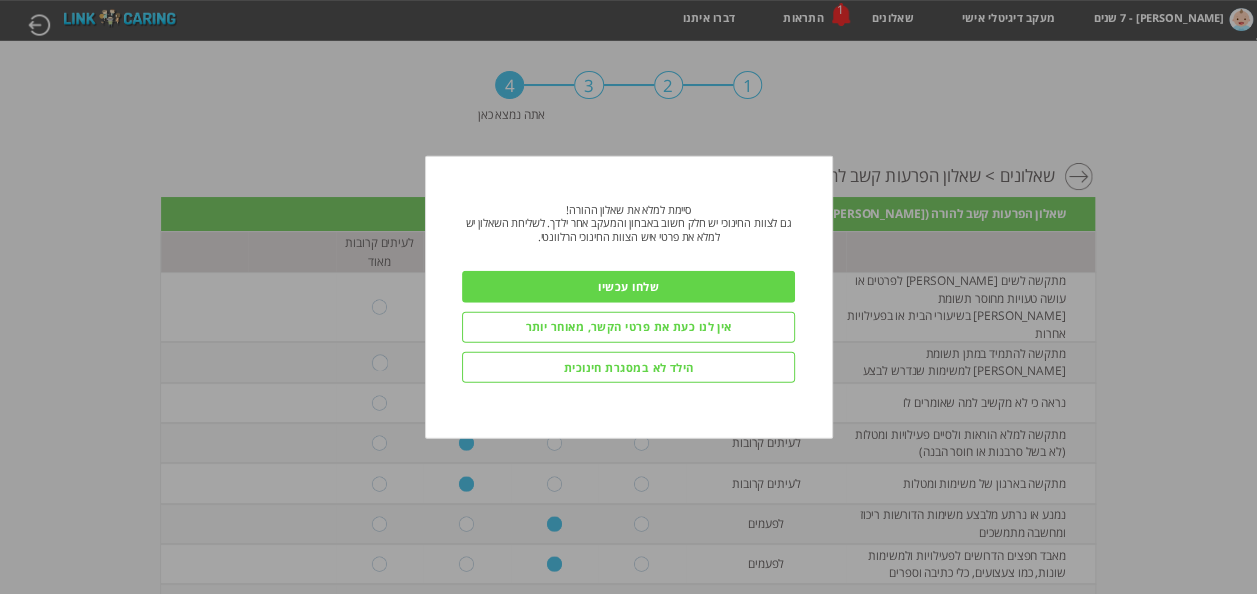 click on "שלחו עכשיו" at bounding box center [628, 286] 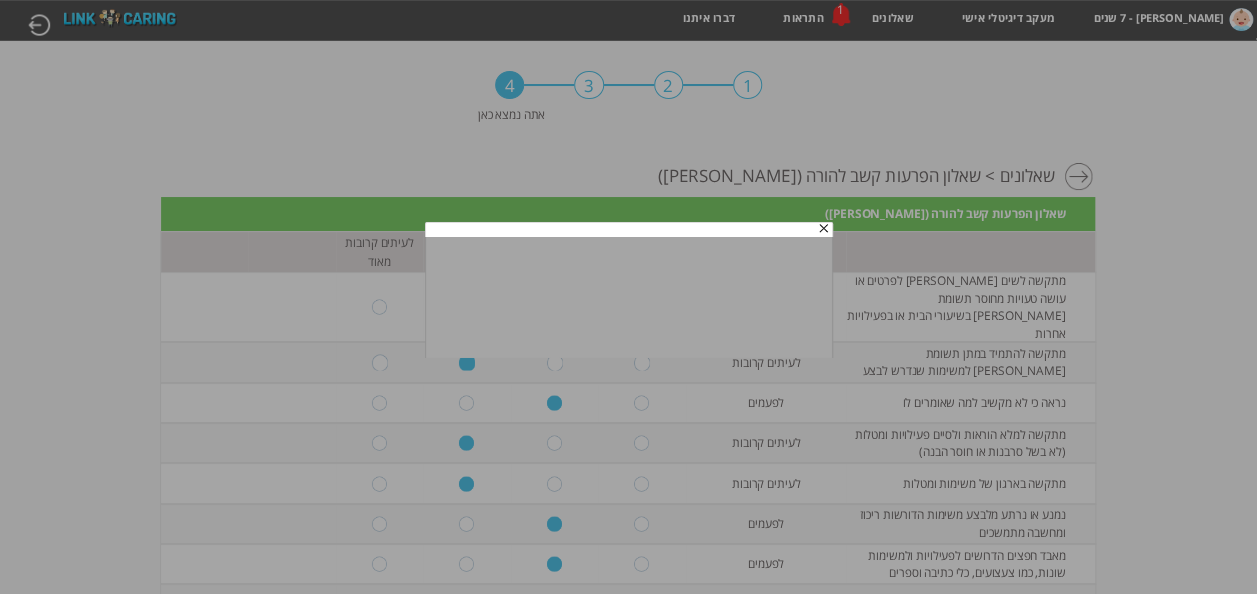 scroll, scrollTop: 1904, scrollLeft: 0, axis: vertical 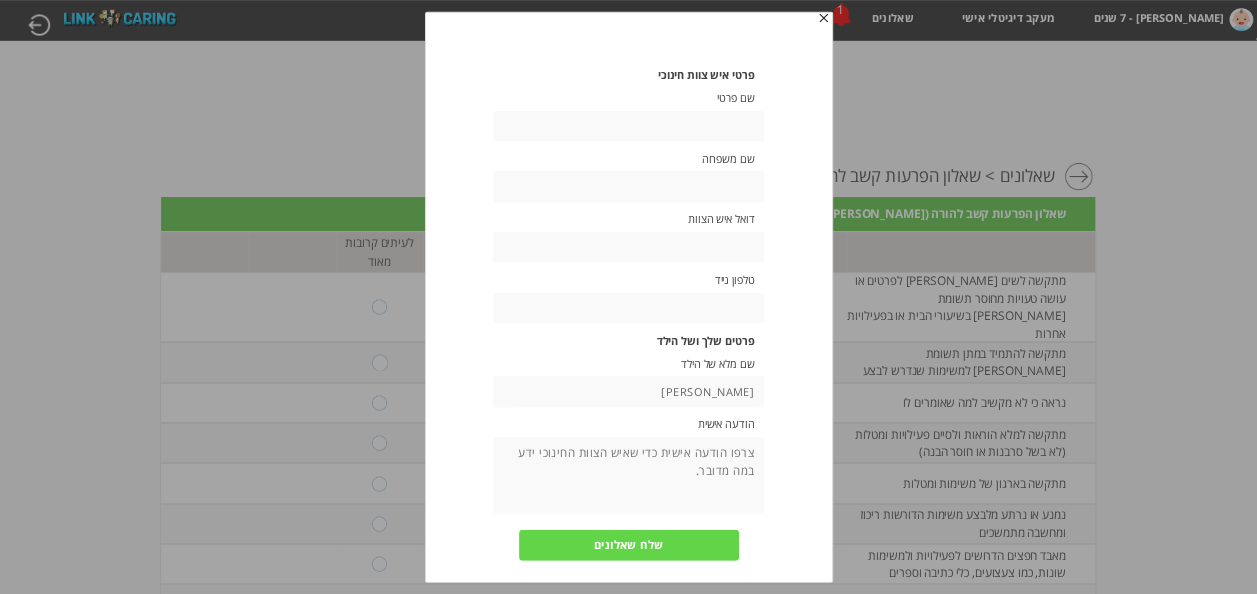 click at bounding box center (628, 125) 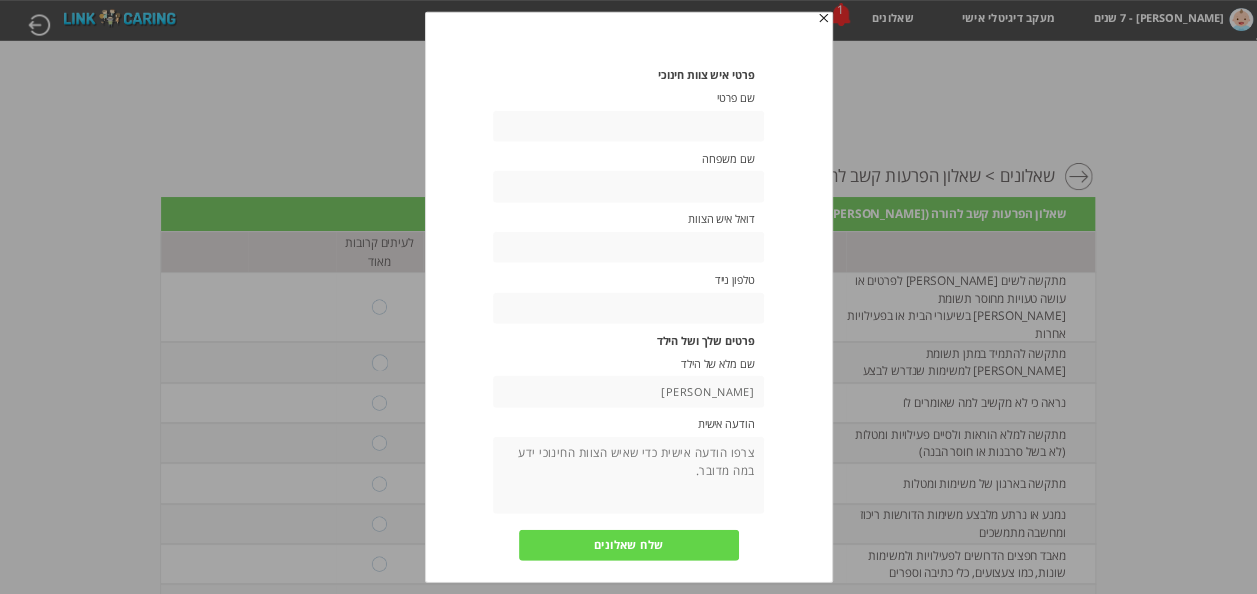 type on "[PERSON_NAME]" 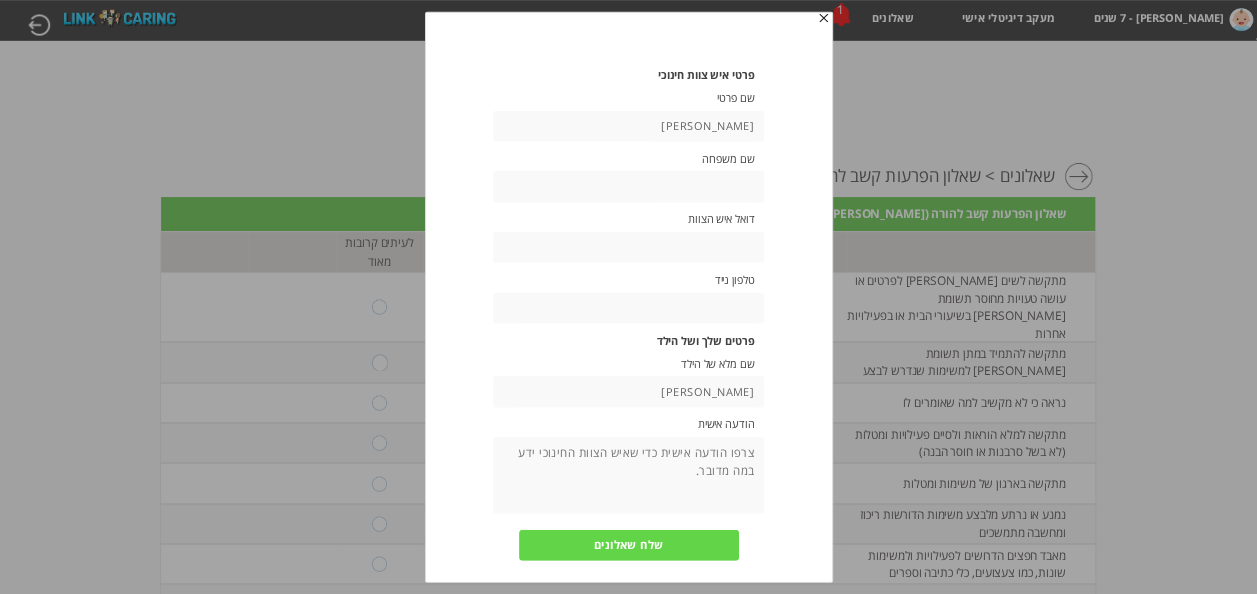 type on "[PERSON_NAME]" 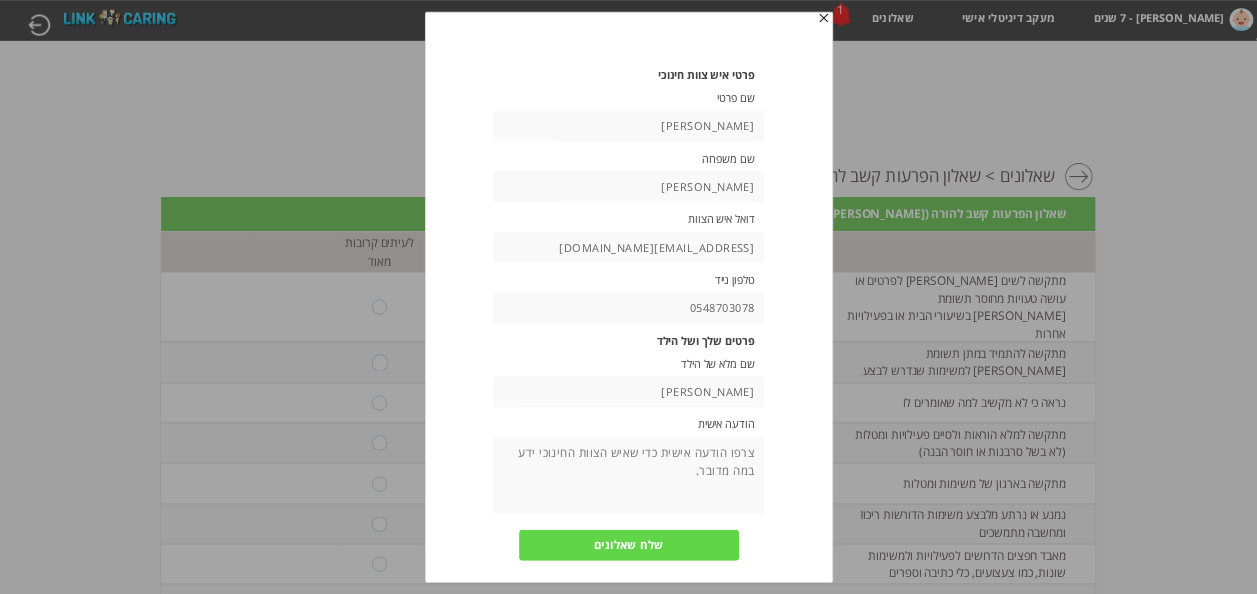 click on "שלח שאלונים" at bounding box center [628, 544] 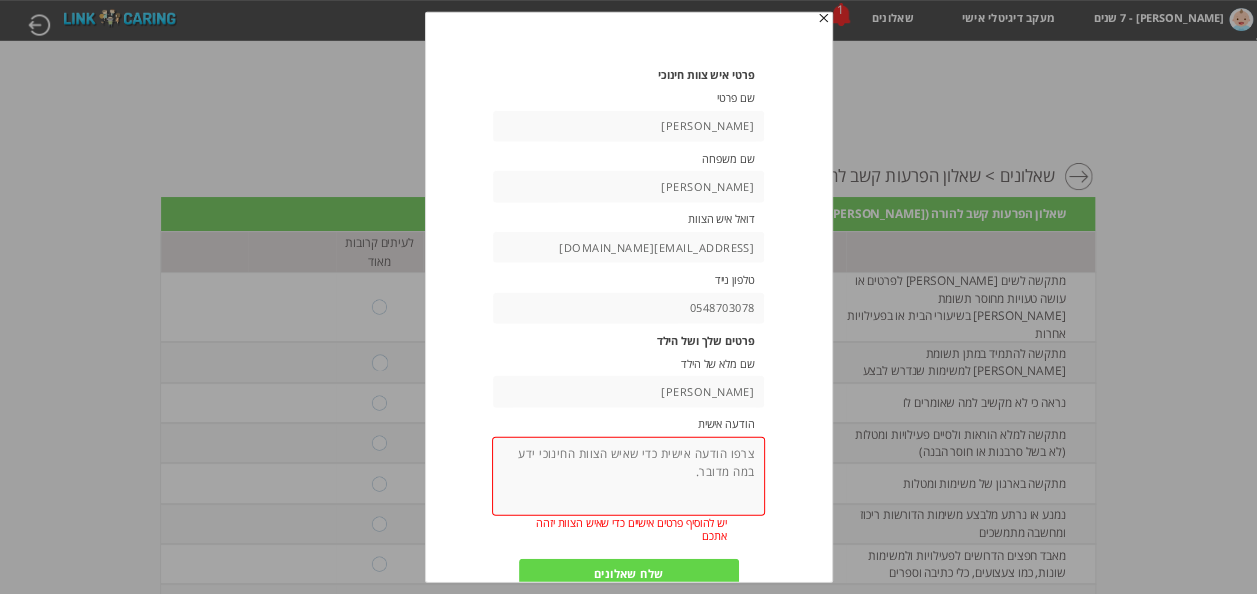 click at bounding box center (628, 476) 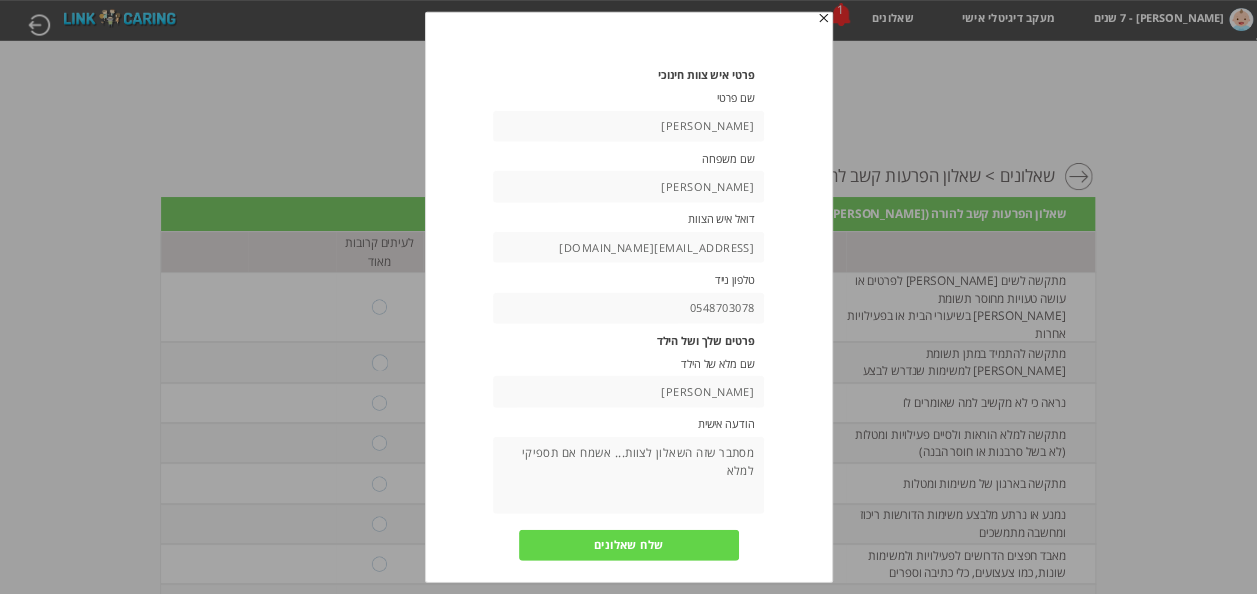 type on "מסתבר שזה השאלון לצוות... אשמח אם תספיקי למלא" 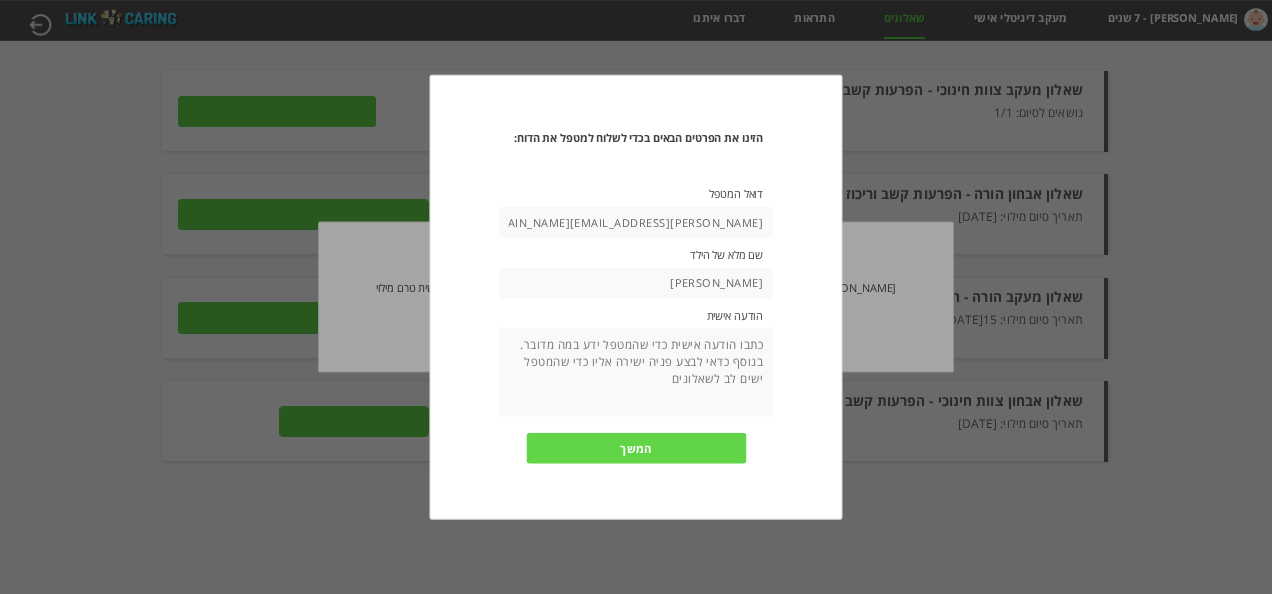 type on "פרטים" 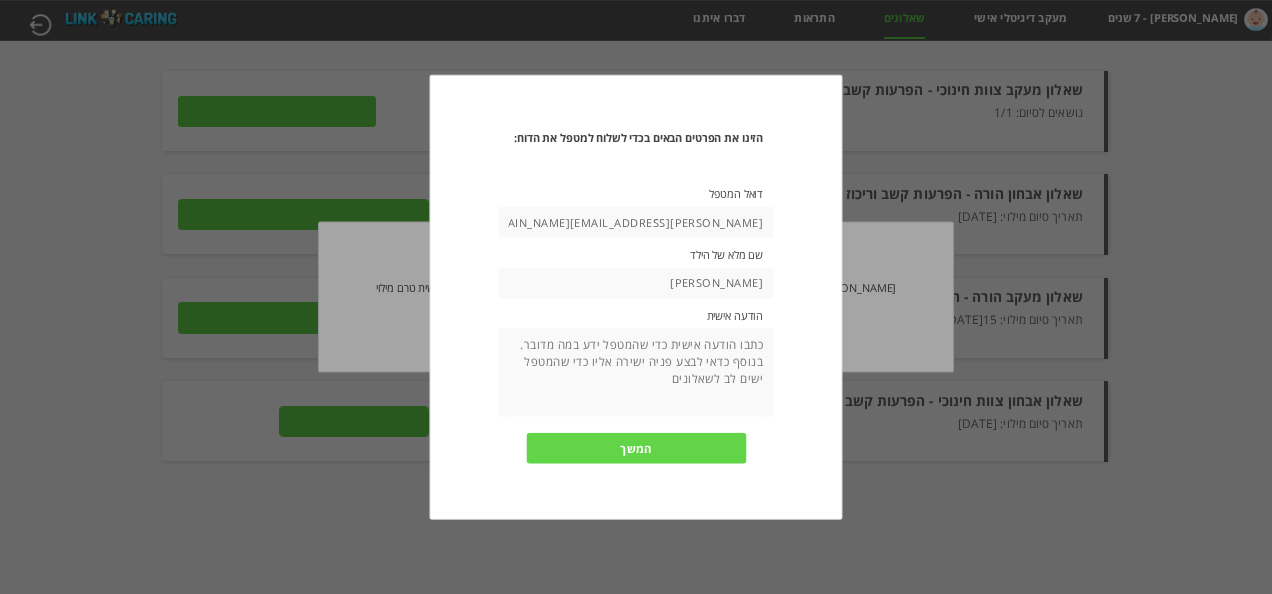 type on "שליחה למטפל" 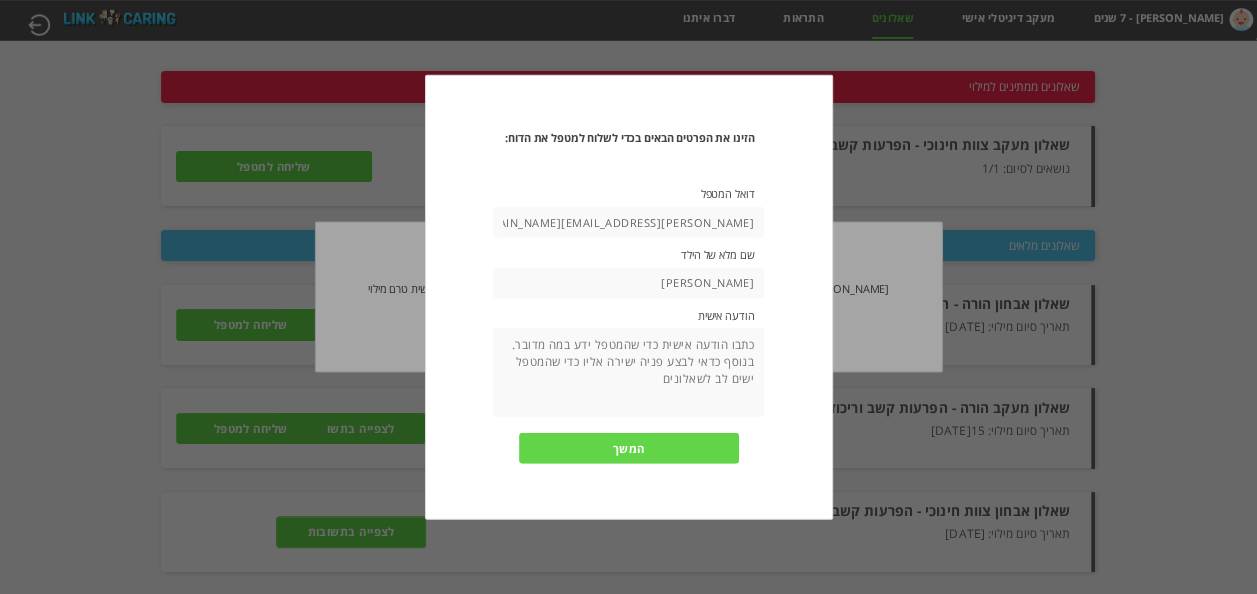 click at bounding box center [628, 372] 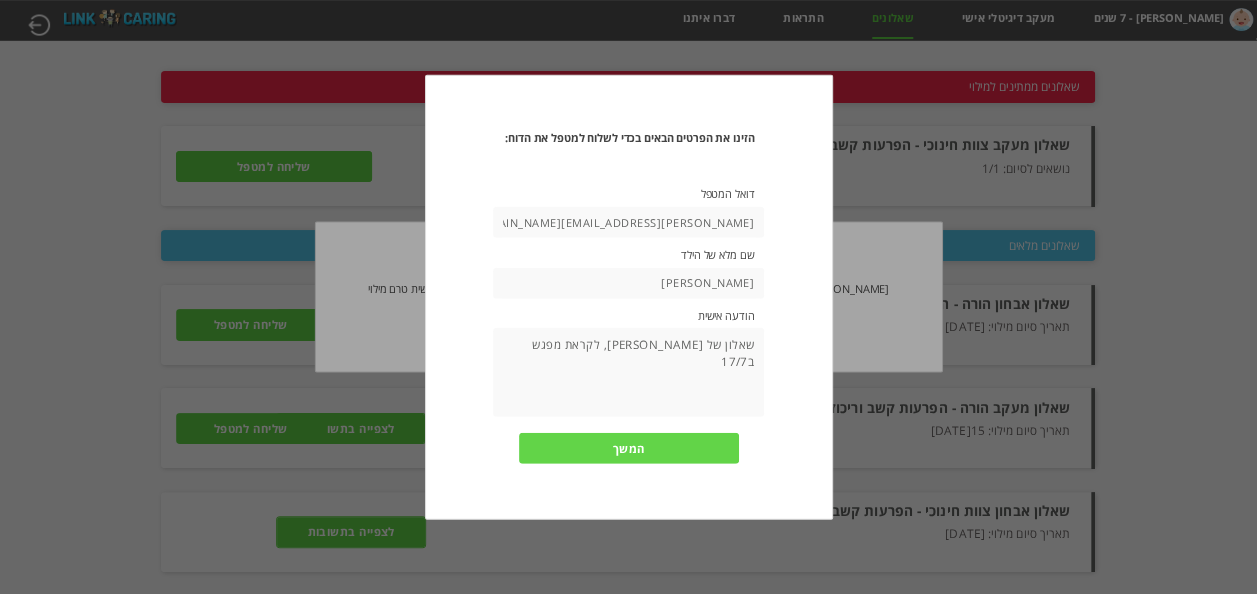 type on "שאלון של [PERSON_NAME], לקראת מפגש ב17/7" 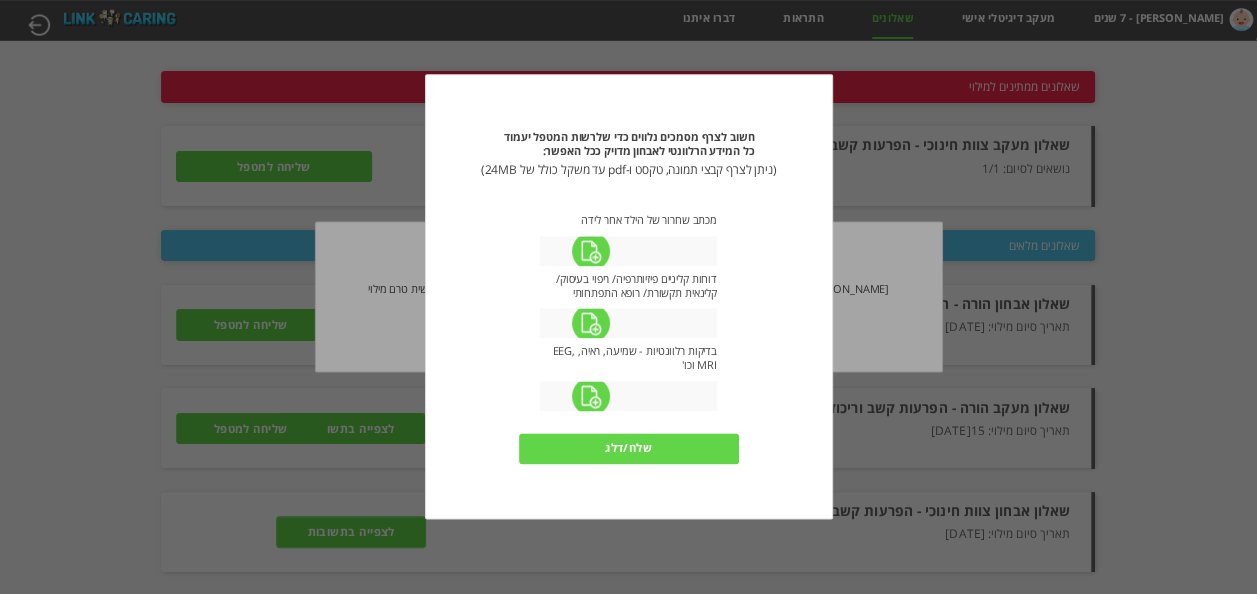 click on "שלח/דלג" at bounding box center (628, 448) 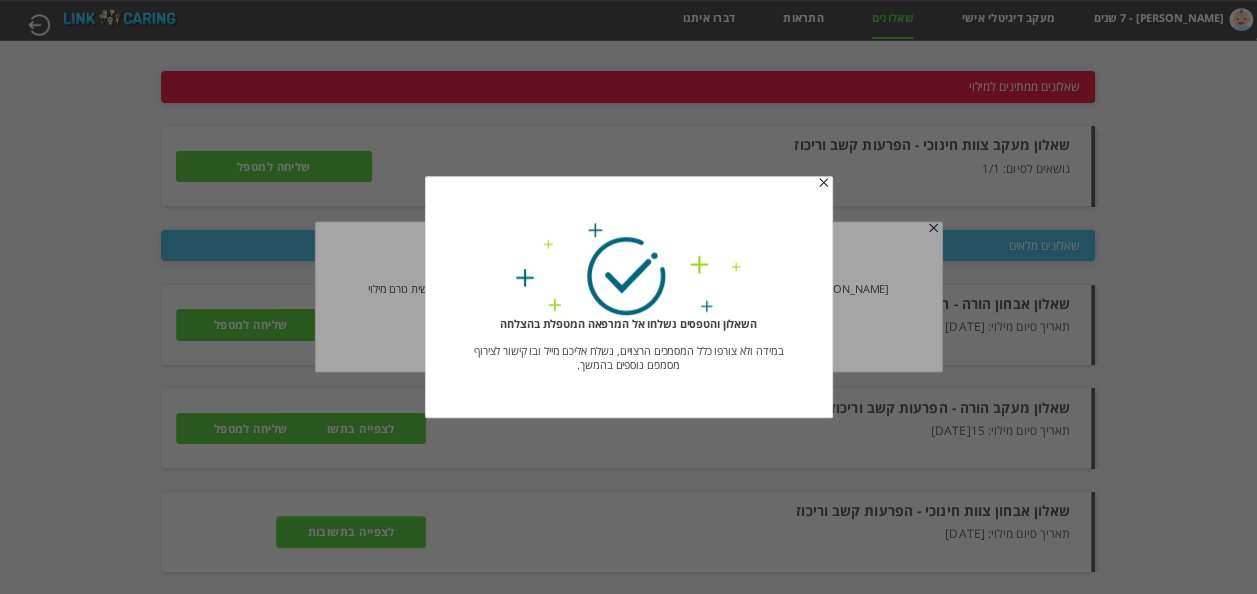 click on "מחשבון מבוסס הסולם ההתפתחותי הישראלי
[PERSON_NAME] - 7 שנים
מעקב דיגיטלי אישי
שאלונים
התראות 1
דברו איתנו
עברית
English
عربيه
אפשרות זו שמורה לילדים המקושרים למטפלים או ארגונים העושים שימוש במערכת CareConnect לאיסוף וניתוח מידע. במקרים אלה, מידע רלוונטי יוצג באזור זה.  עברו ילדיכם לא ממתינים כעת שאלונים למילוי
שאלונים ממתינים למילוי
פרטים" at bounding box center [628, 20] 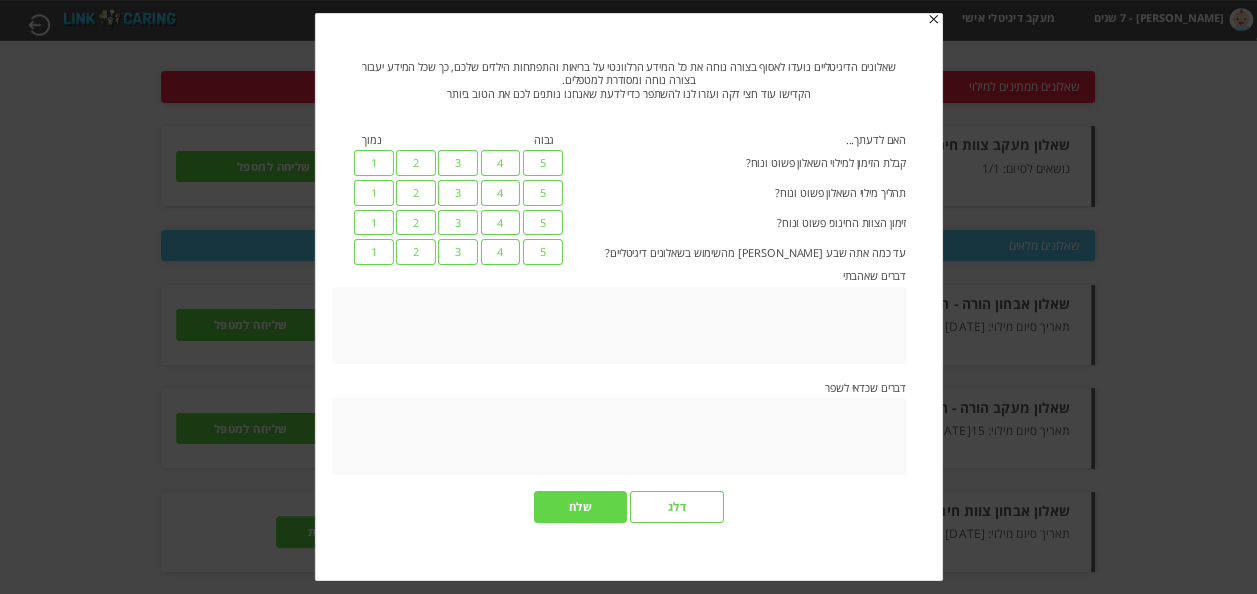 click on "5" at bounding box center (543, 163) 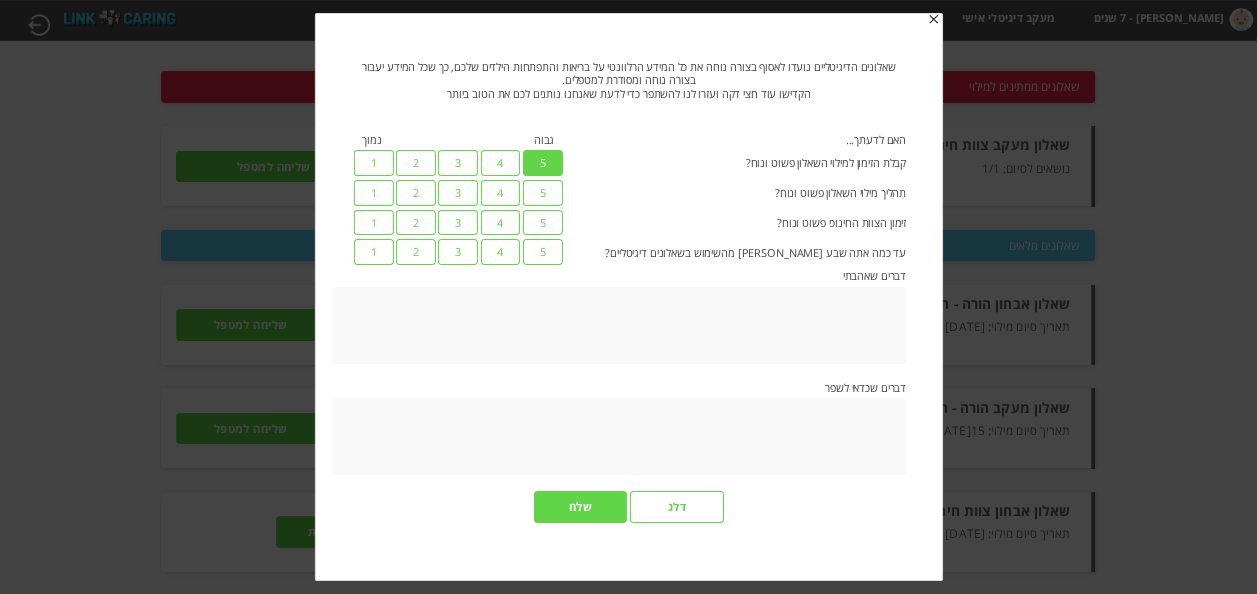 click on "5" at bounding box center (543, 193) 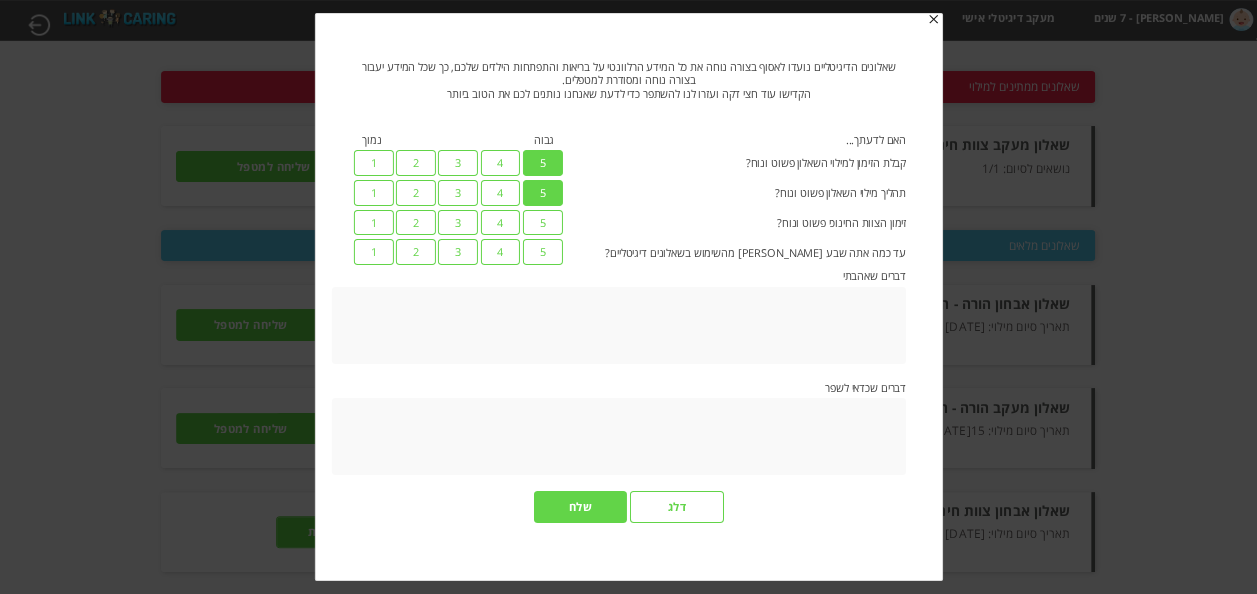 click on "5" at bounding box center [543, 223] 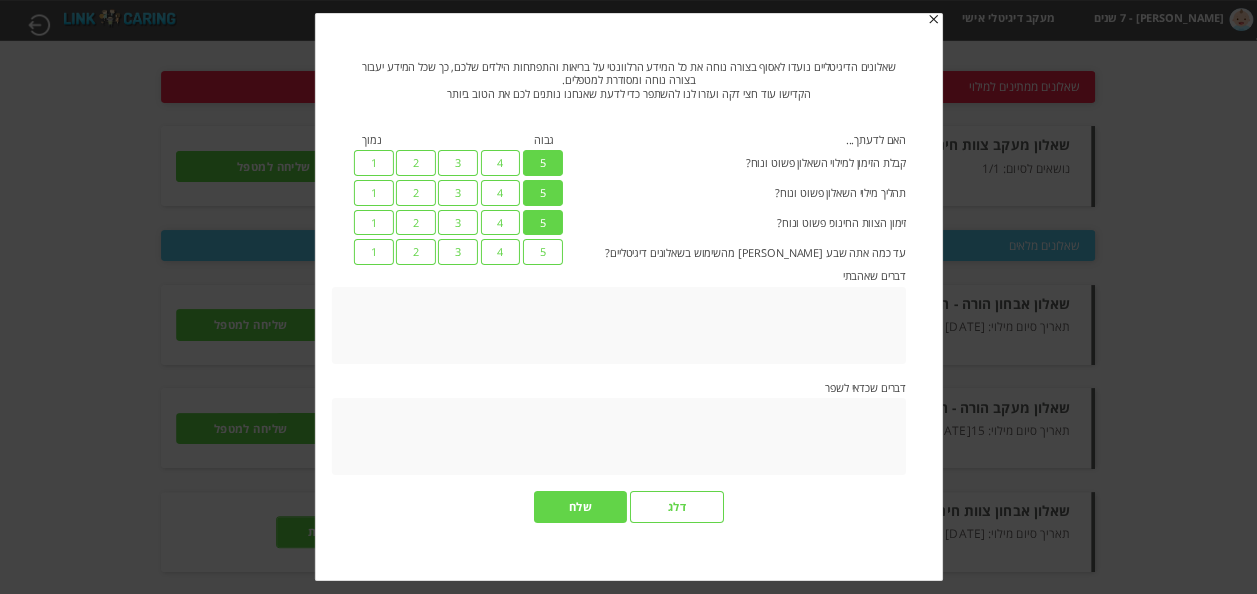 click on "5" at bounding box center [543, 252] 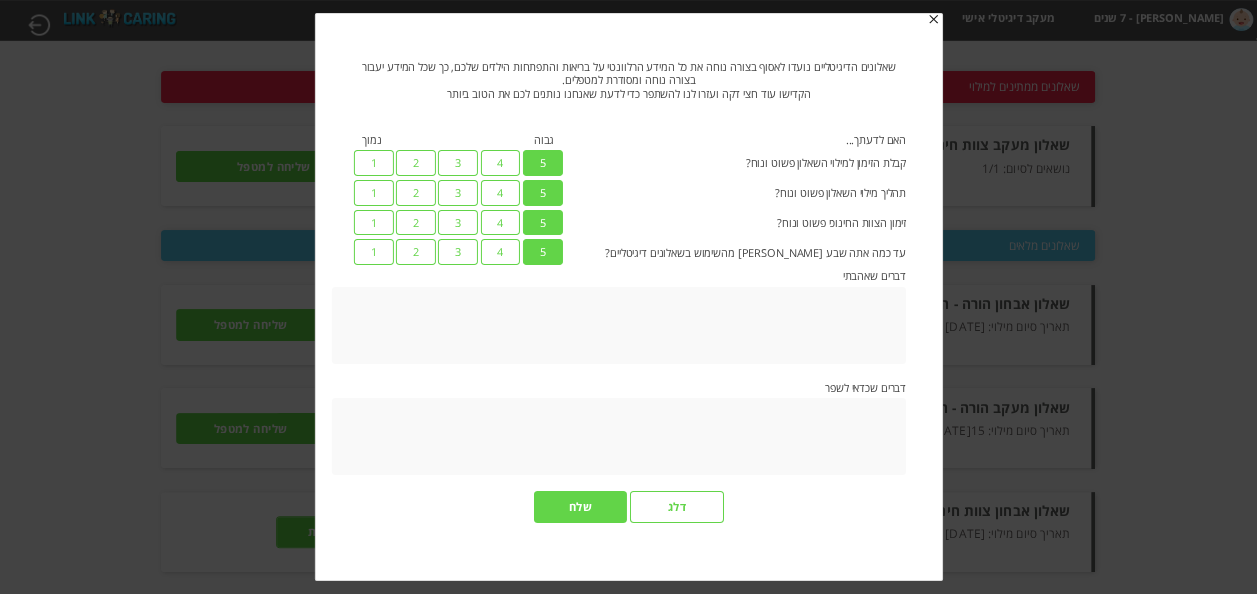 click on "שלח" at bounding box center [581, 506] 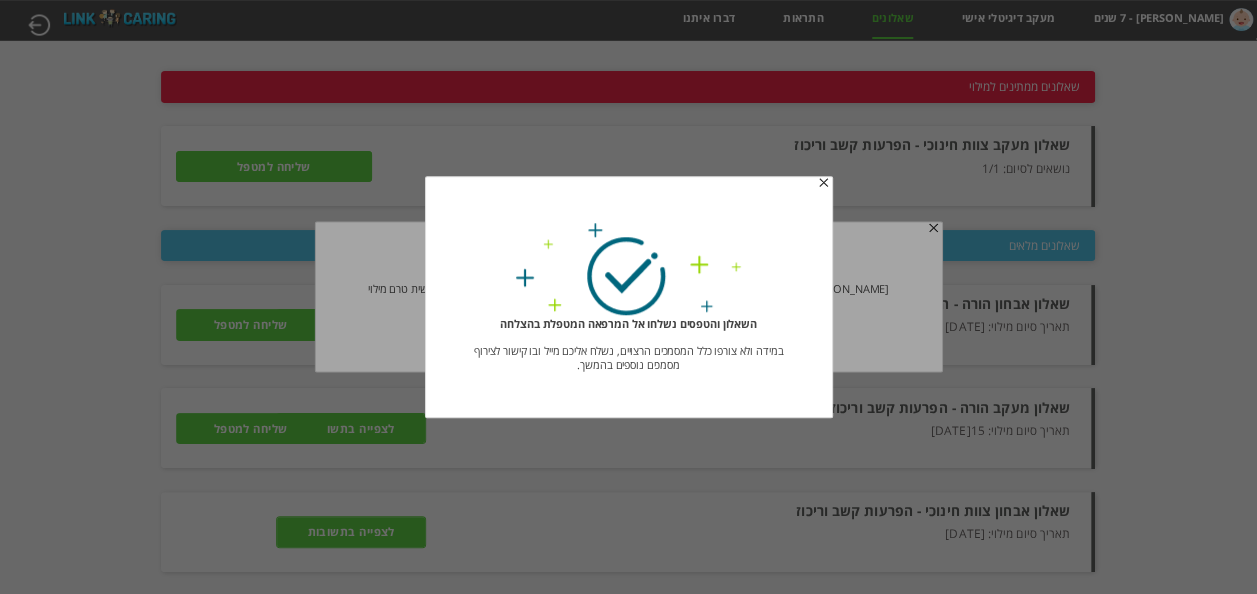 click at bounding box center [823, 183] 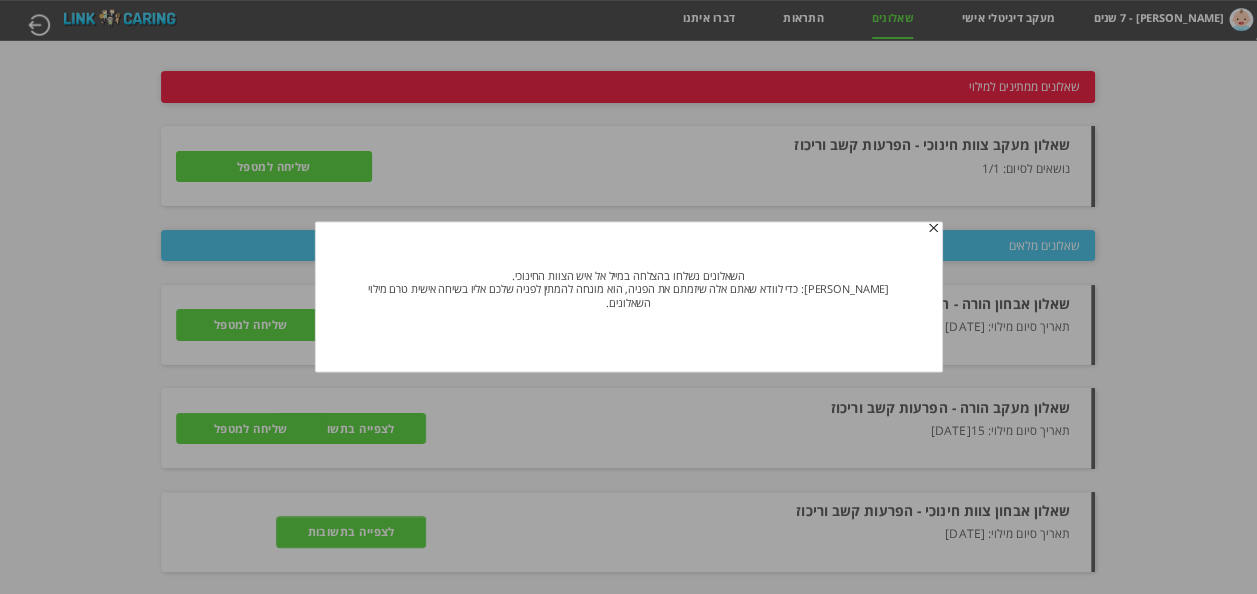 click at bounding box center [933, 228] 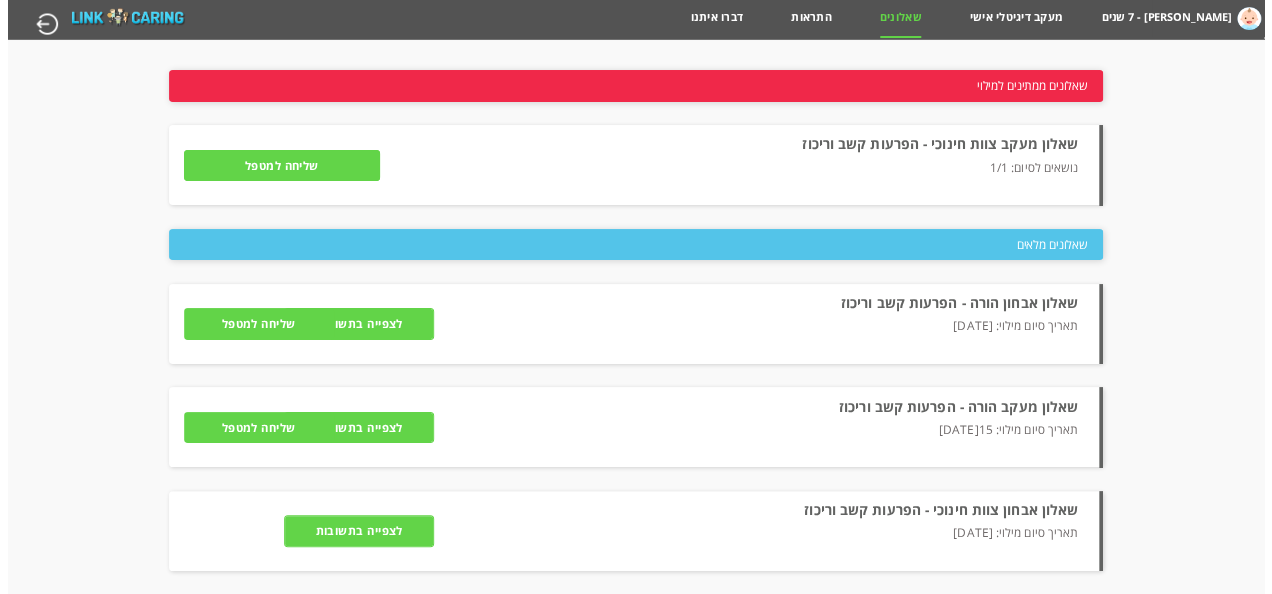scroll, scrollTop: 0, scrollLeft: 0, axis: both 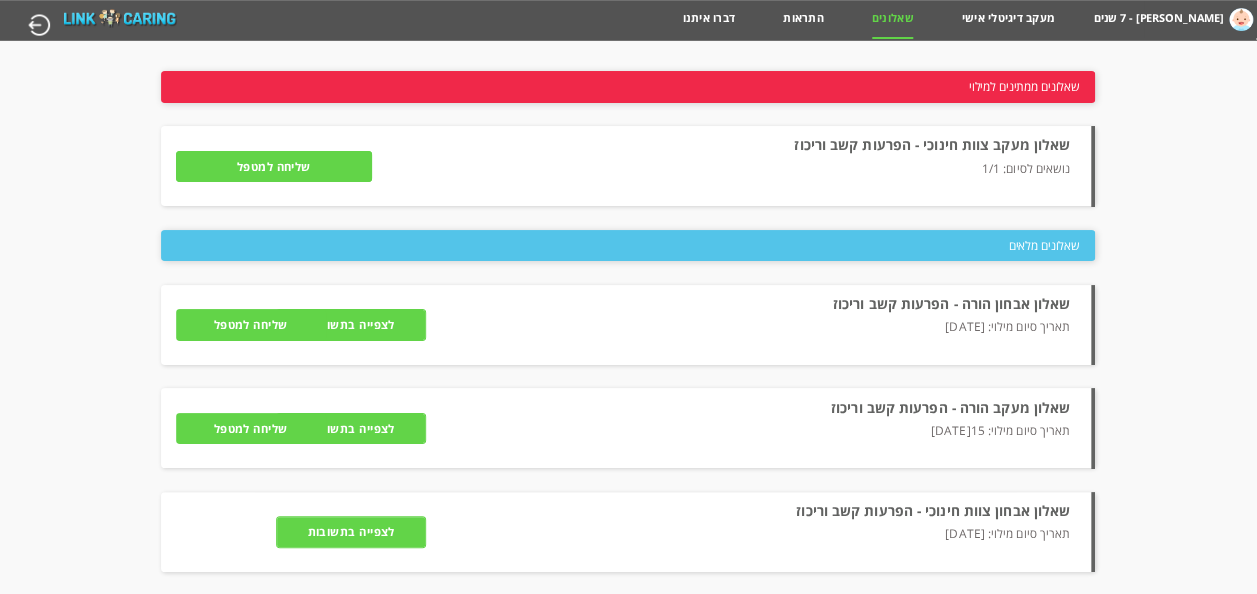 click at bounding box center (1241, 19) 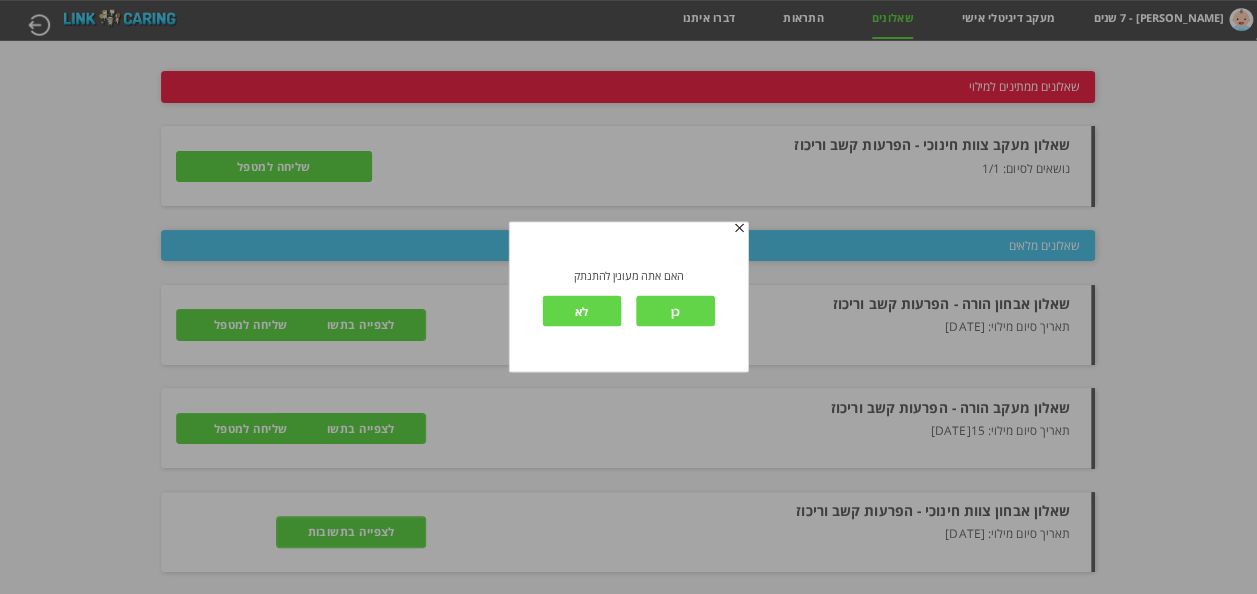 click on "כן" at bounding box center [675, 310] 